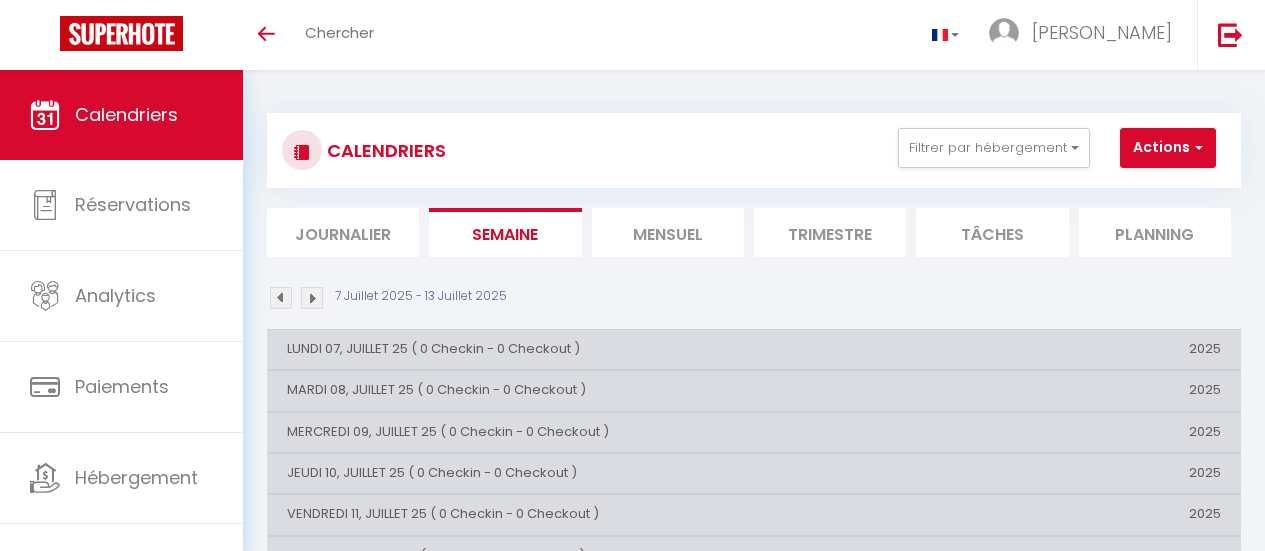 scroll, scrollTop: 0, scrollLeft: 0, axis: both 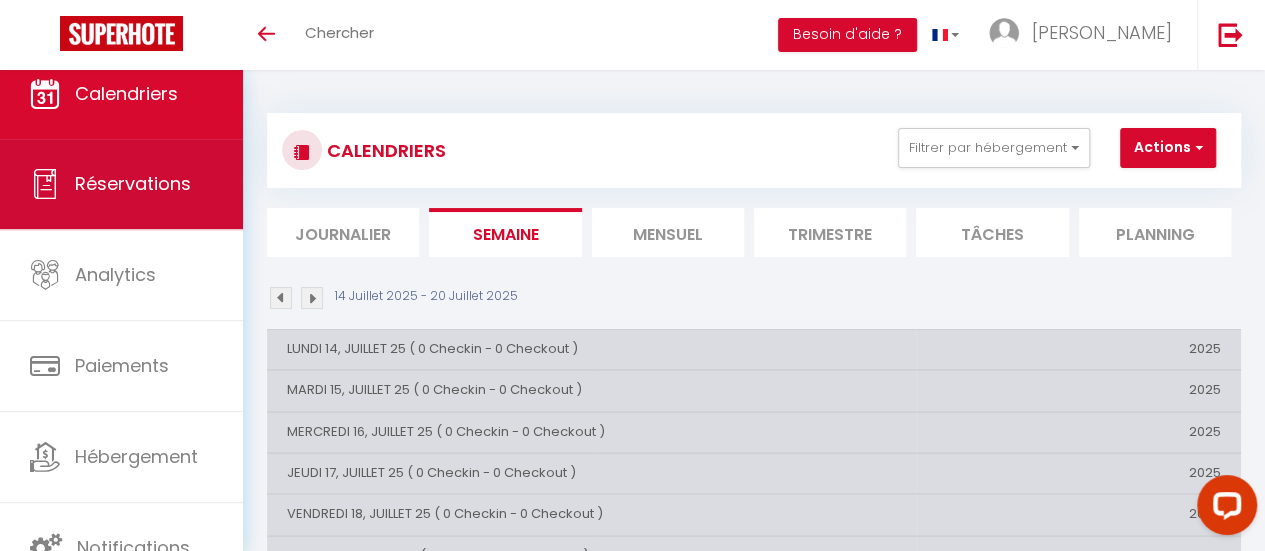 click on "Réservations" at bounding box center (121, 184) 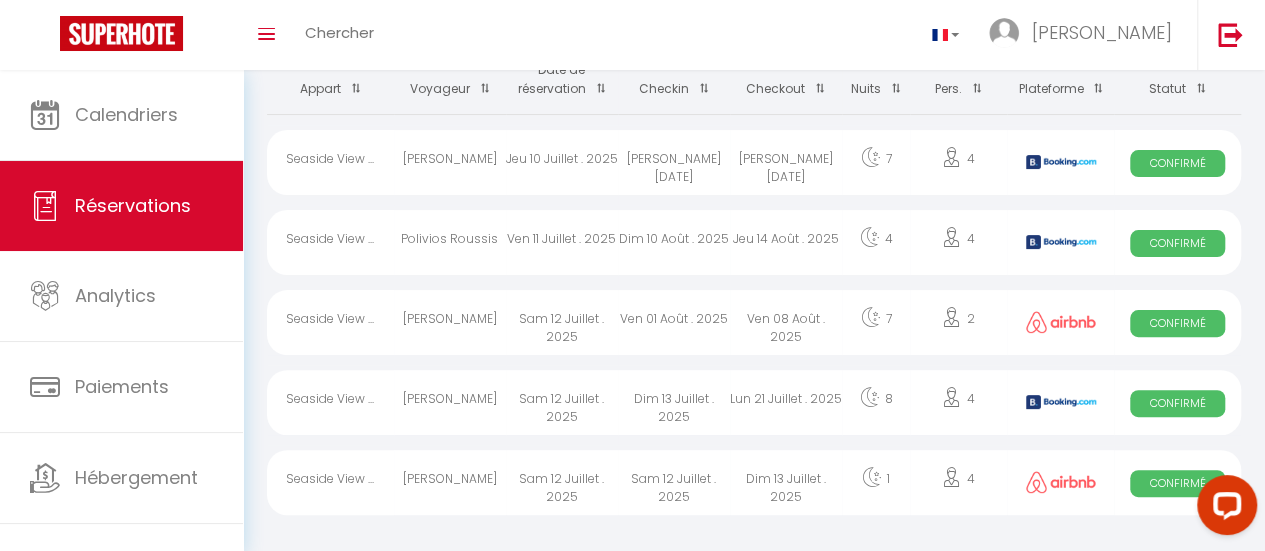 scroll, scrollTop: 152, scrollLeft: 0, axis: vertical 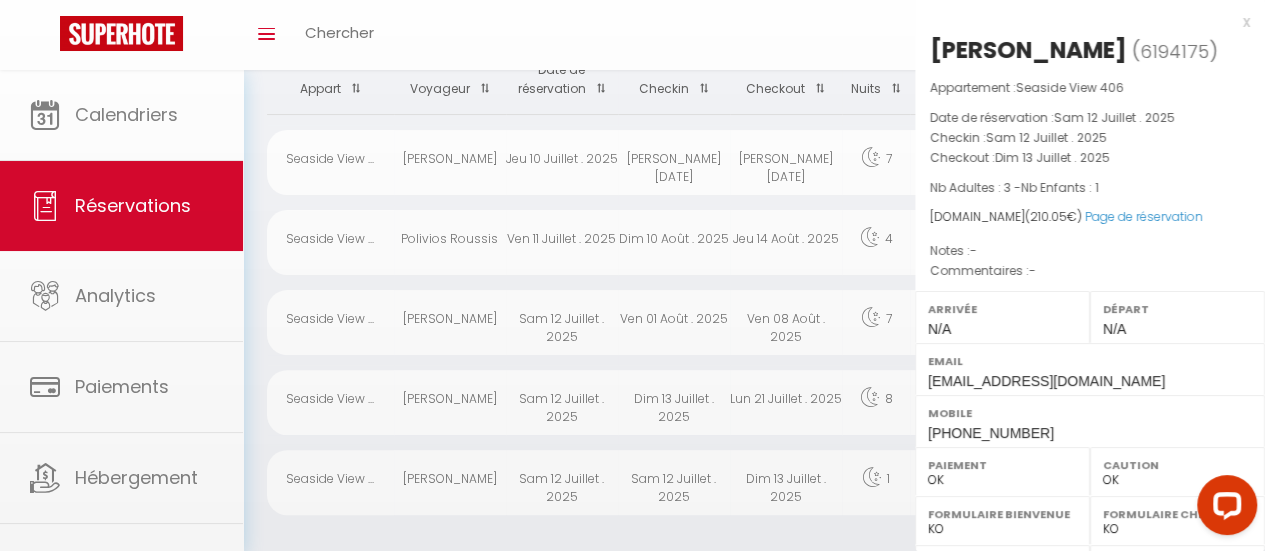 select on "49705" 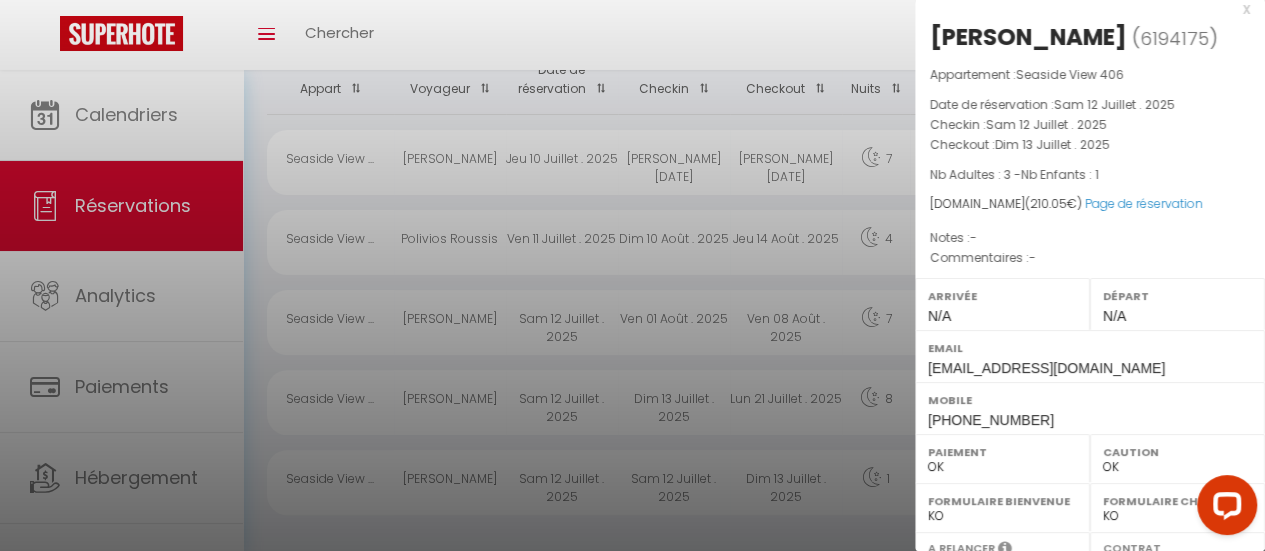 scroll, scrollTop: 0, scrollLeft: 0, axis: both 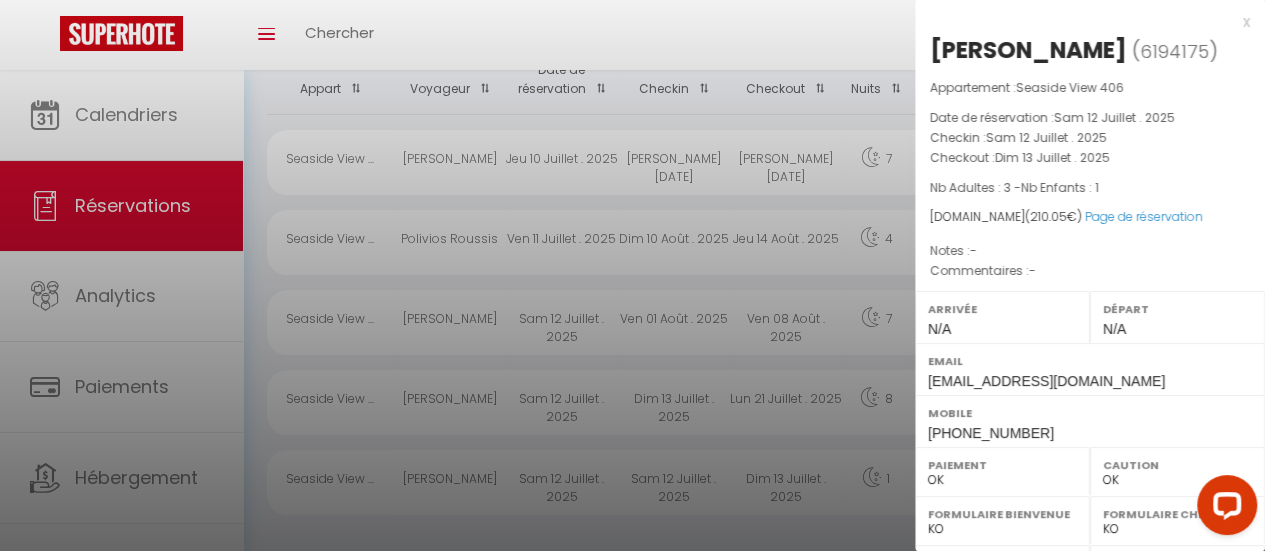 click on "x" at bounding box center [1082, 22] 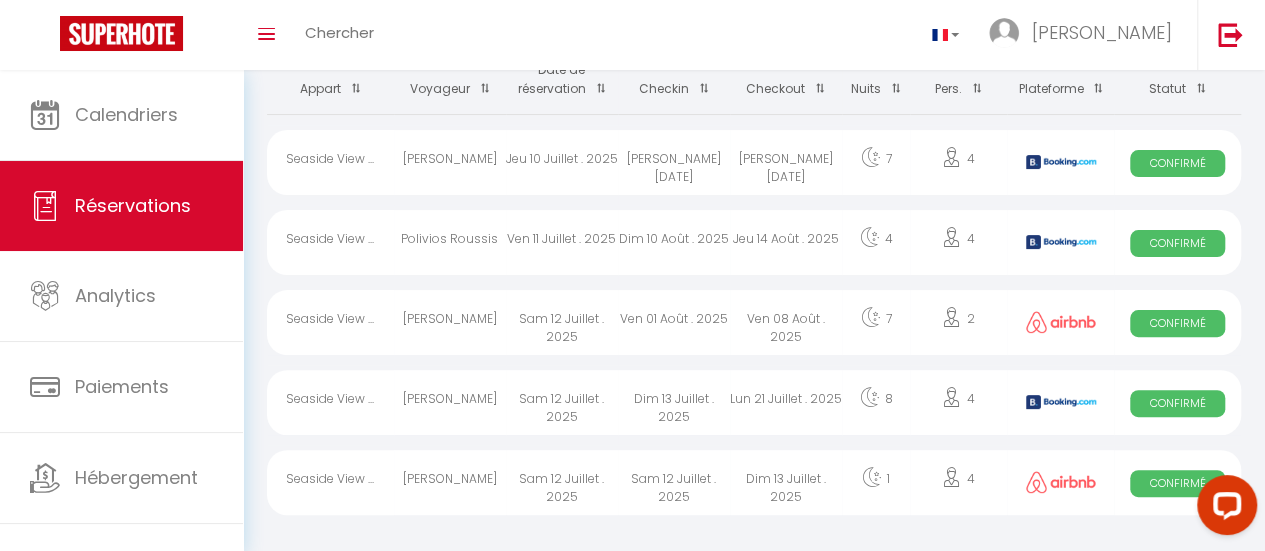 click on "[PERSON_NAME]" at bounding box center (450, 482) 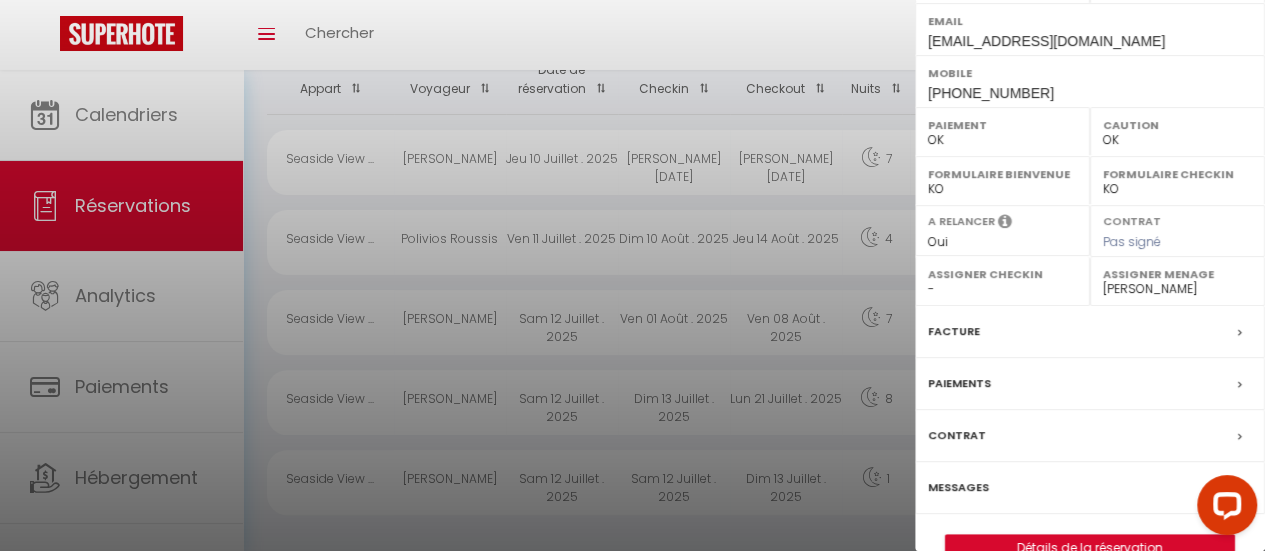 scroll, scrollTop: 343, scrollLeft: 0, axis: vertical 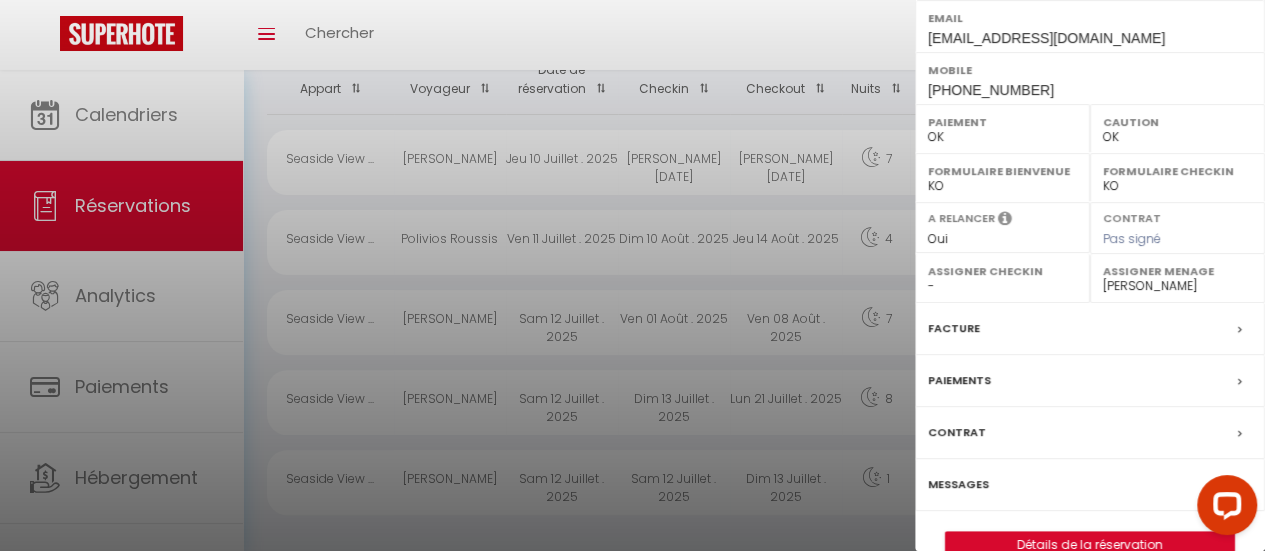 click on "Messages" at bounding box center (958, 484) 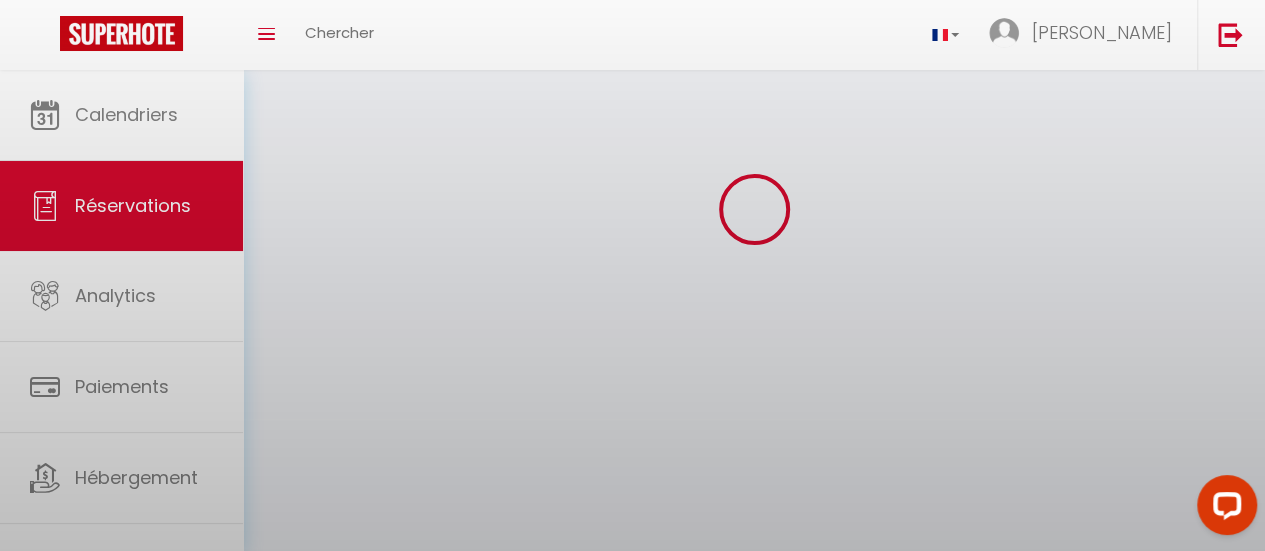 scroll, scrollTop: 0, scrollLeft: 0, axis: both 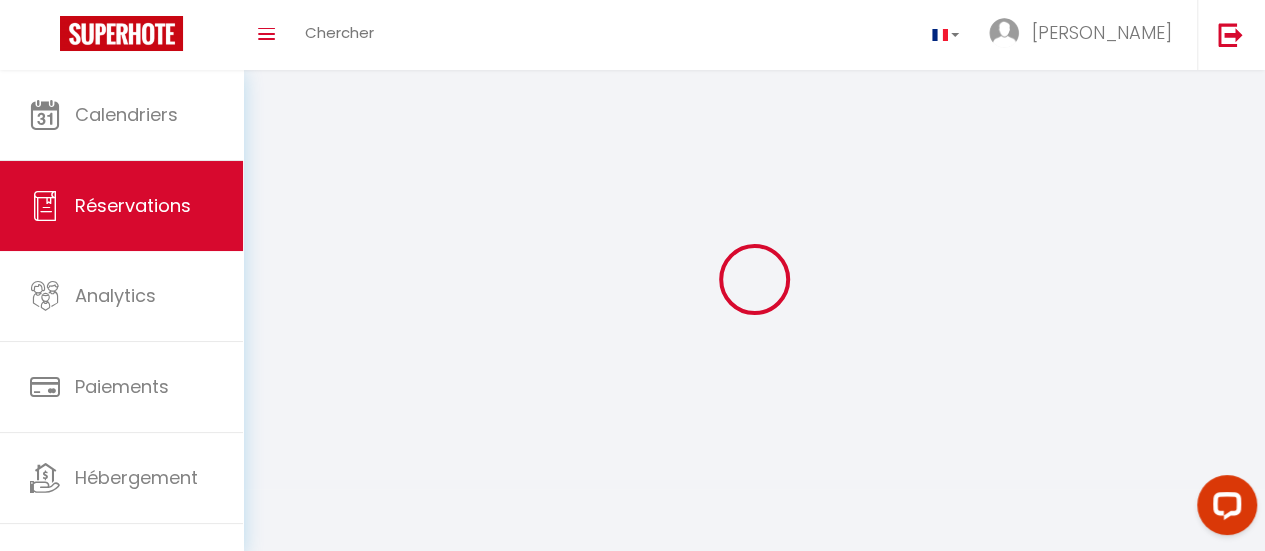 select 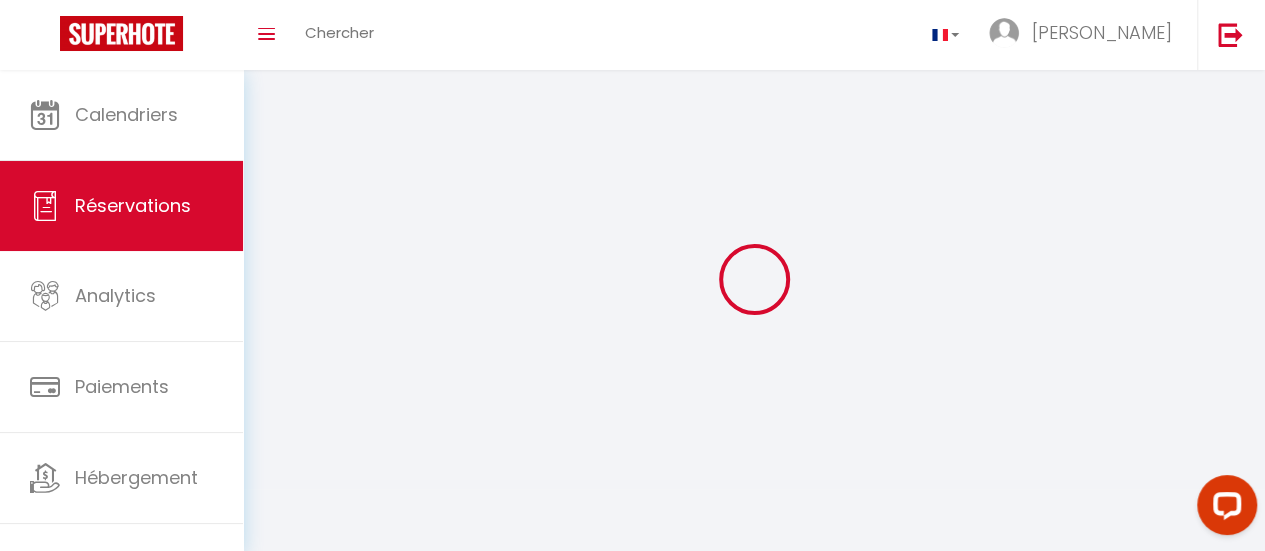 select 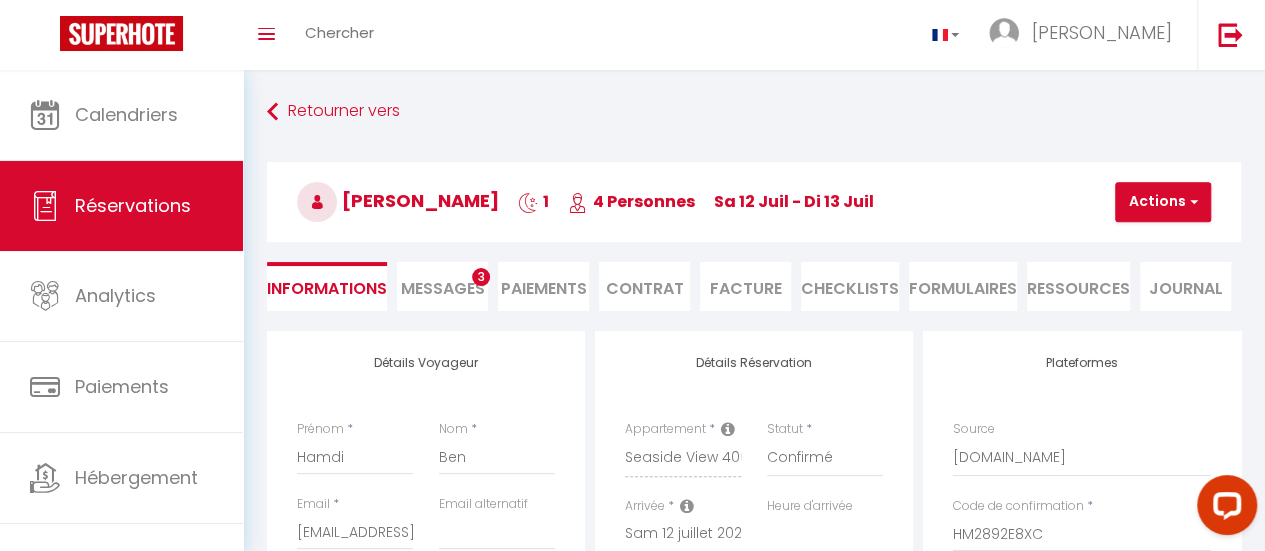 select 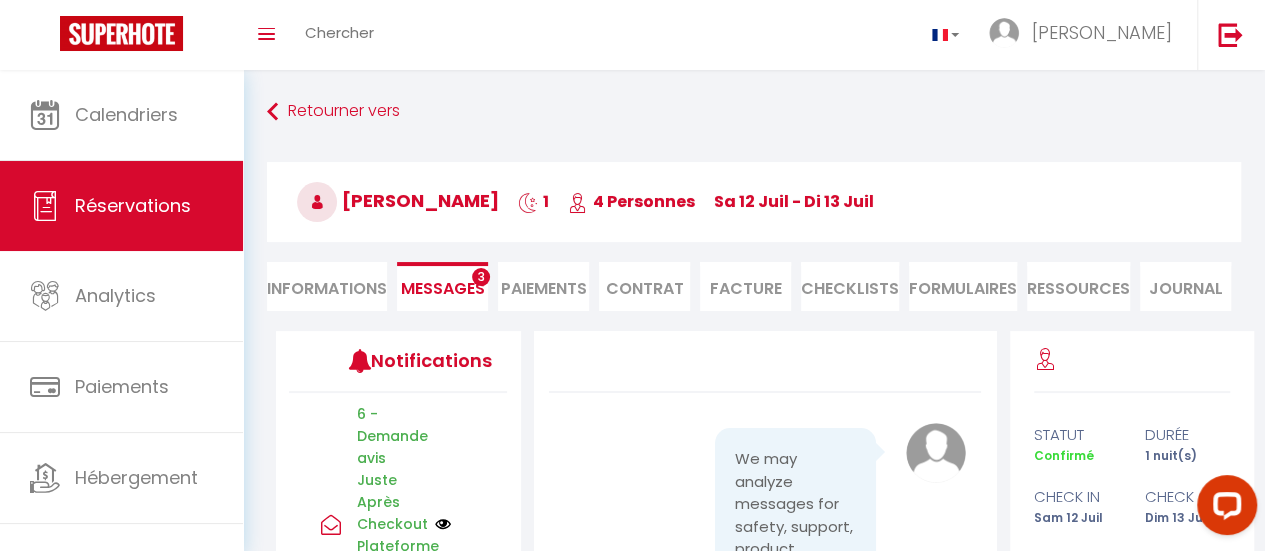 scroll, scrollTop: 16690, scrollLeft: 0, axis: vertical 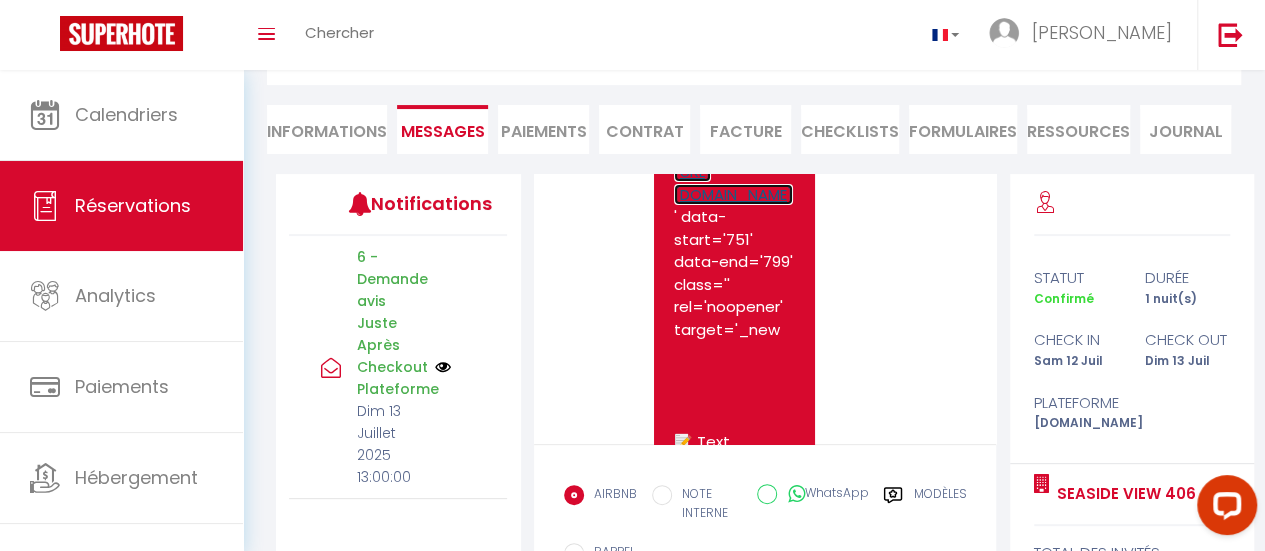 click on "[URL][DOMAIN_NAME]" at bounding box center [733, 183] 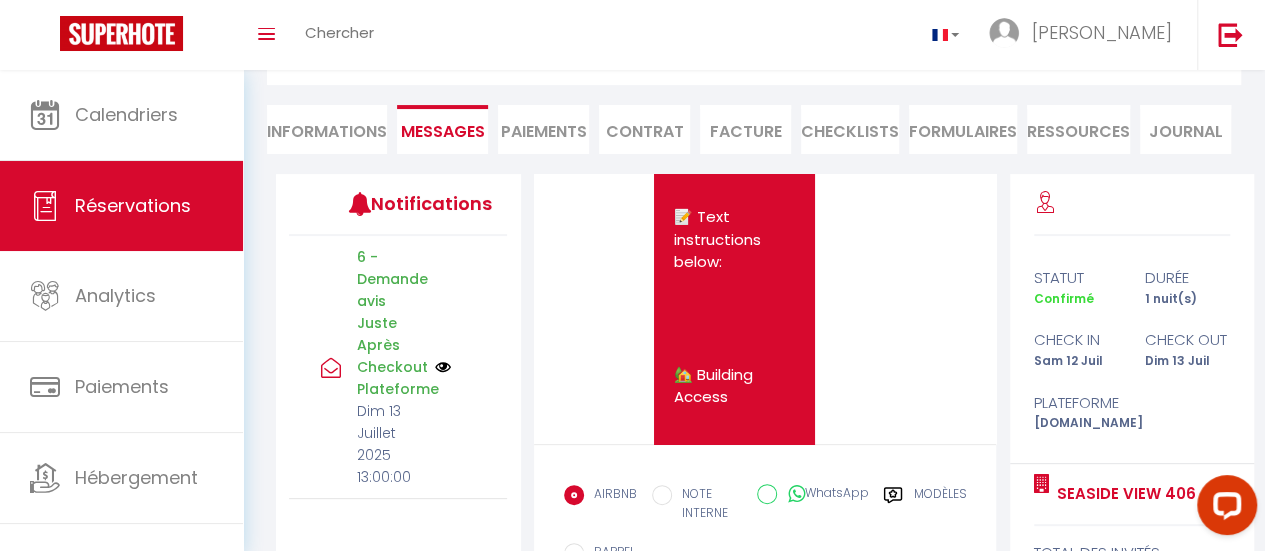 scroll, scrollTop: 3992, scrollLeft: 0, axis: vertical 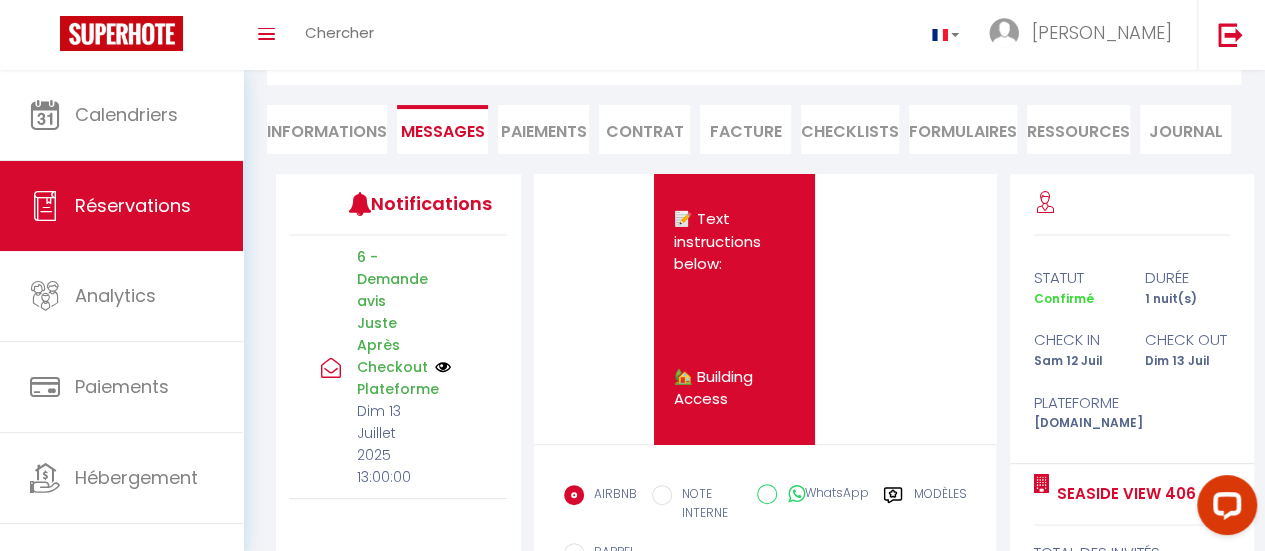 drag, startPoint x: 664, startPoint y: 280, endPoint x: 772, endPoint y: 227, distance: 120.30378 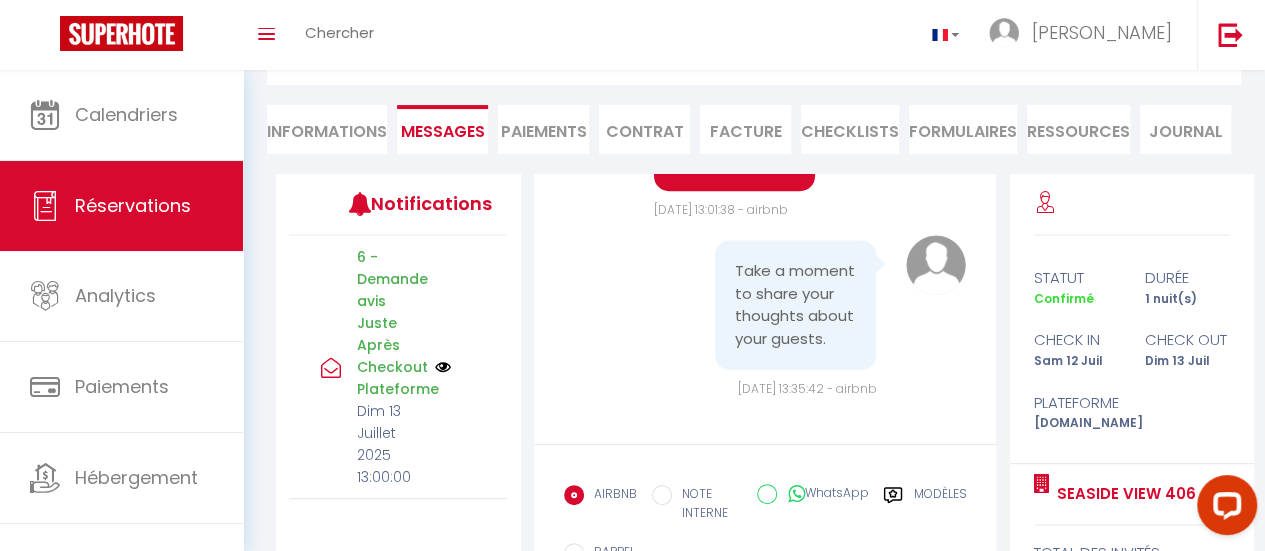 scroll, scrollTop: 16690, scrollLeft: 0, axis: vertical 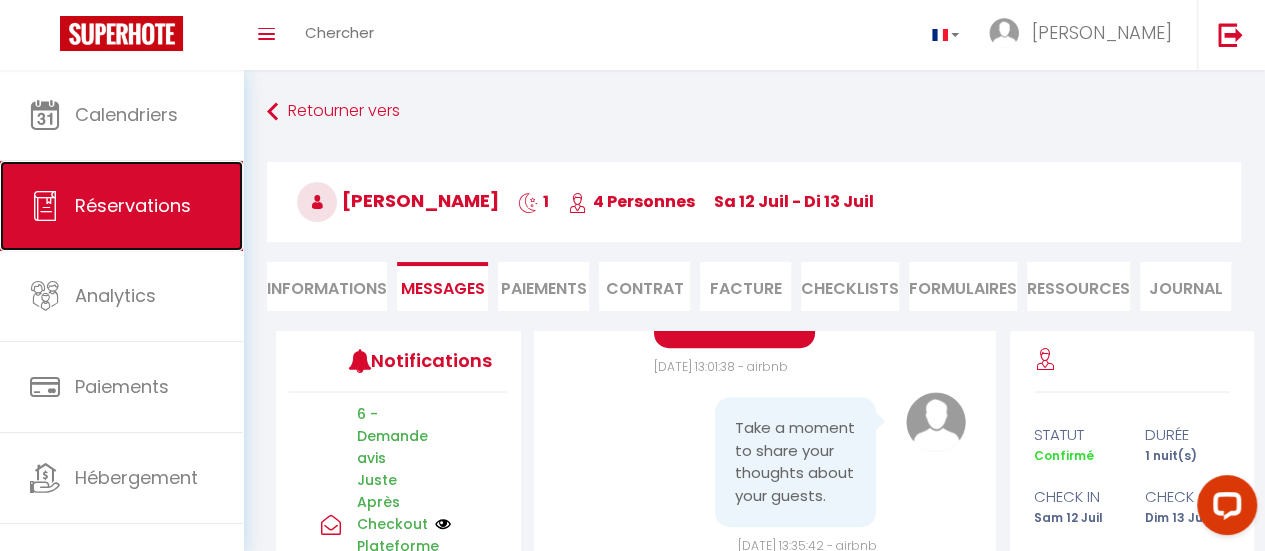 click on "Réservations" at bounding box center (133, 205) 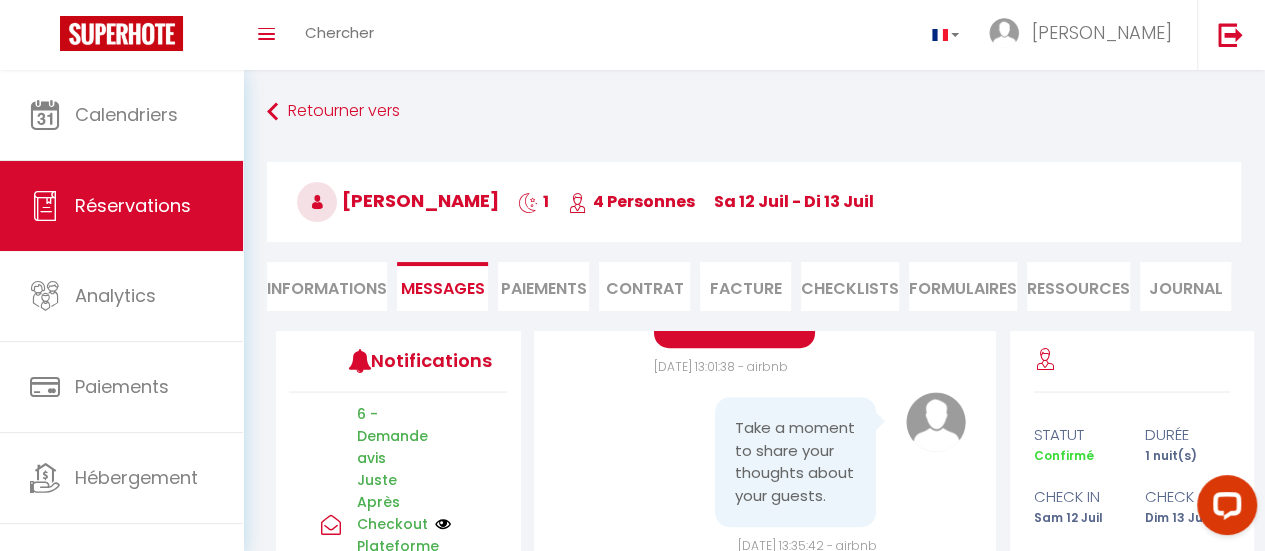 select on "not_cancelled" 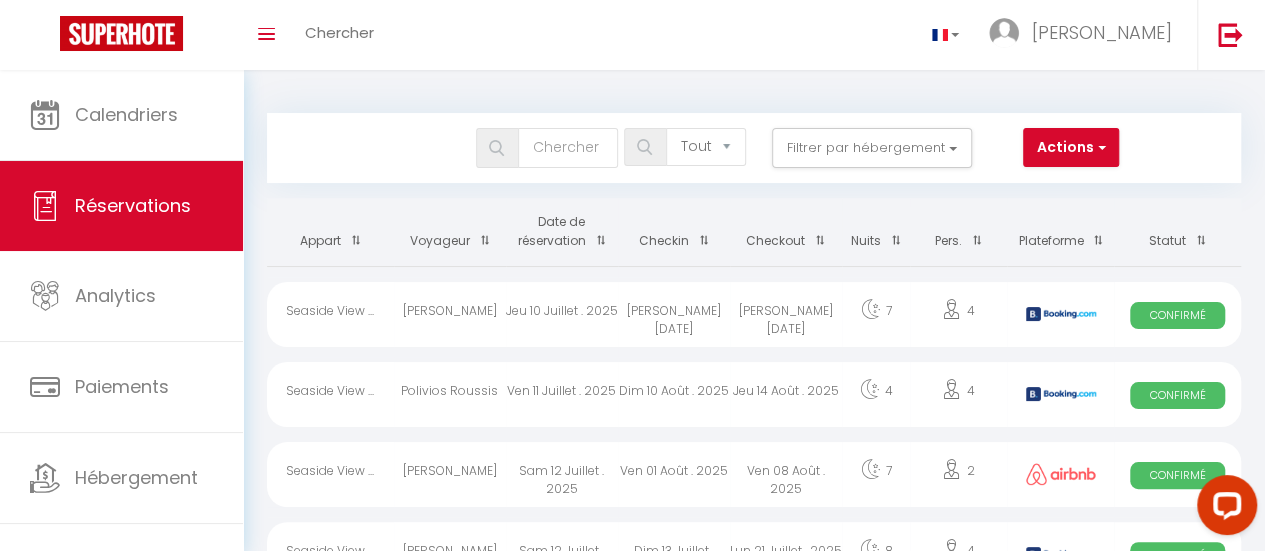 scroll, scrollTop: 152, scrollLeft: 0, axis: vertical 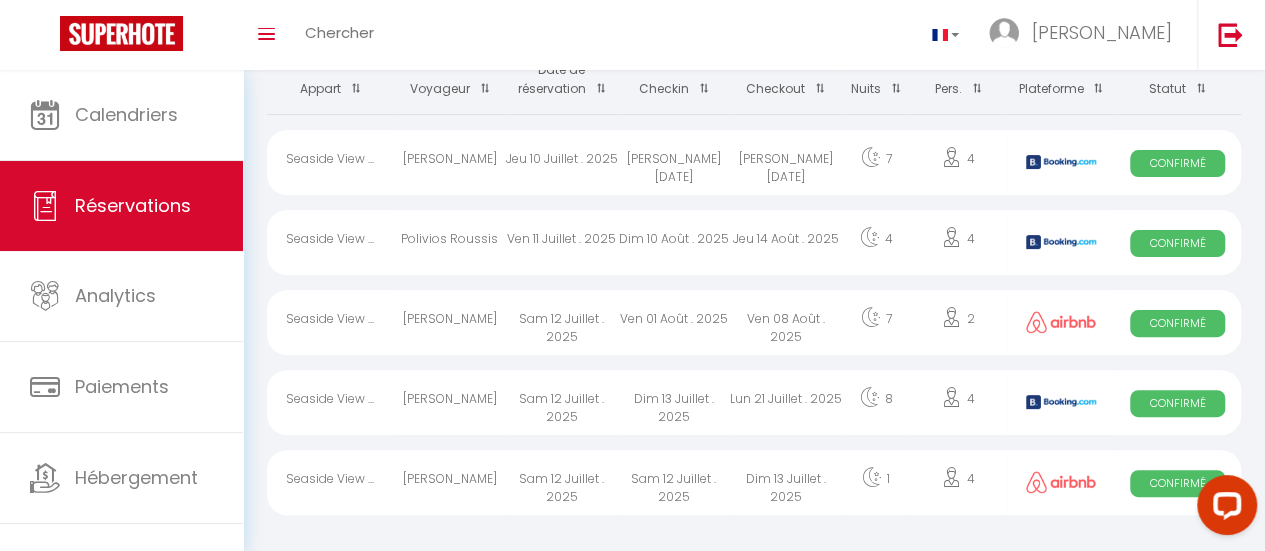 click on "Sam 12 Juillet . 2025" at bounding box center [562, 402] 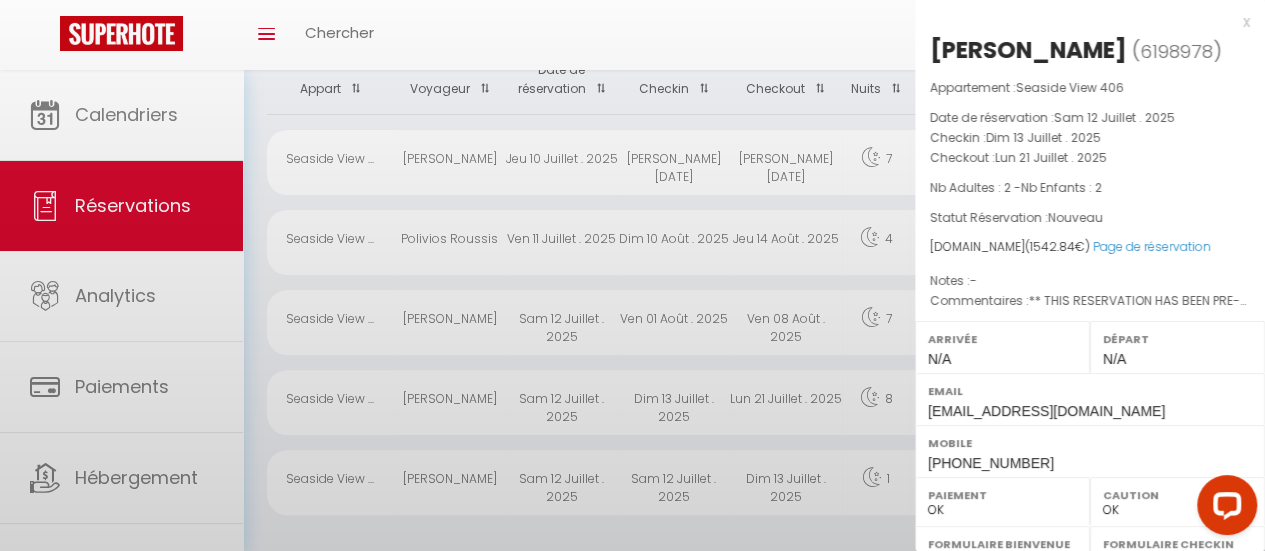 select on "49705" 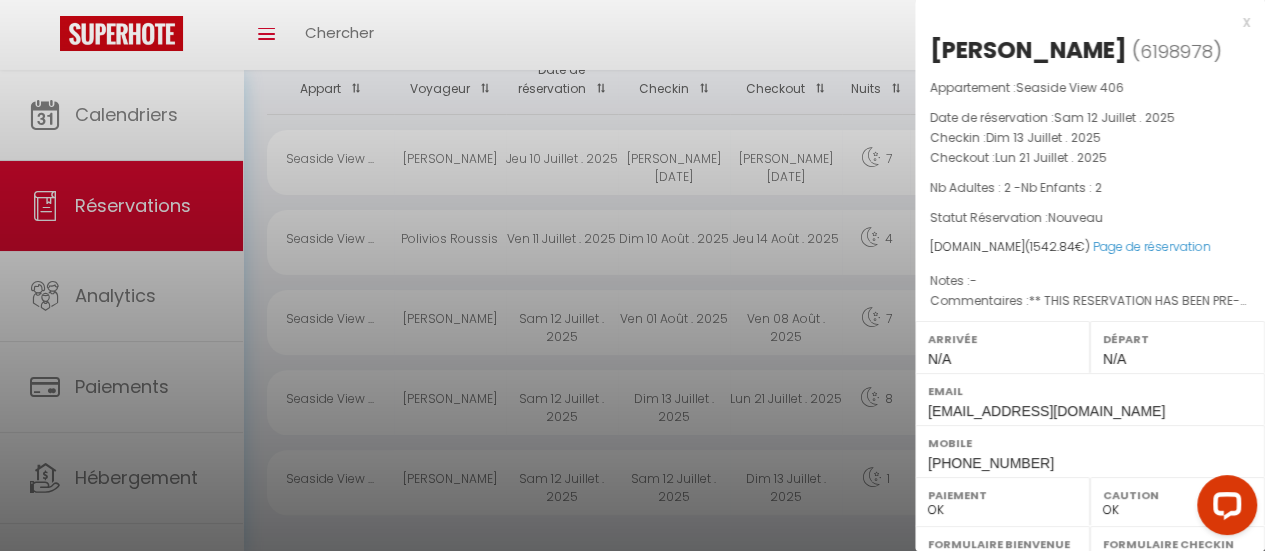 scroll, scrollTop: 438, scrollLeft: 0, axis: vertical 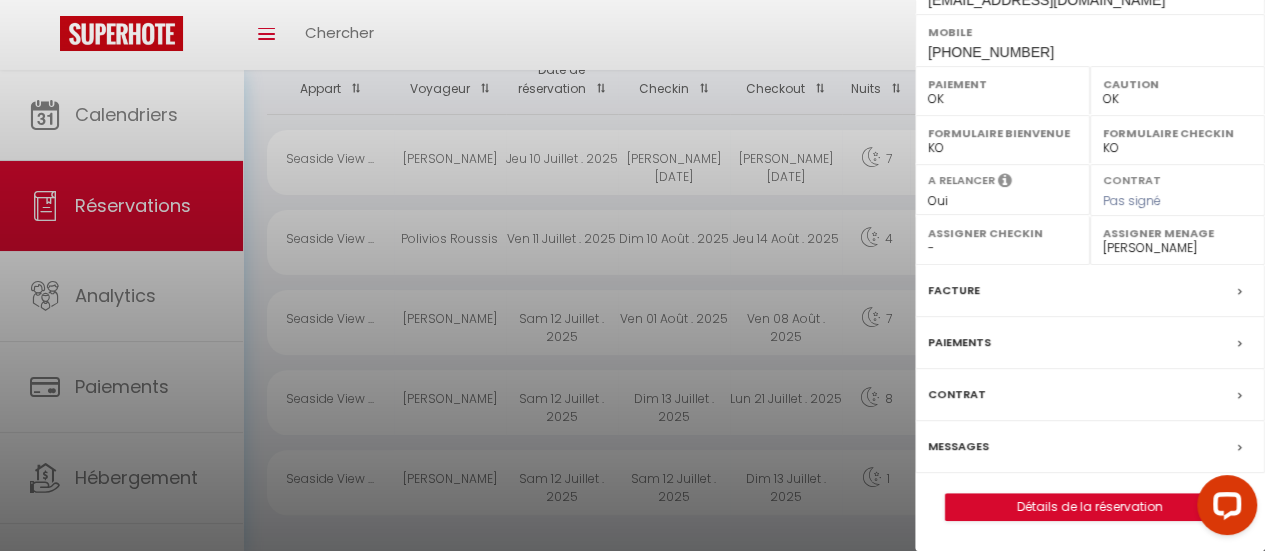 click on "Messages" at bounding box center (1090, 447) 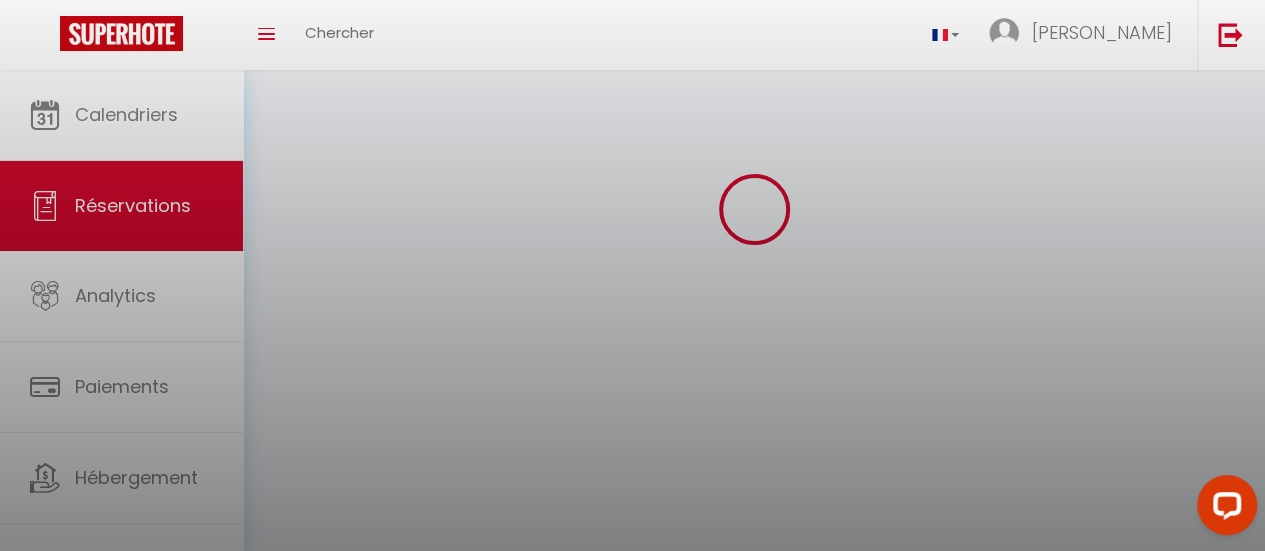 scroll, scrollTop: 0, scrollLeft: 0, axis: both 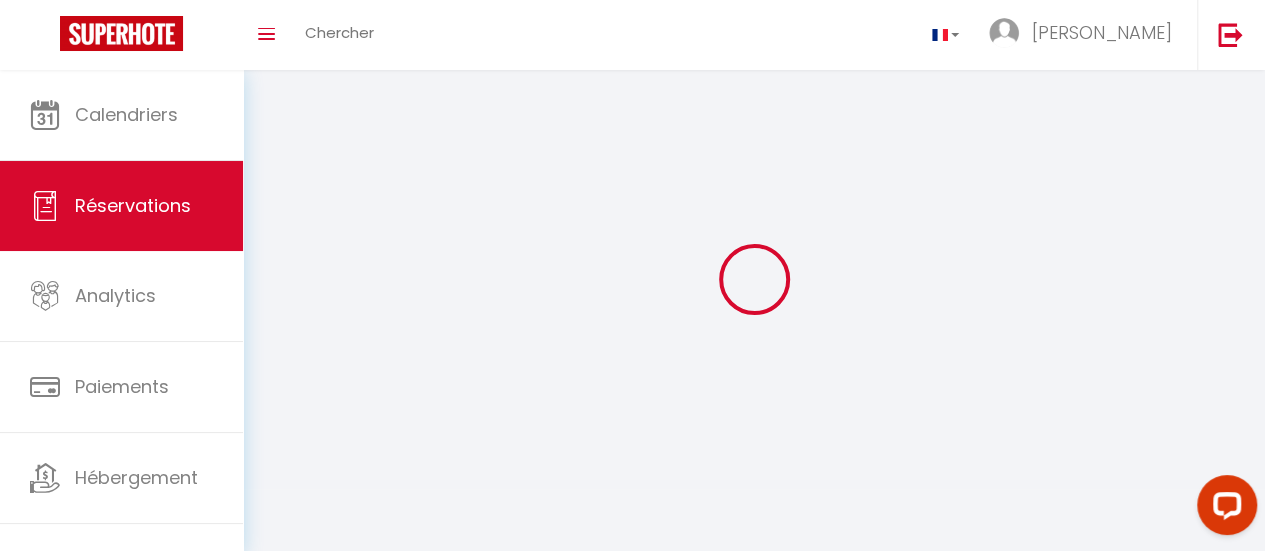 select 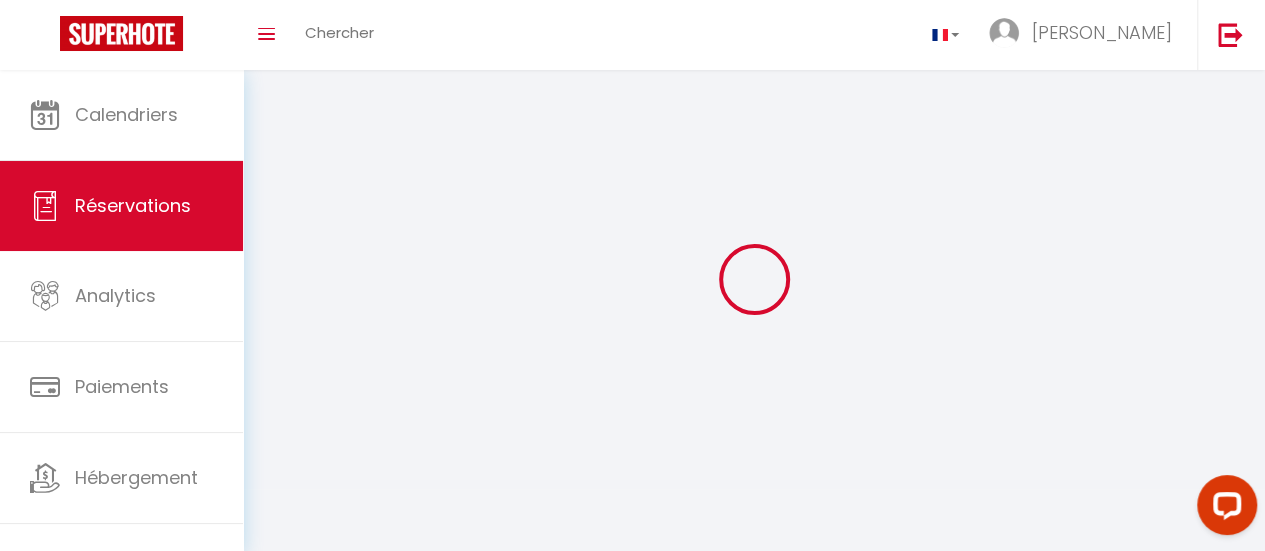 select 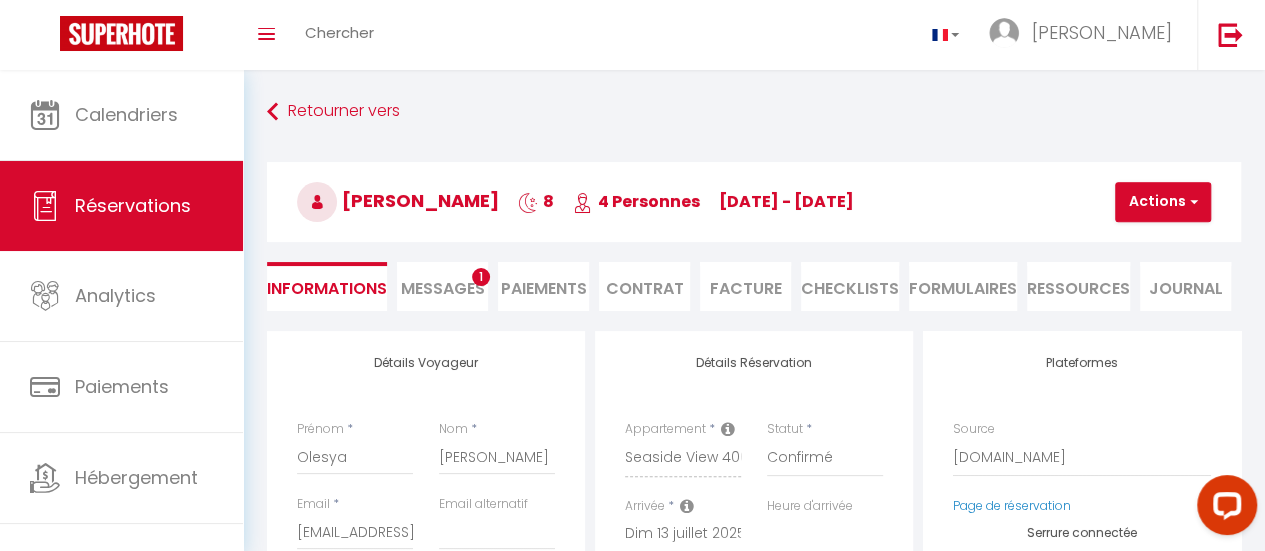 select 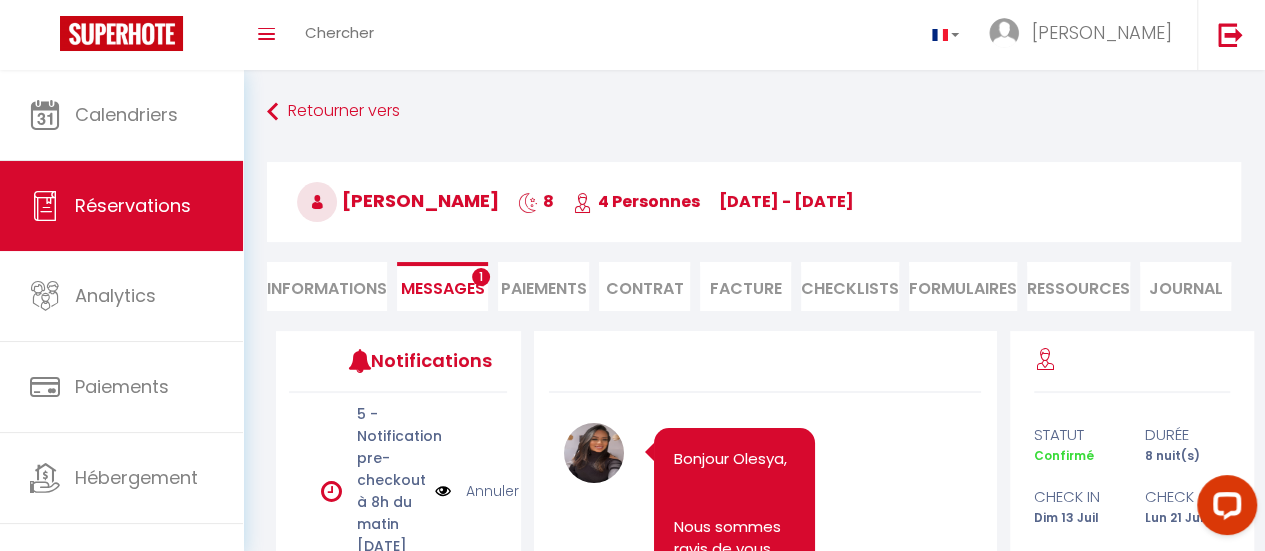 scroll, scrollTop: 15787, scrollLeft: 0, axis: vertical 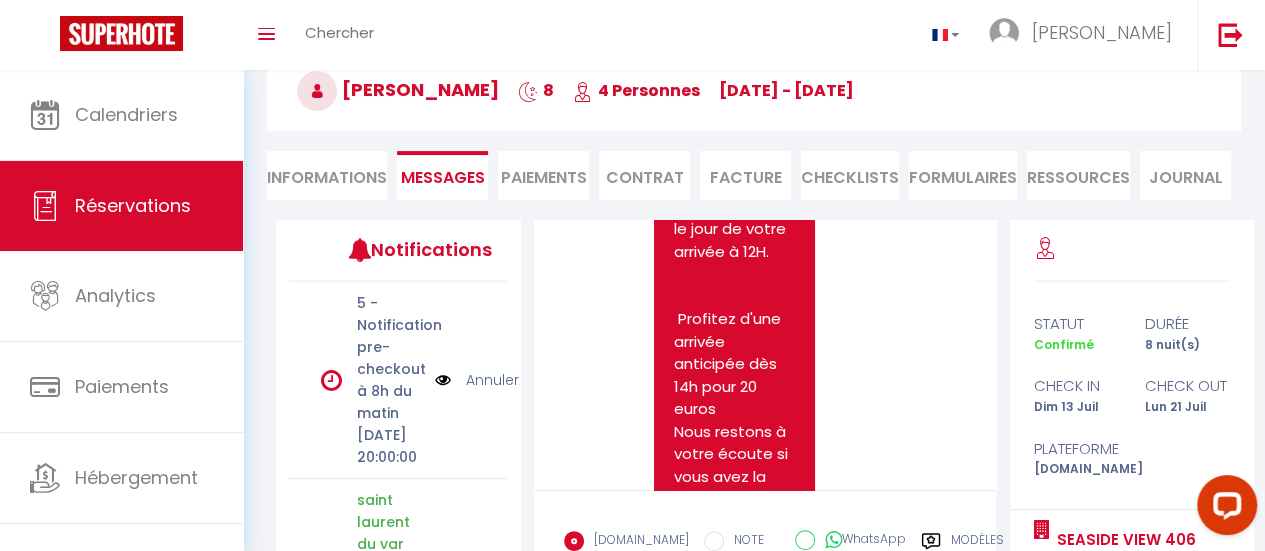 click on "[URL][DOMAIN_NAME]" at bounding box center (733, 83) 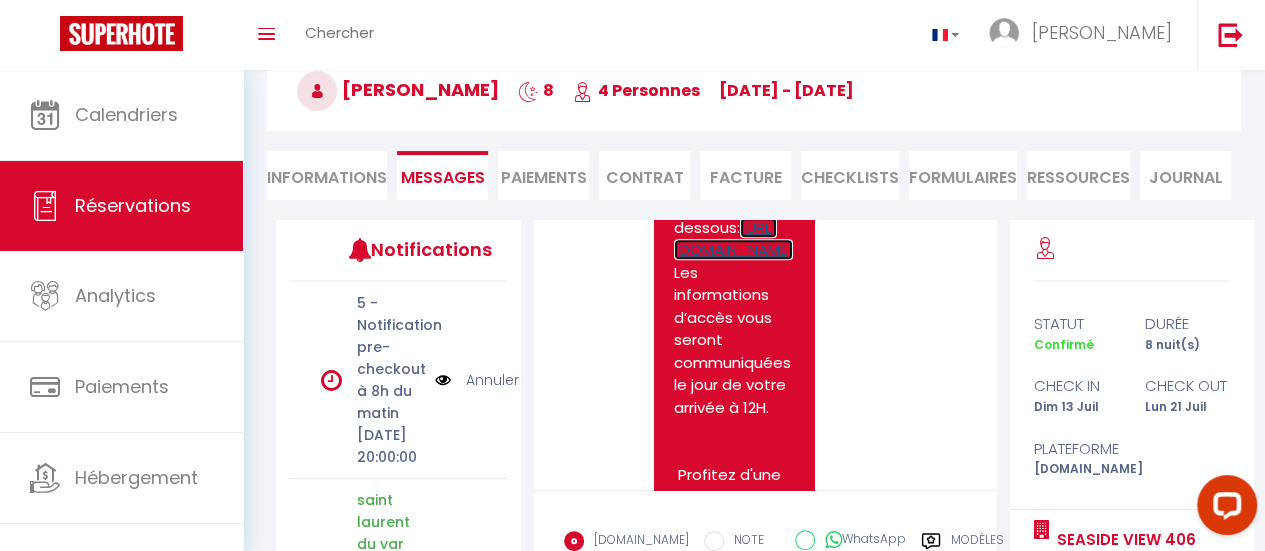 scroll, scrollTop: 925, scrollLeft: 0, axis: vertical 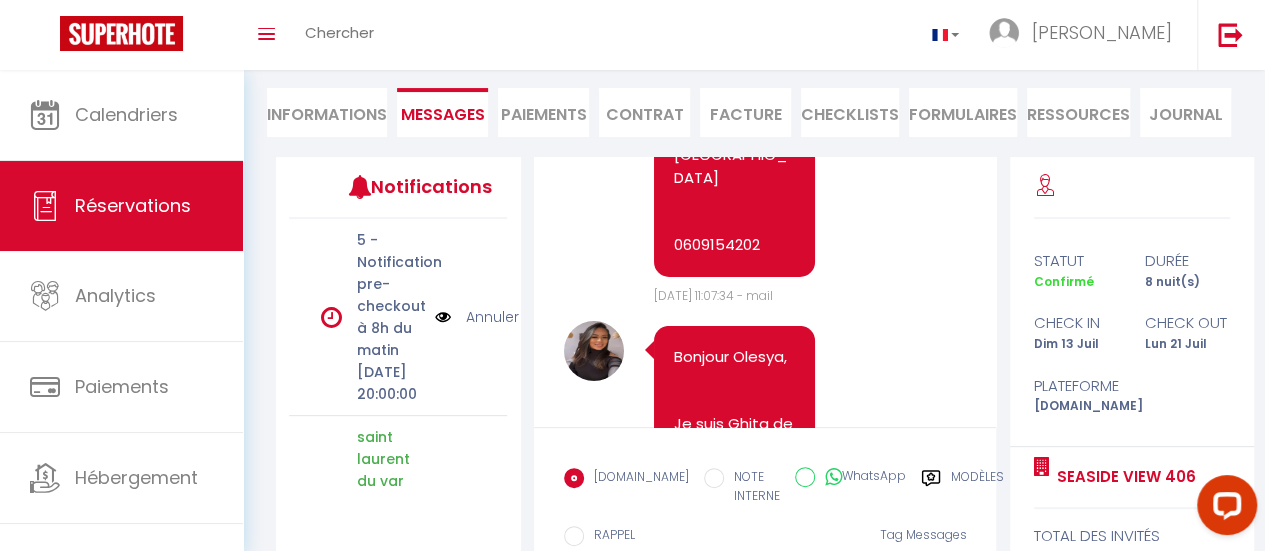 click on "[URL][DOMAIN_NAME]" at bounding box center (733, -419) 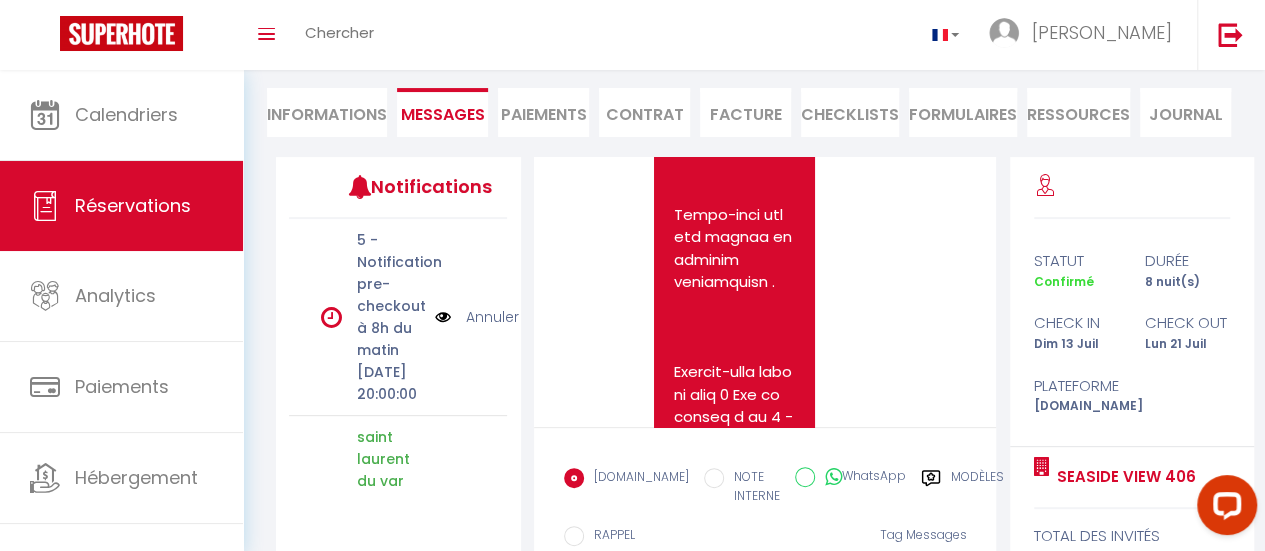 scroll, scrollTop: 4718, scrollLeft: 0, axis: vertical 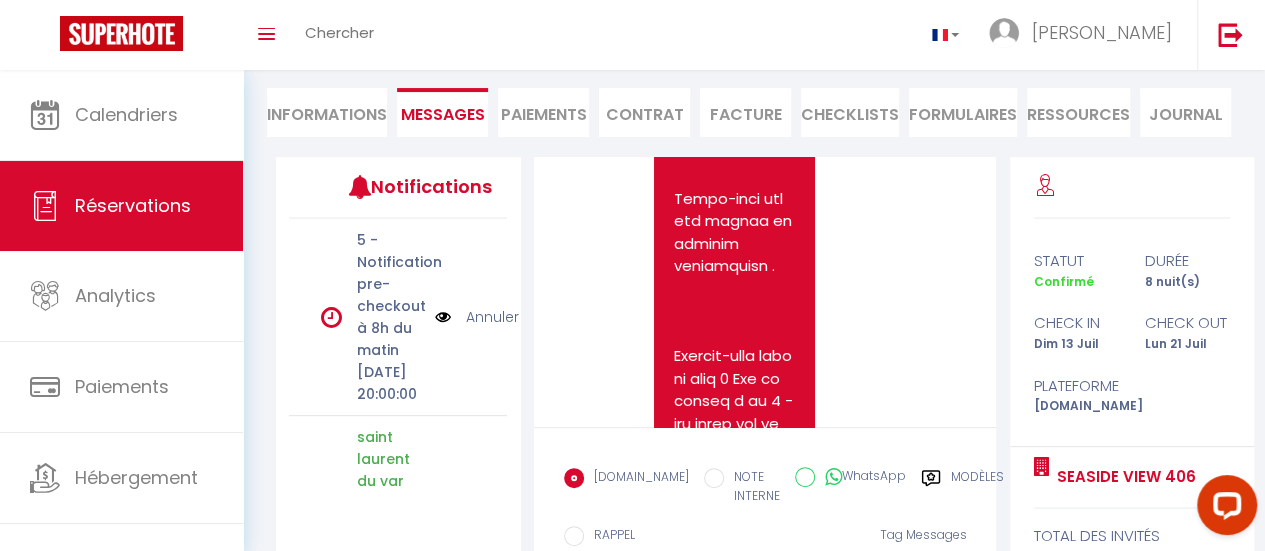 click on "[URL][DOMAIN_NAME]" at bounding box center (733, -555) 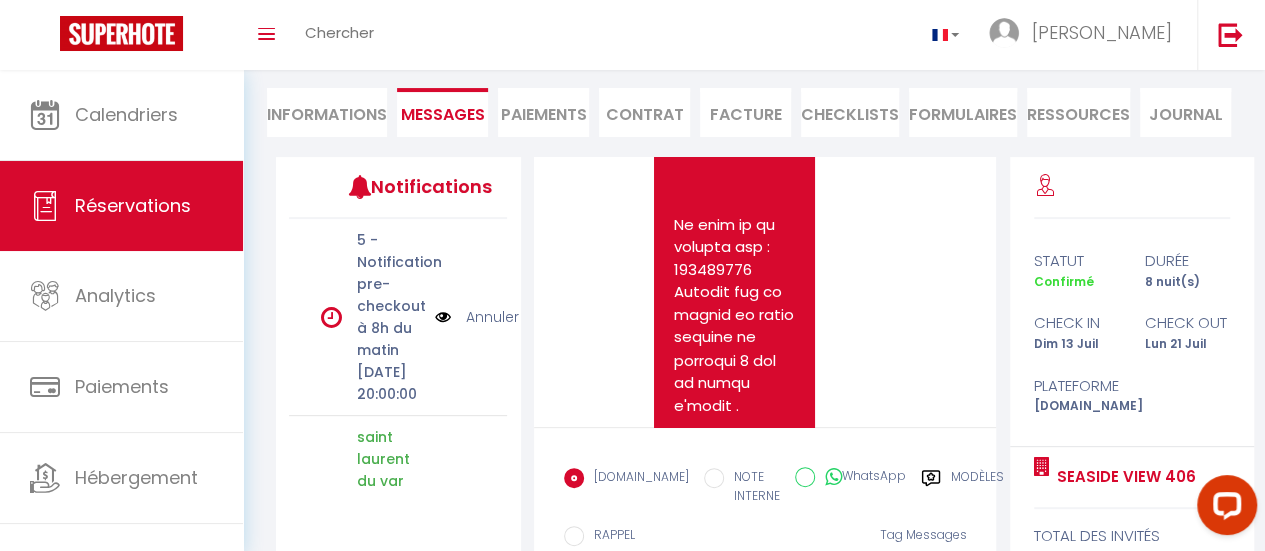 scroll, scrollTop: 5519, scrollLeft: 0, axis: vertical 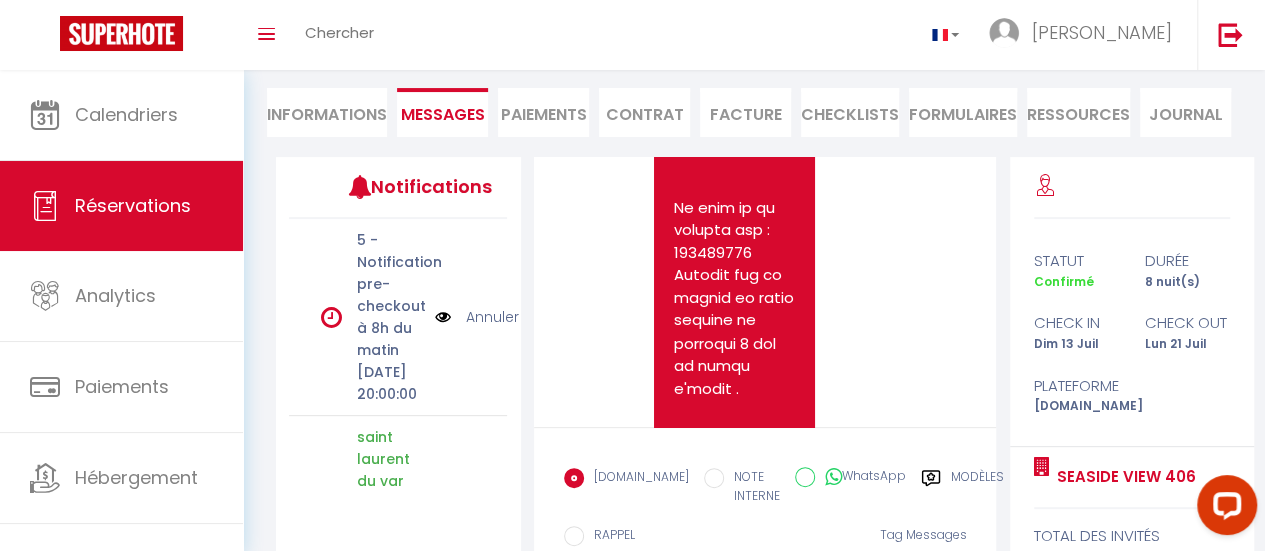 click on "[URL][DOMAIN_NAME]" at bounding box center (733, -794) 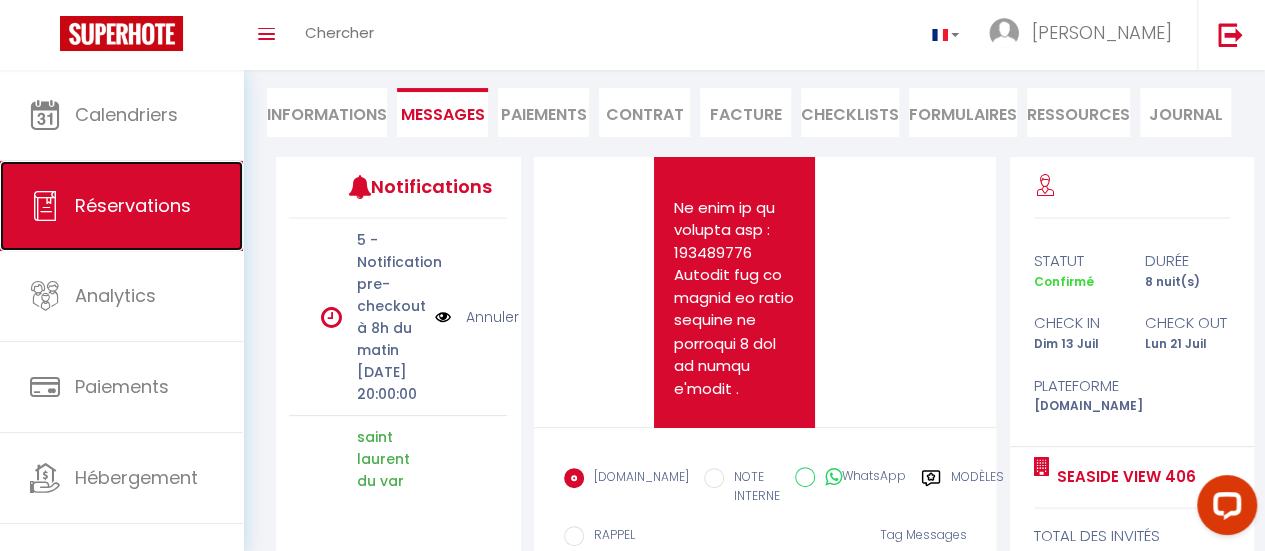 click on "Réservations" at bounding box center (133, 205) 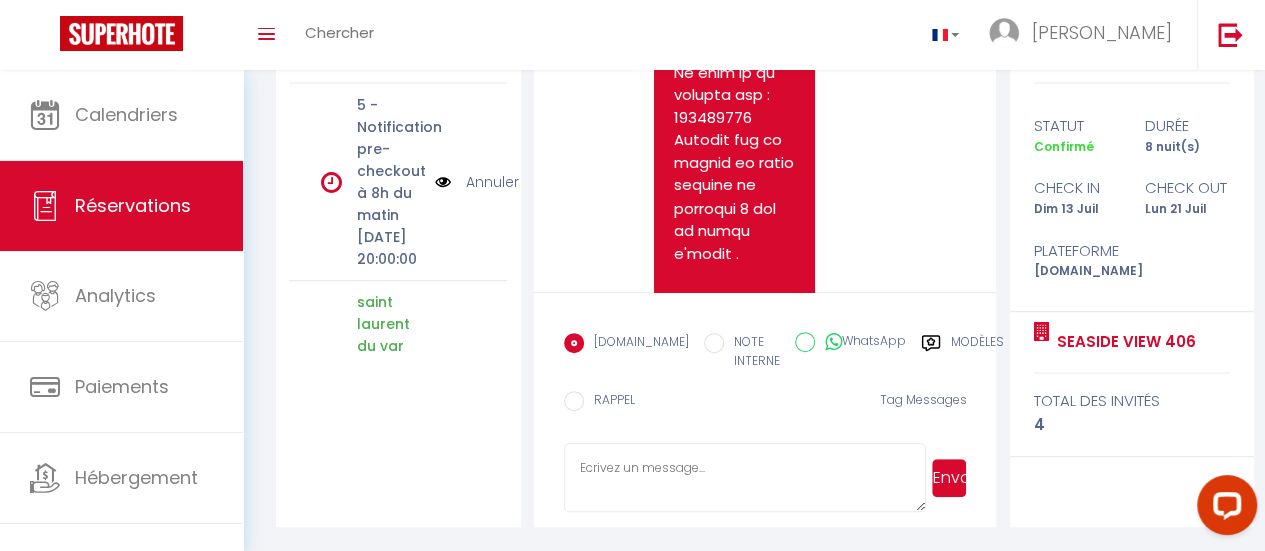 select on "not_cancelled" 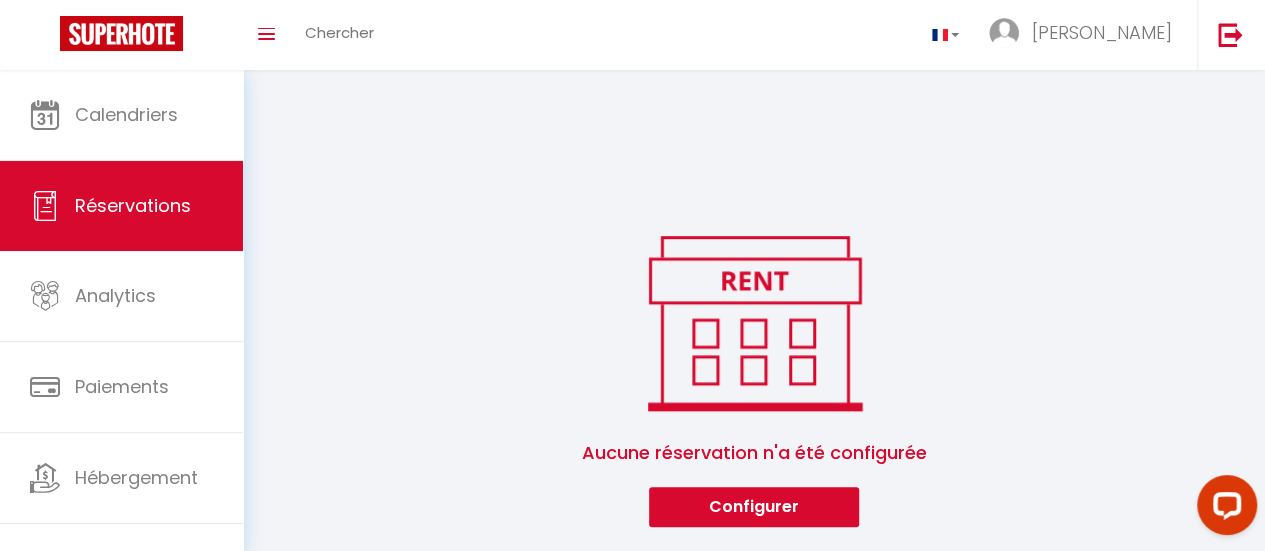 scroll, scrollTop: 152, scrollLeft: 0, axis: vertical 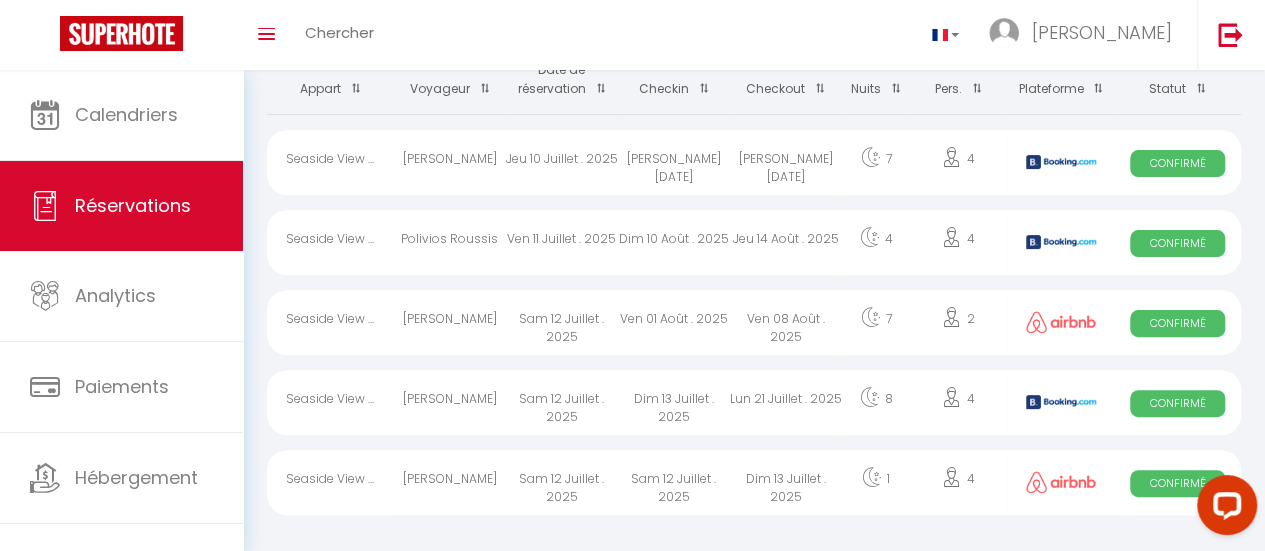 click on "Sam 12 Juillet . 2025" at bounding box center (674, 482) 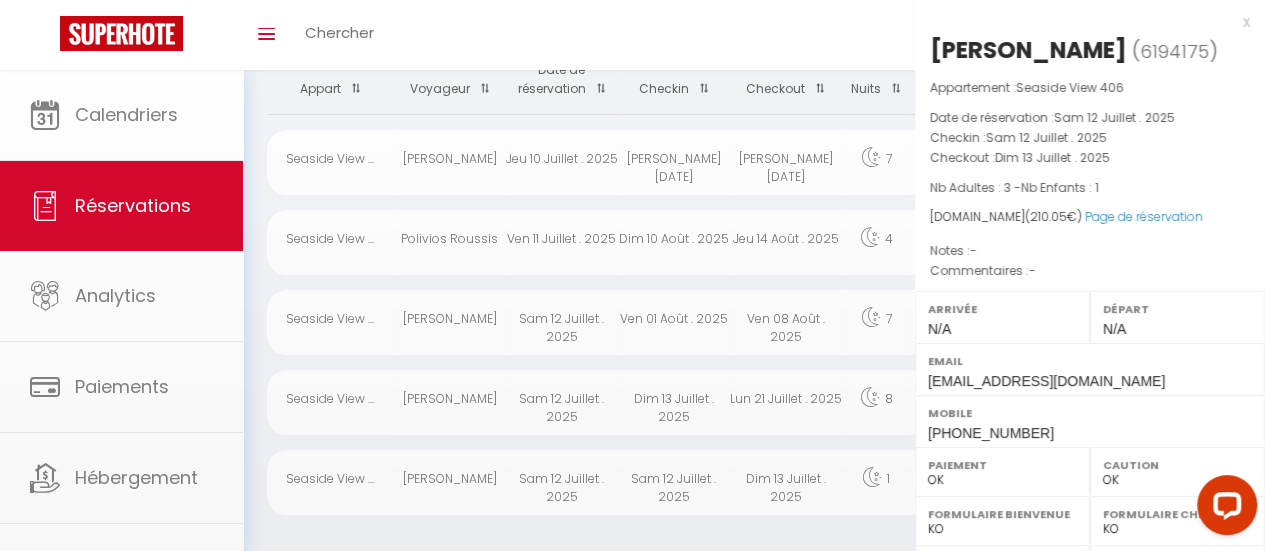 select on "49705" 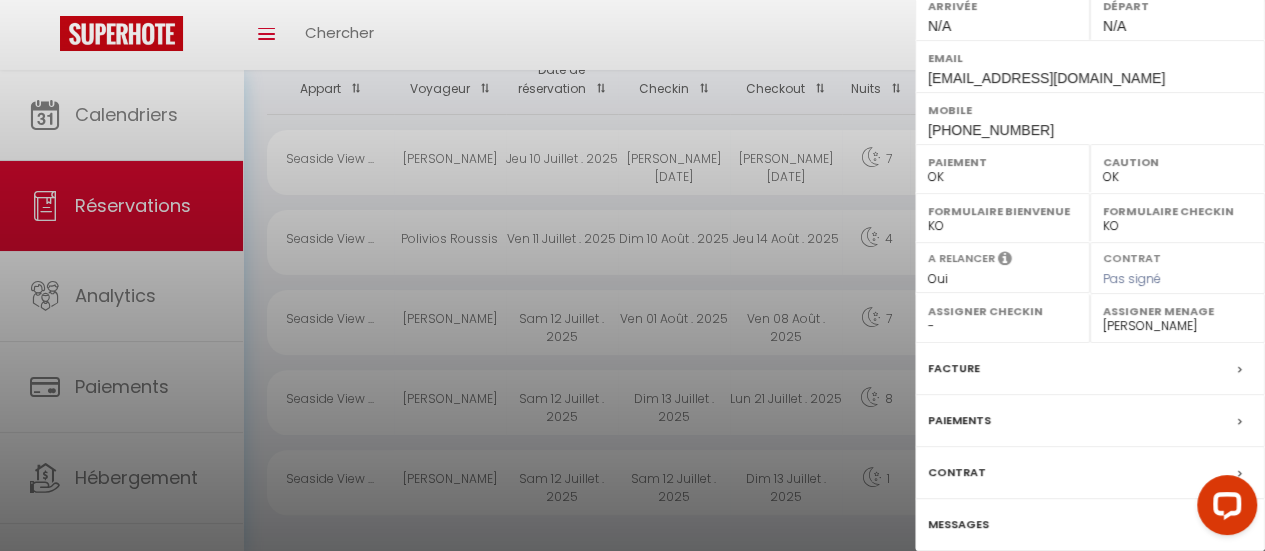 scroll, scrollTop: 376, scrollLeft: 0, axis: vertical 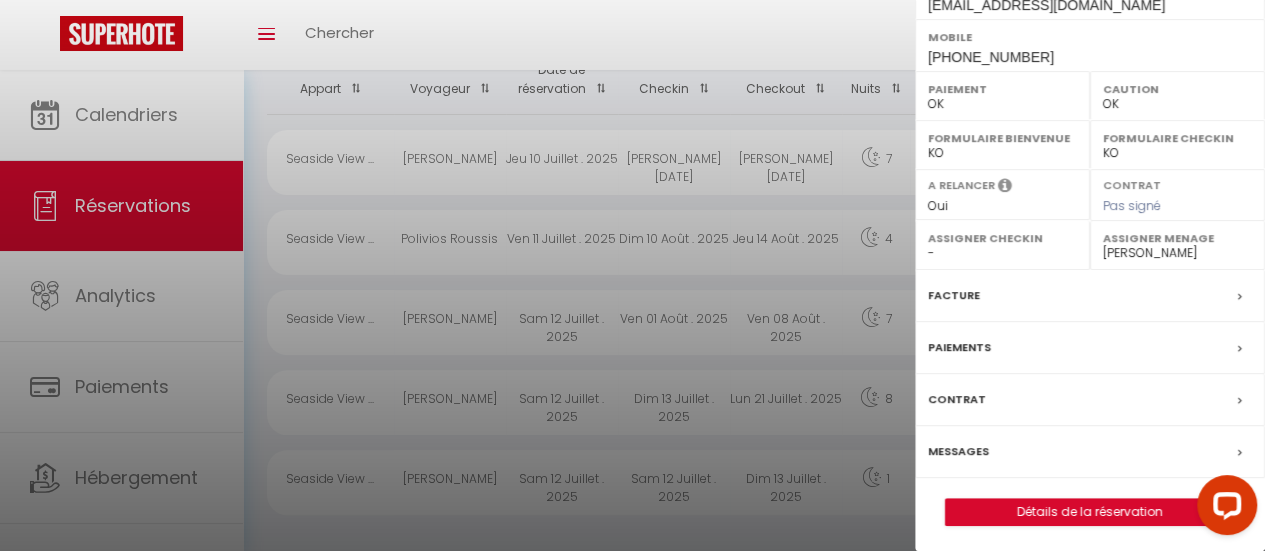 click on "Messages" at bounding box center [1090, 452] 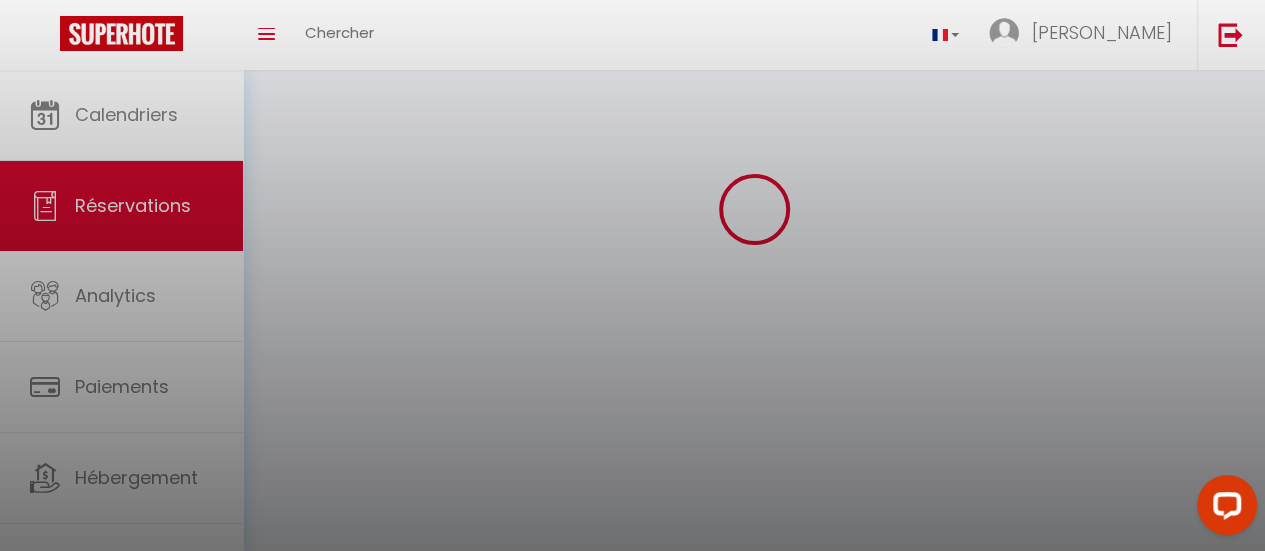 scroll, scrollTop: 0, scrollLeft: 0, axis: both 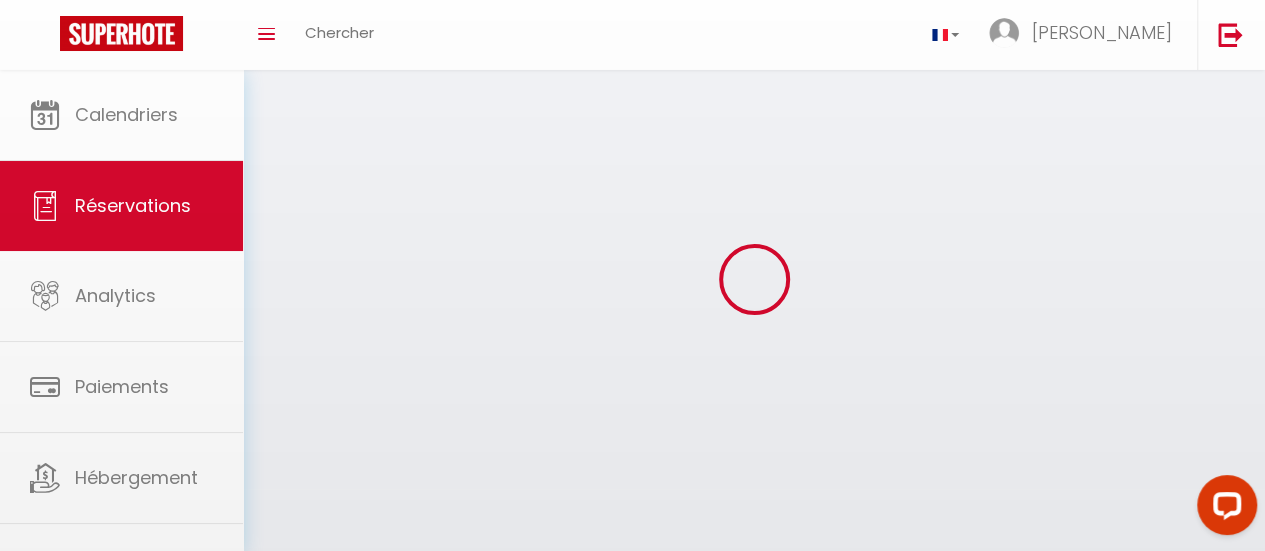 click at bounding box center [632, 275] 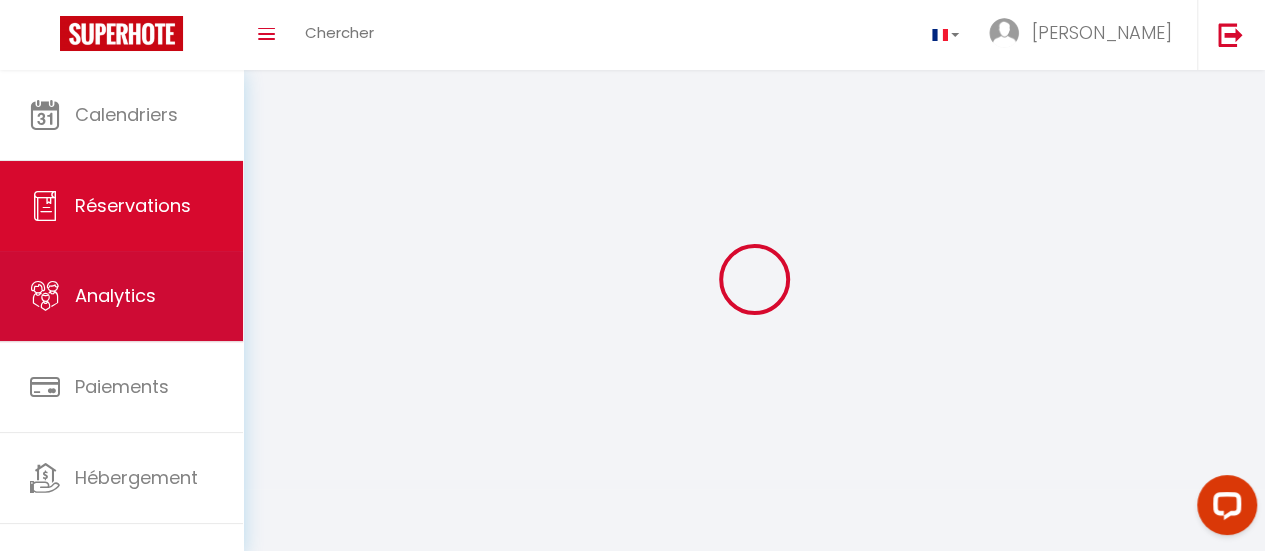 scroll, scrollTop: 58, scrollLeft: 0, axis: vertical 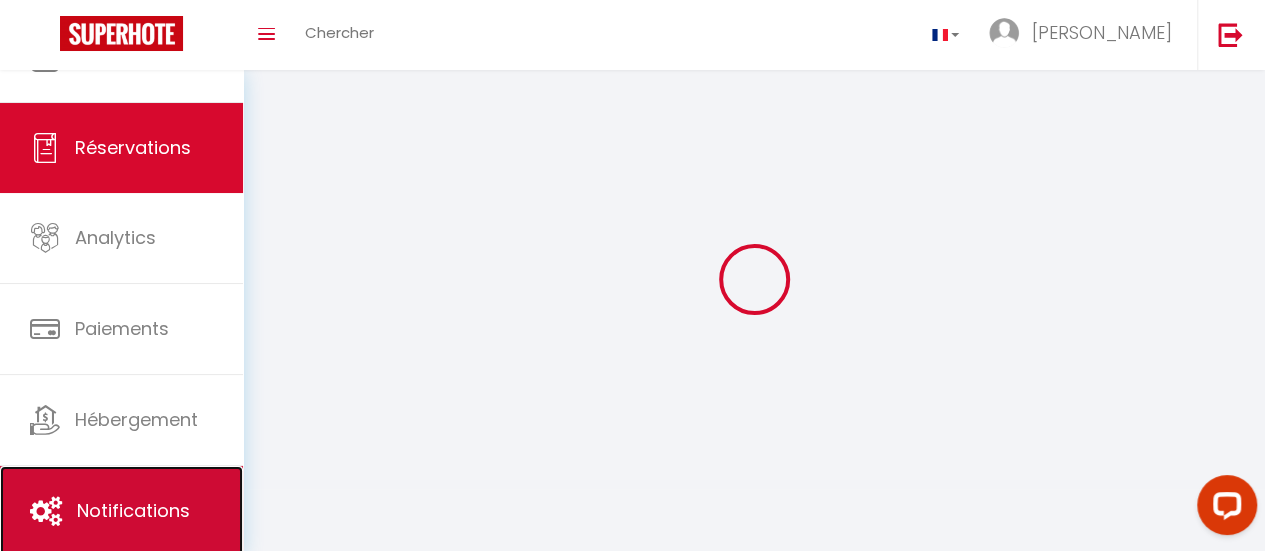 click on "Notifications" at bounding box center (133, 510) 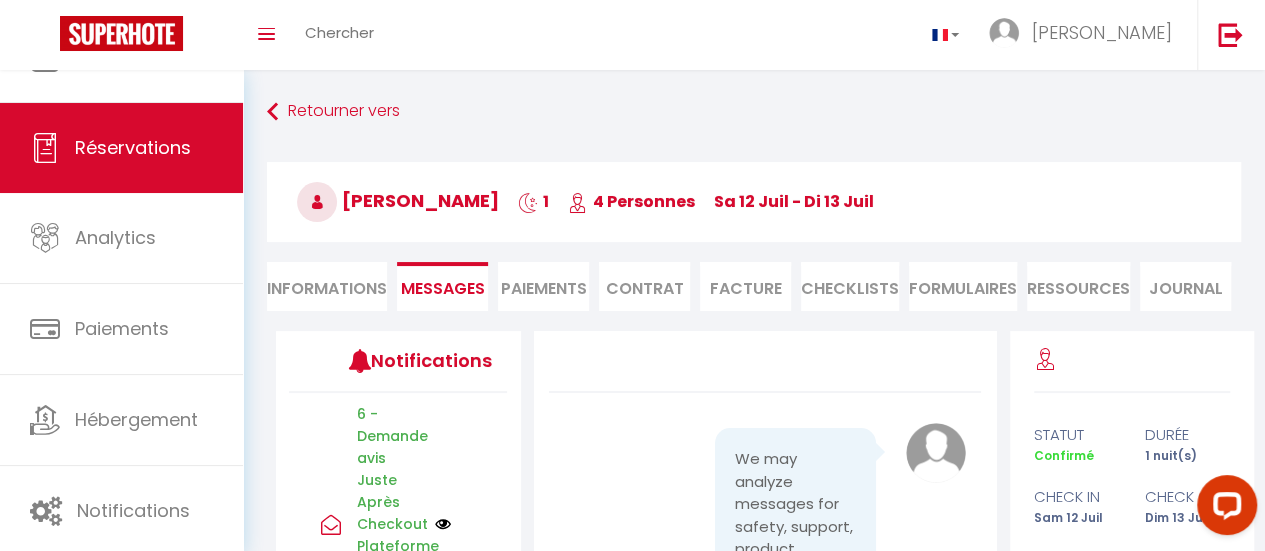 scroll, scrollTop: 16690, scrollLeft: 0, axis: vertical 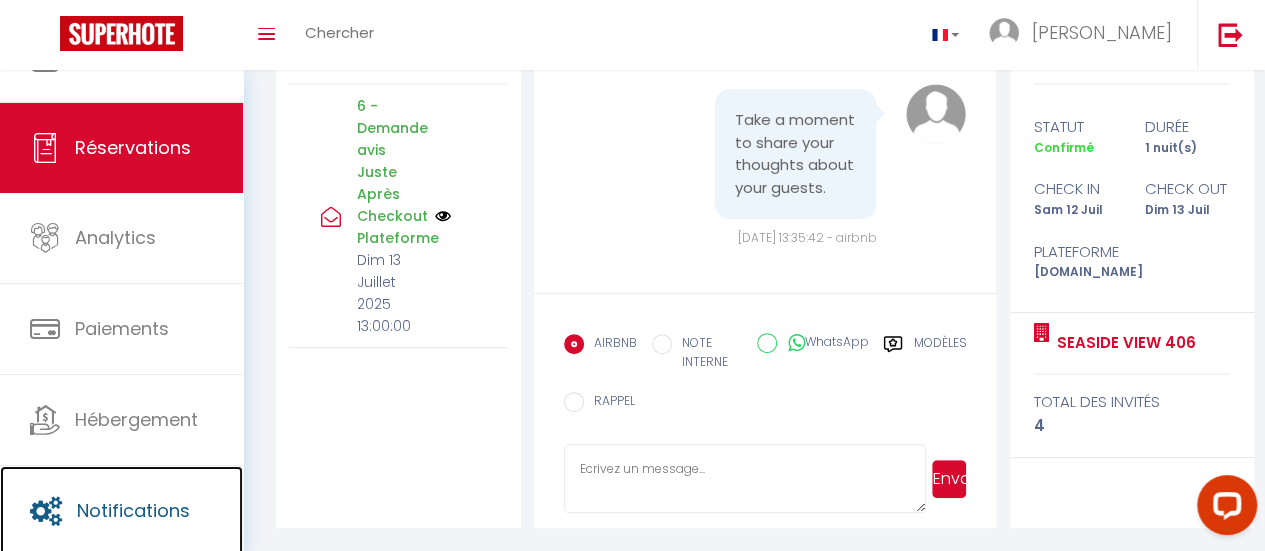 select 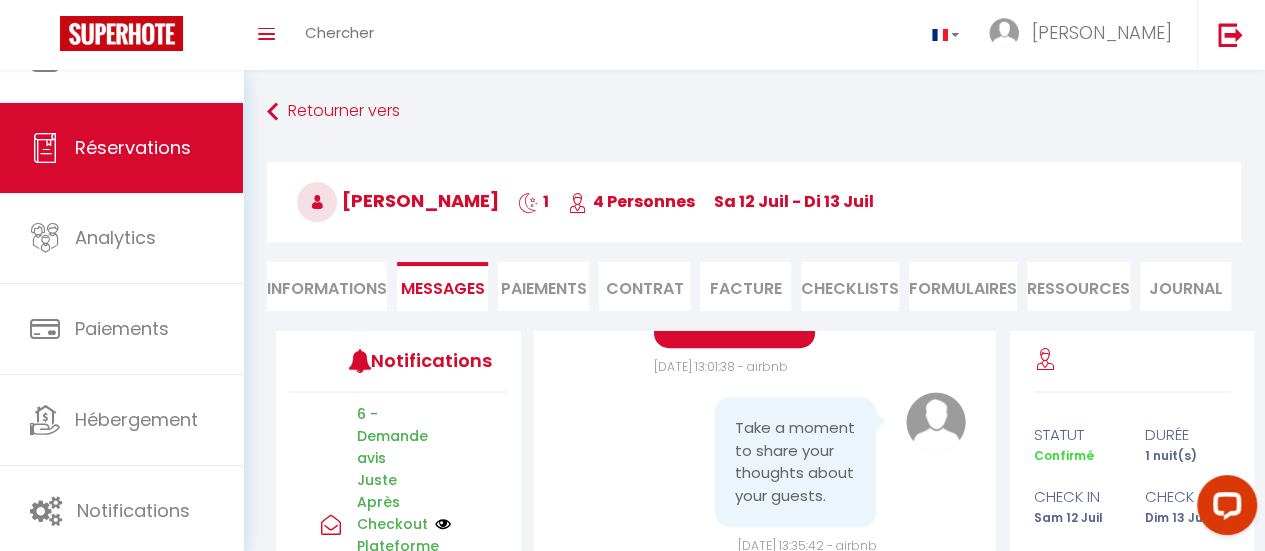 click on "Informations" at bounding box center (327, 286) 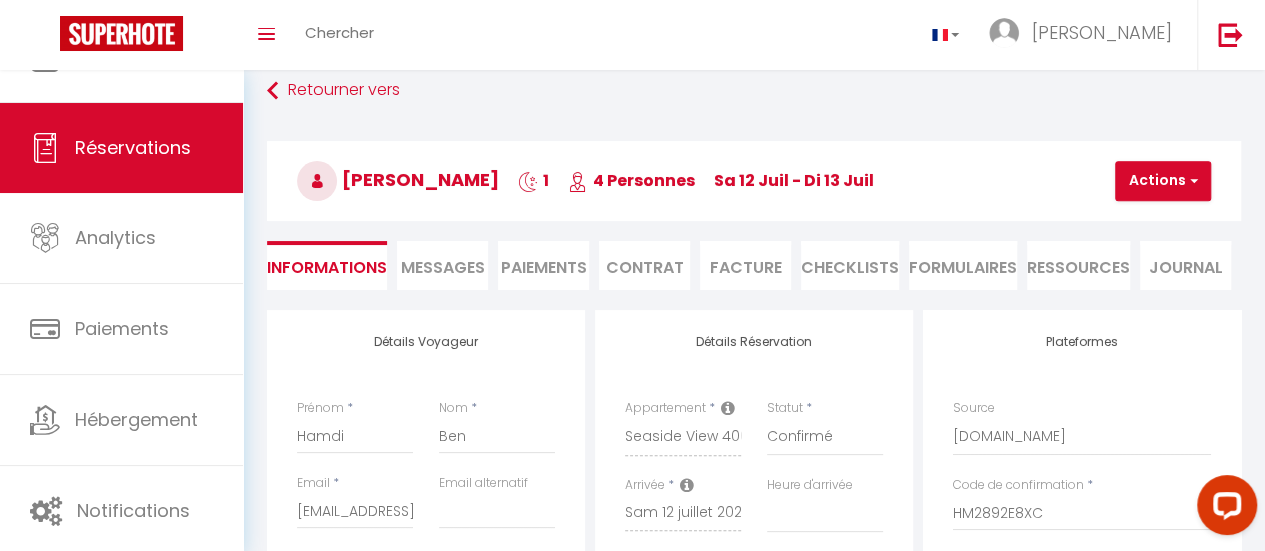 scroll, scrollTop: 0, scrollLeft: 0, axis: both 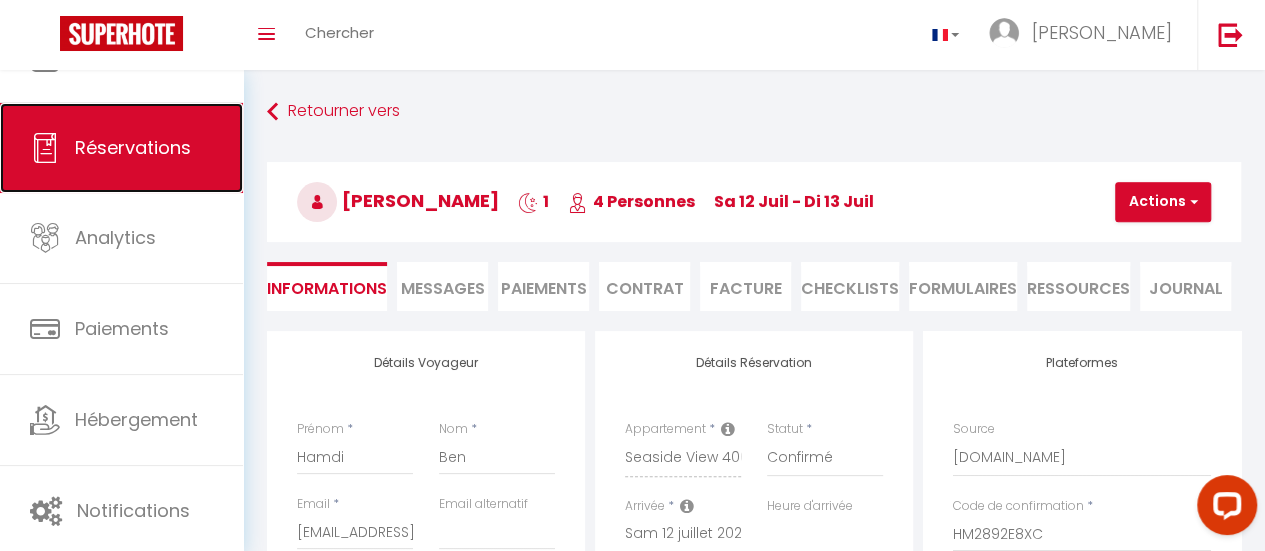 click on "Réservations" at bounding box center (133, 147) 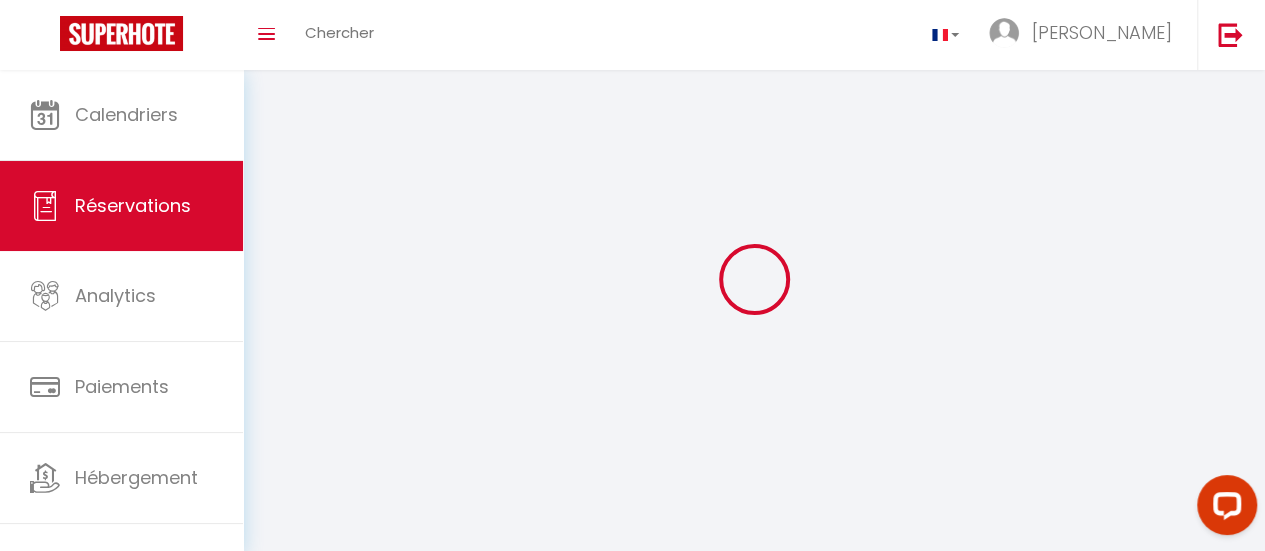 select 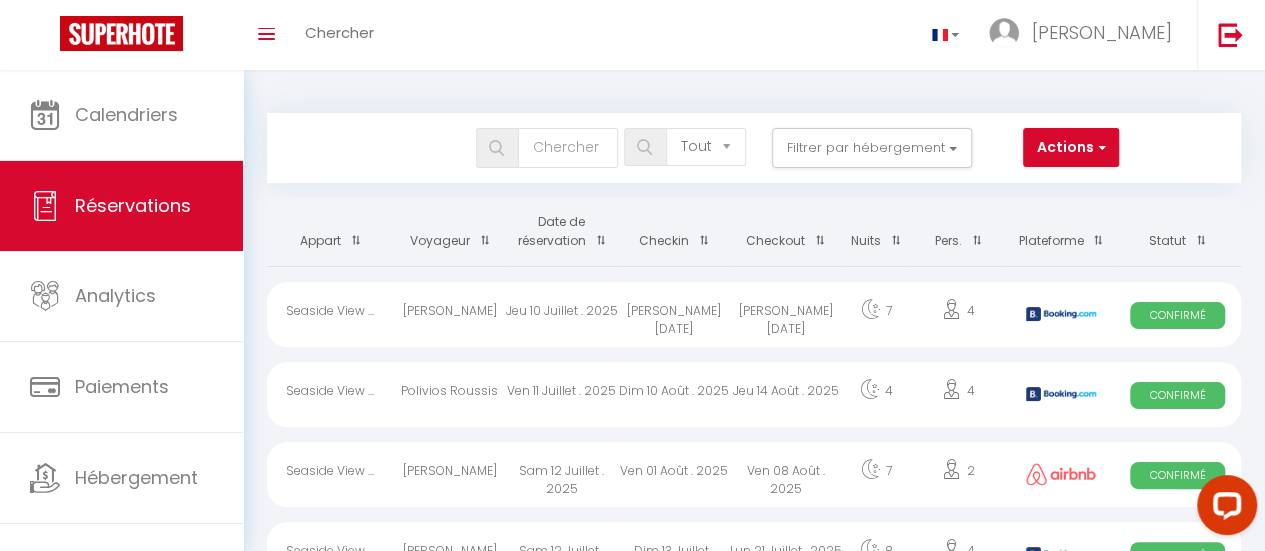 scroll, scrollTop: 152, scrollLeft: 0, axis: vertical 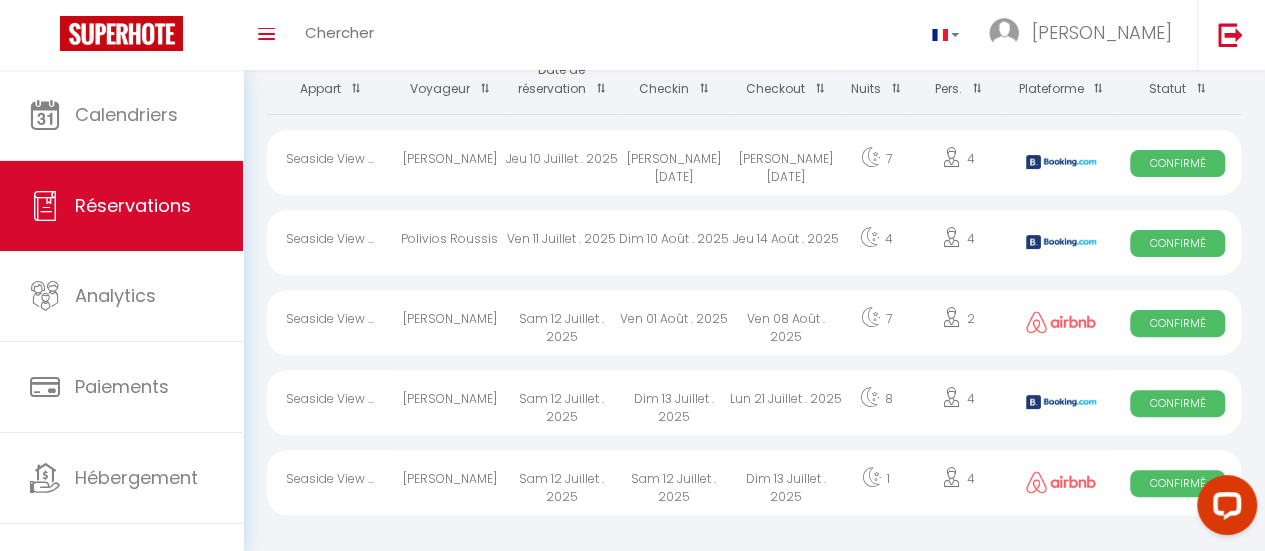 click on "Seaside View ..." at bounding box center [330, 482] 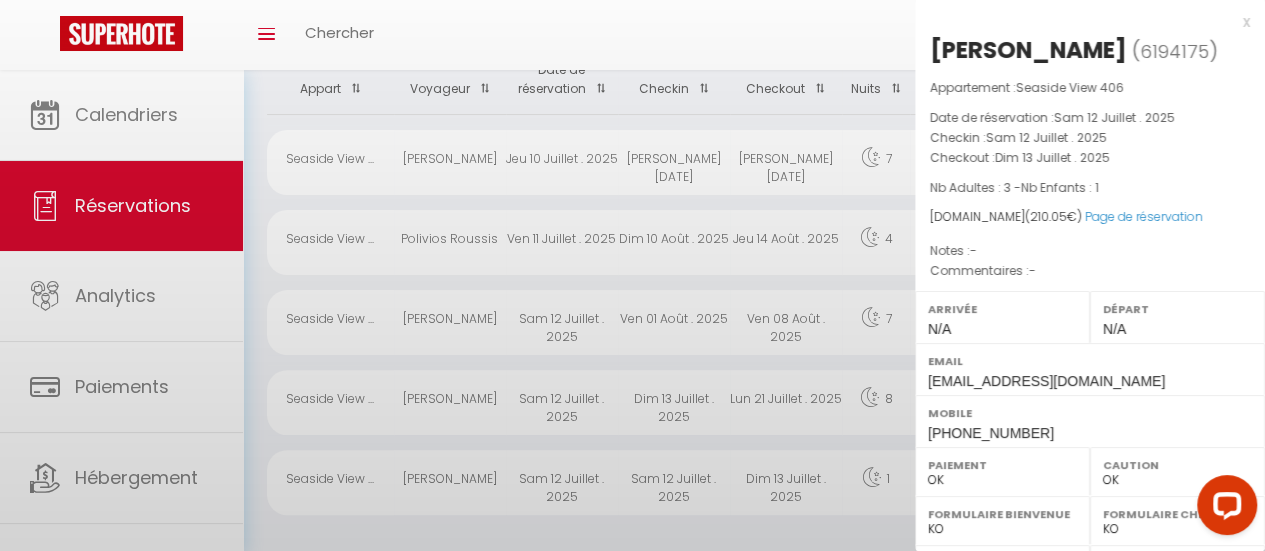 select on "49705" 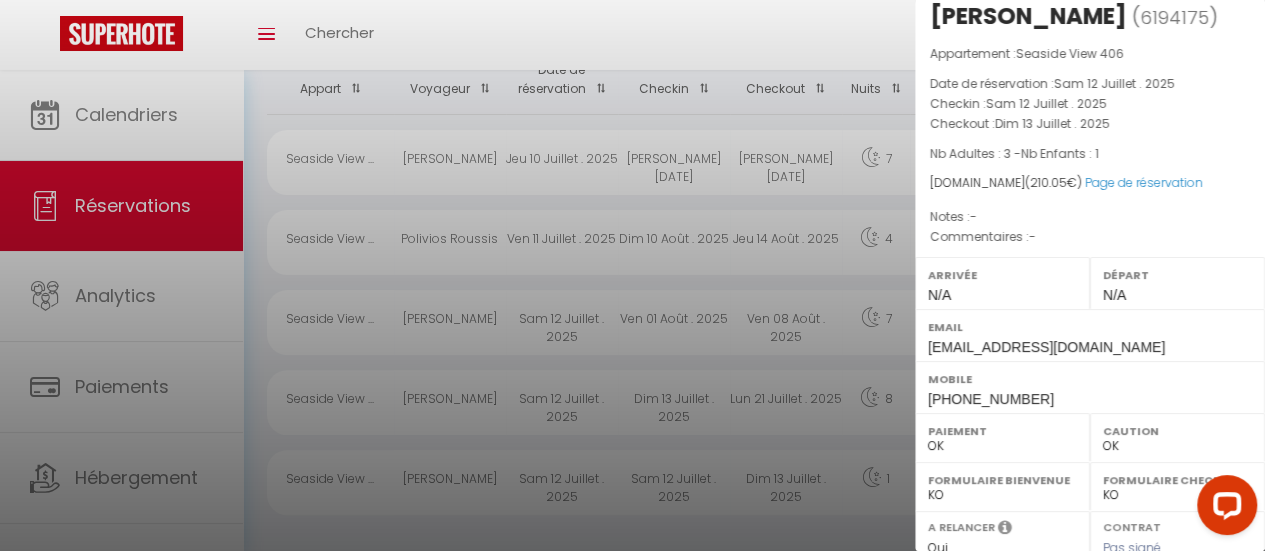 scroll, scrollTop: 0, scrollLeft: 0, axis: both 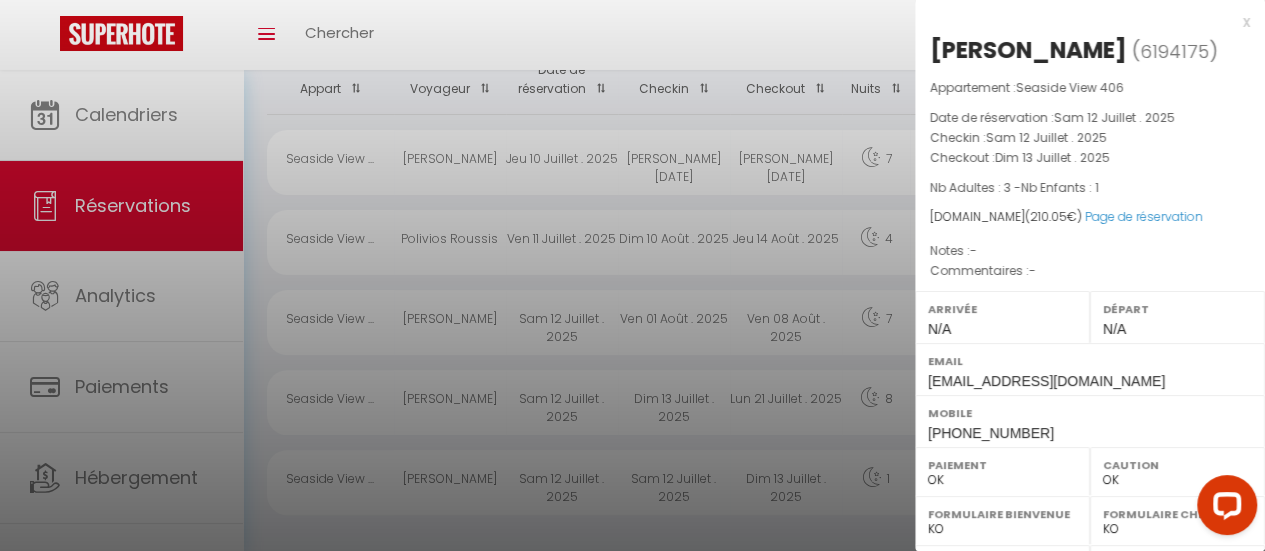 click on "6194175" at bounding box center [1174, 51] 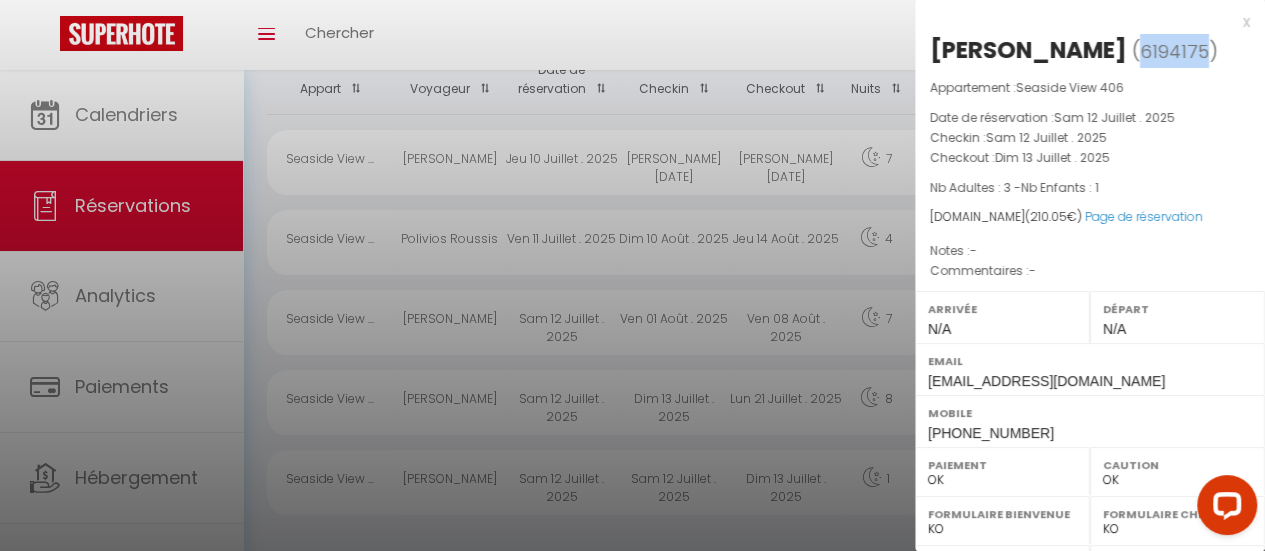 click on "6194175" at bounding box center (1174, 51) 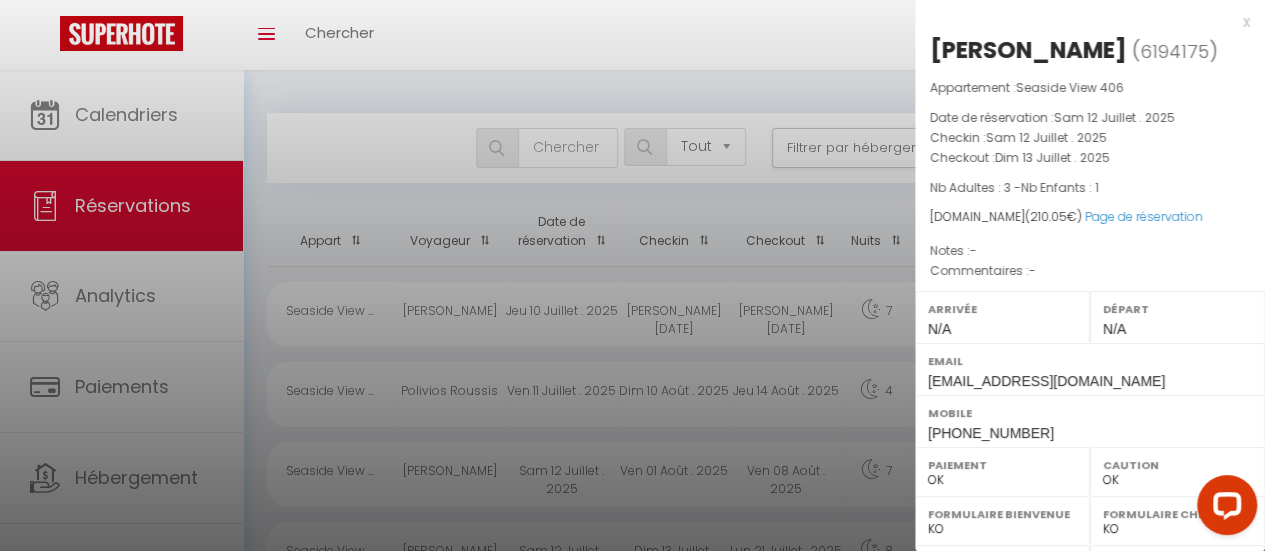 click at bounding box center (632, 275) 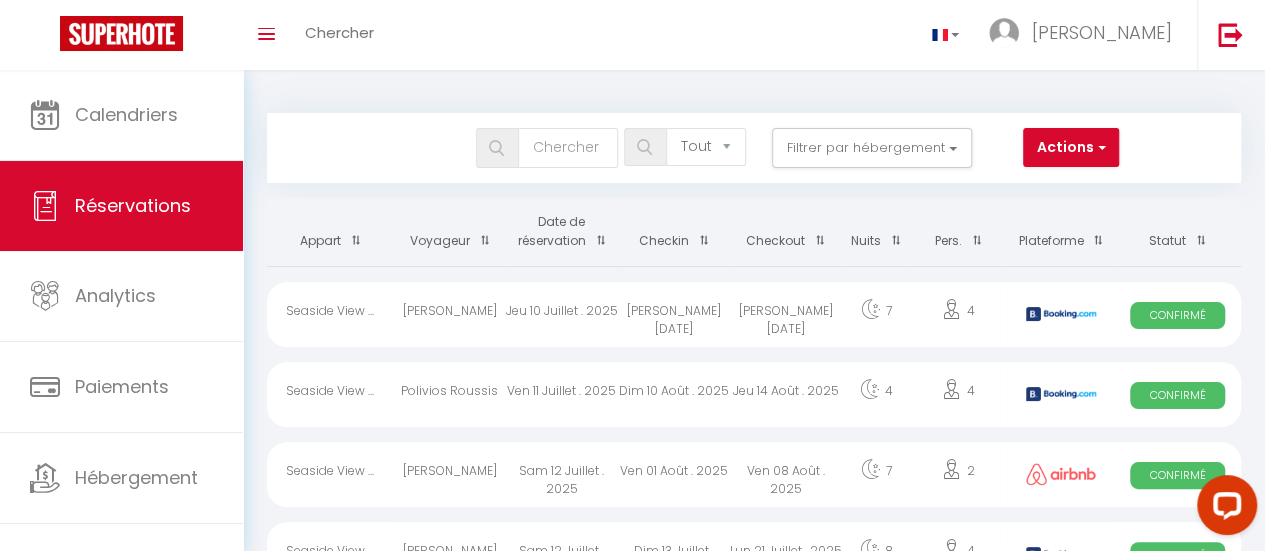 scroll, scrollTop: 152, scrollLeft: 0, axis: vertical 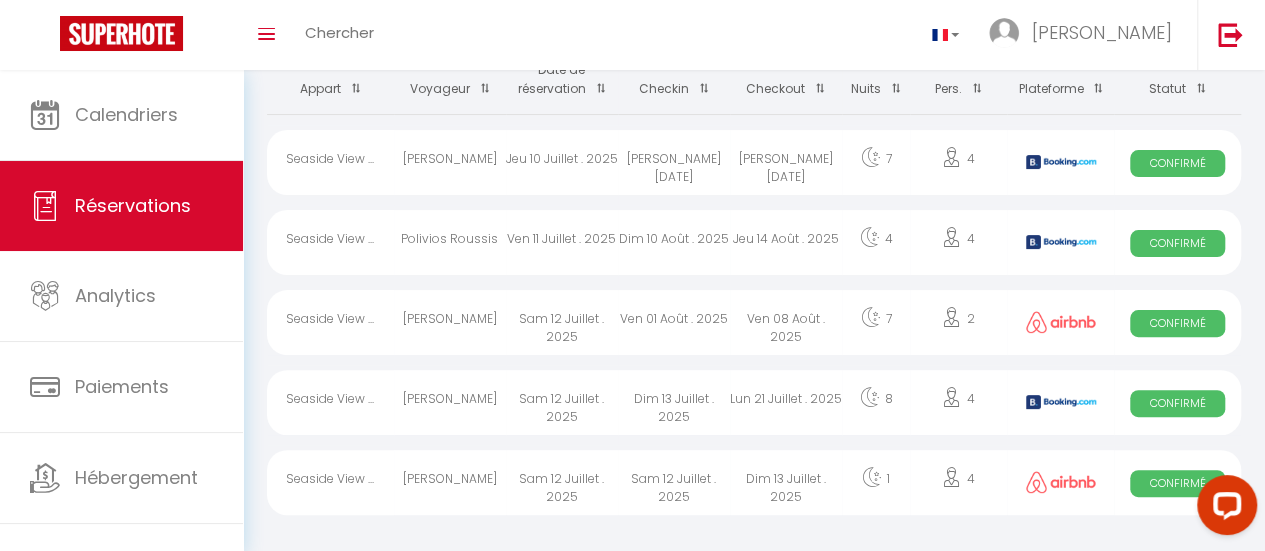 click on "Confirmé" at bounding box center [1177, 323] 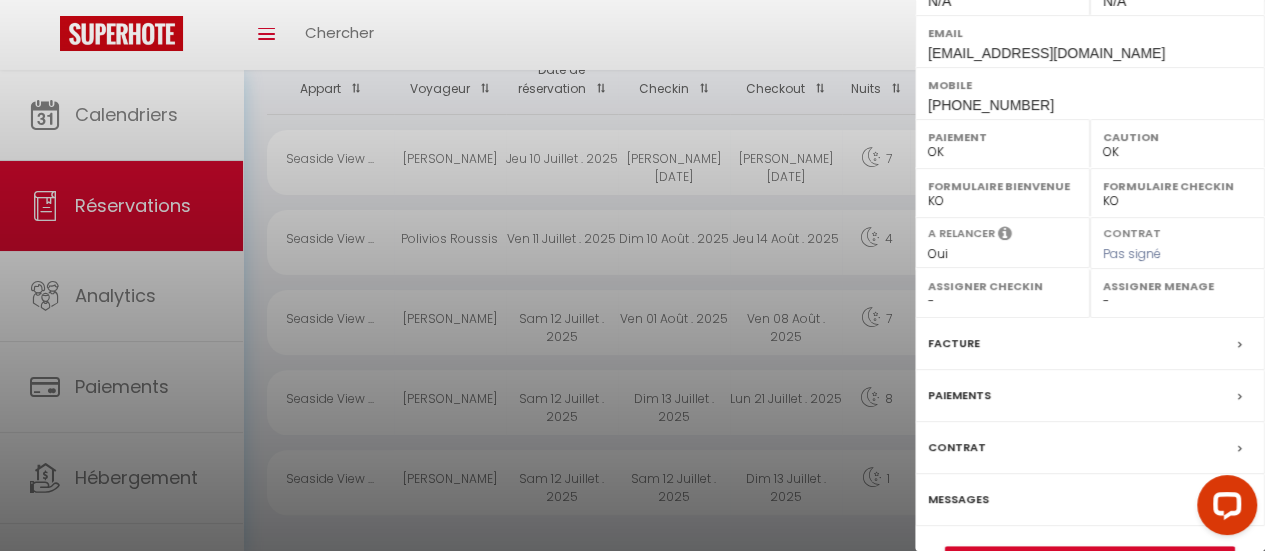 scroll, scrollTop: 376, scrollLeft: 0, axis: vertical 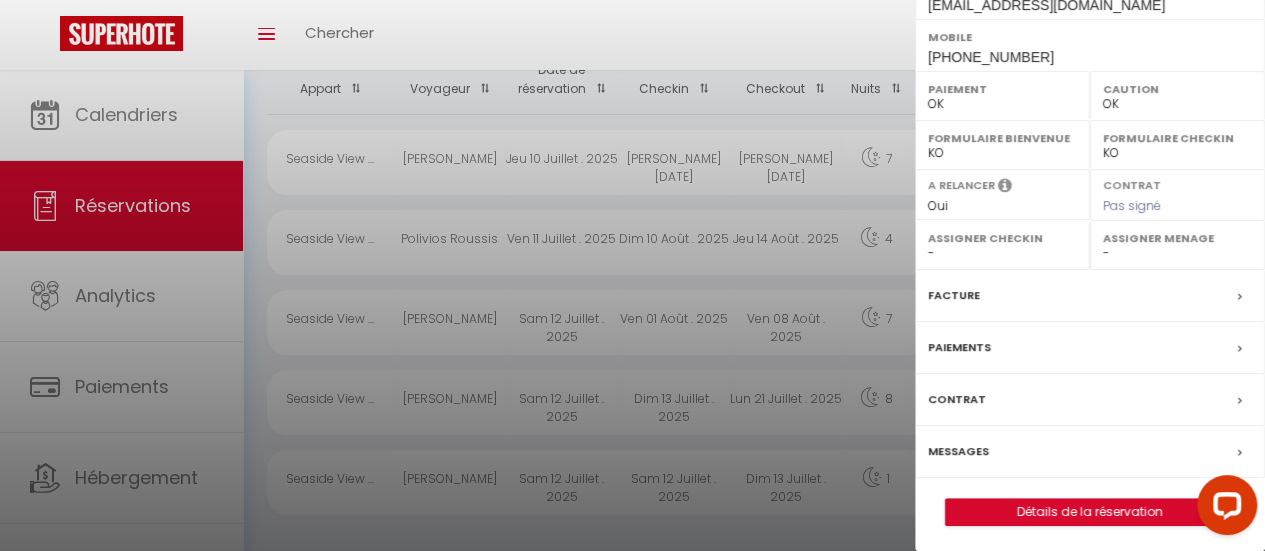 click on "Messages" at bounding box center [1090, 452] 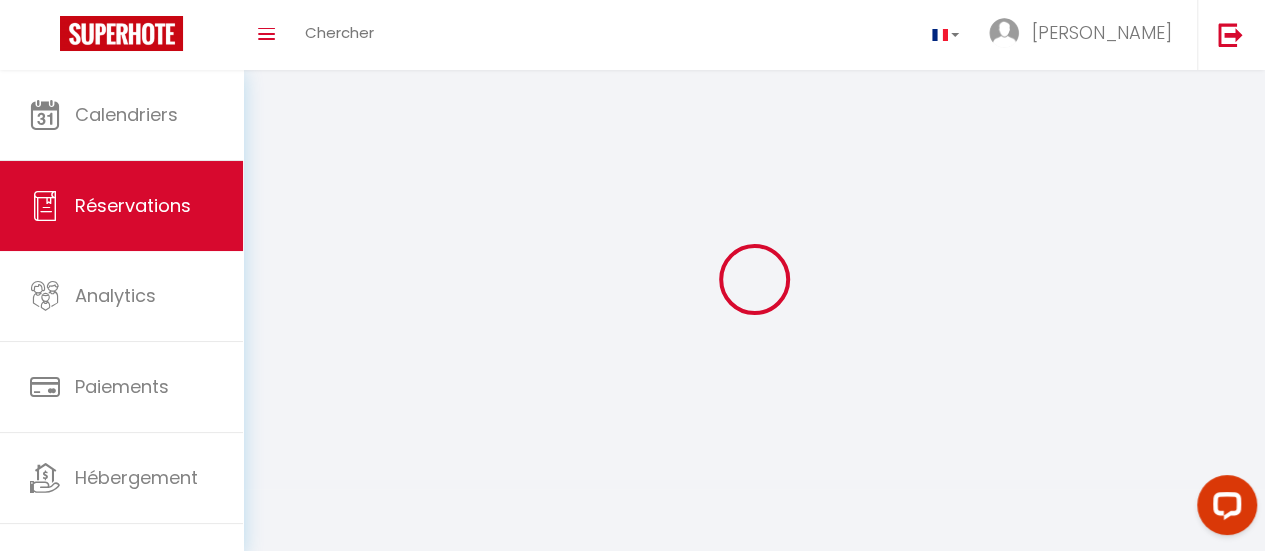 select 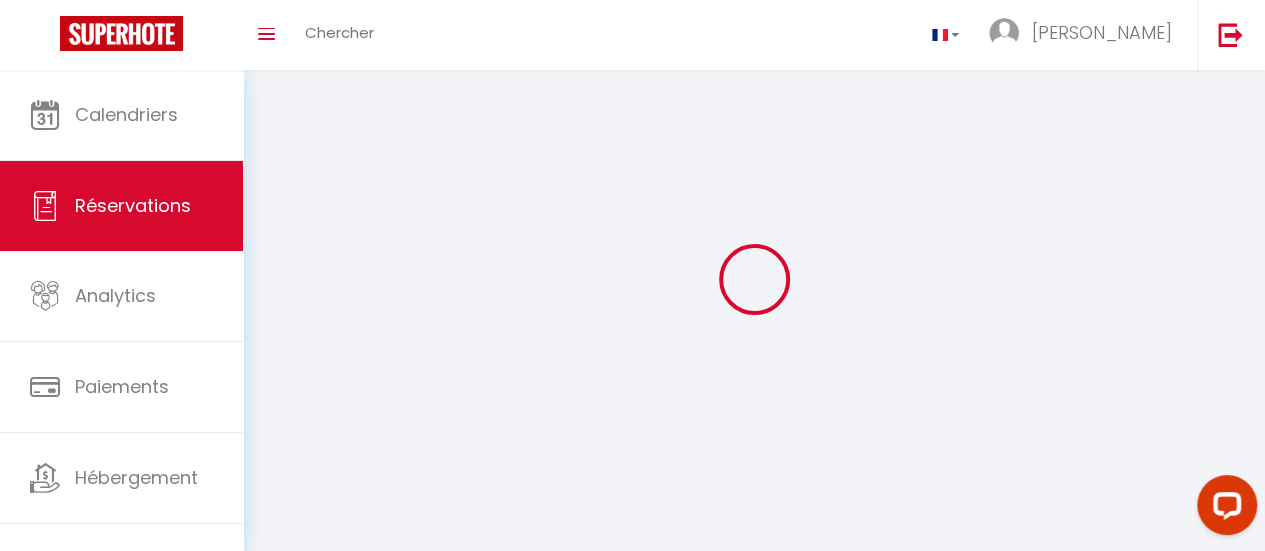select 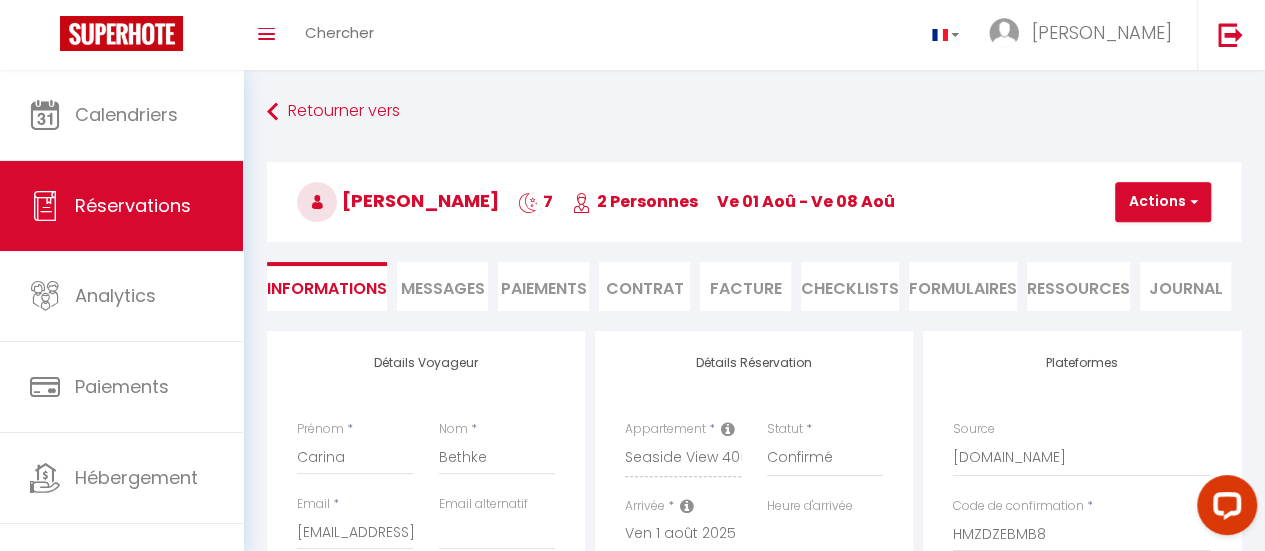 select 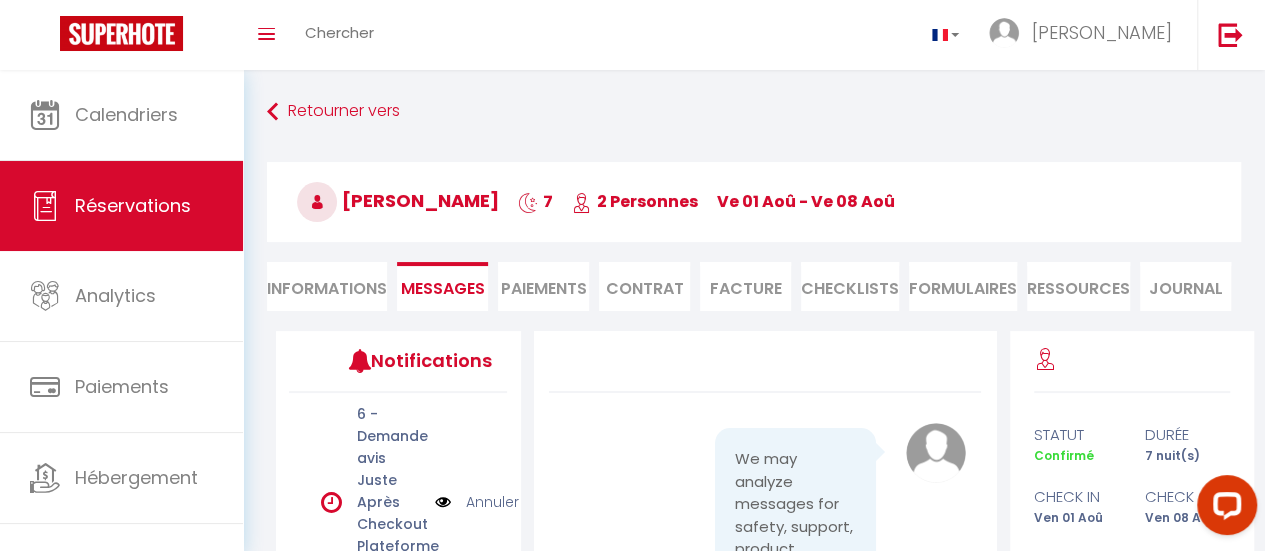 scroll, scrollTop: 1804, scrollLeft: 0, axis: vertical 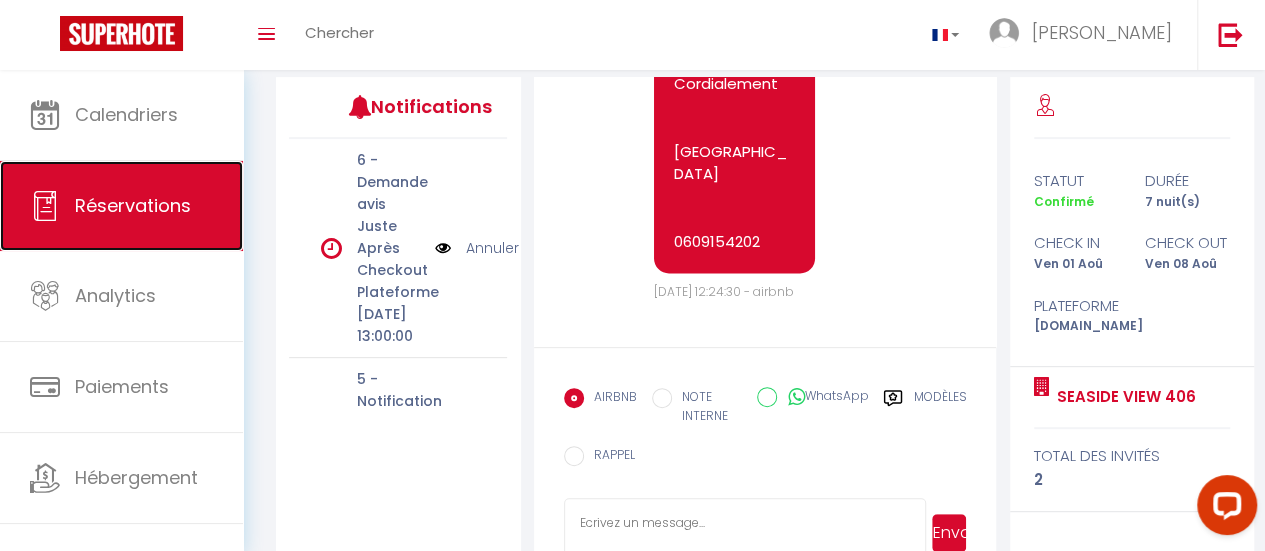 click on "Réservations" at bounding box center [133, 205] 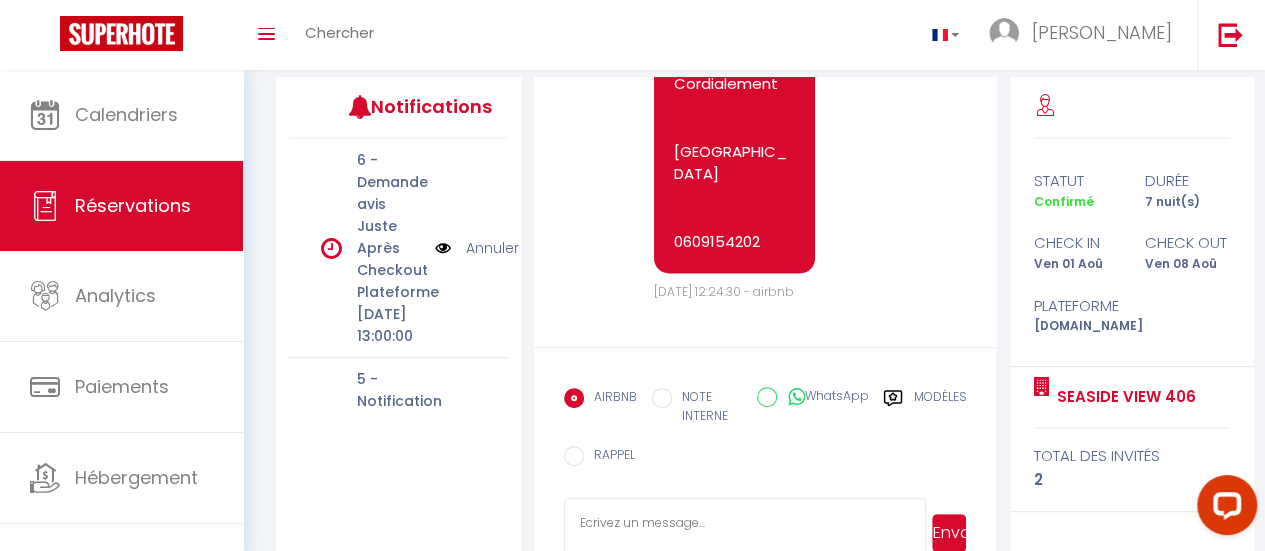 select on "not_cancelled" 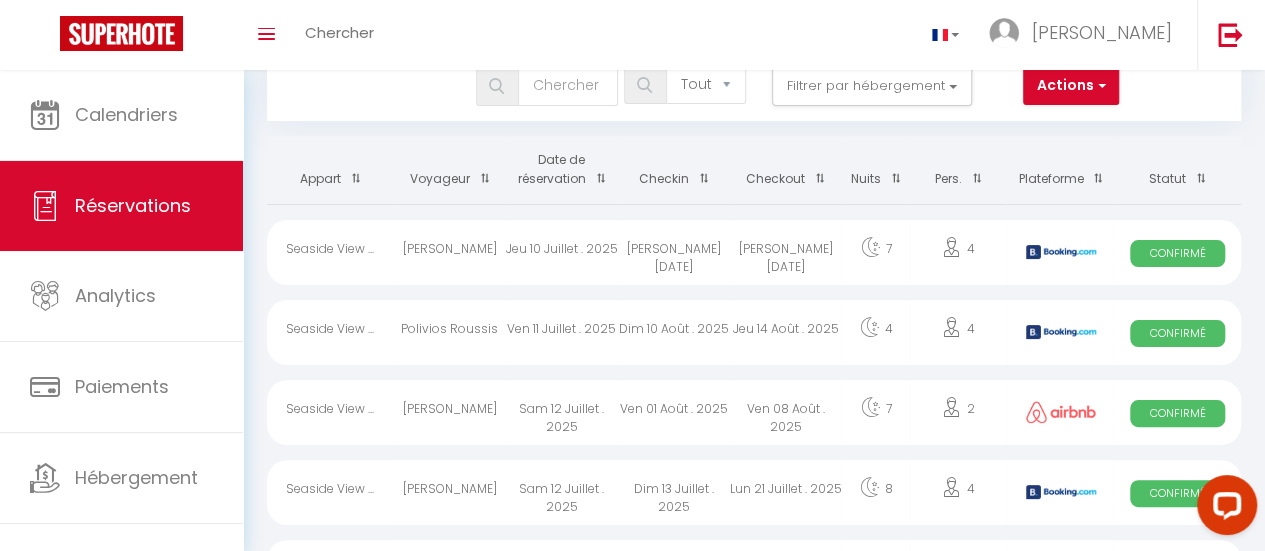 scroll, scrollTop: 60, scrollLeft: 0, axis: vertical 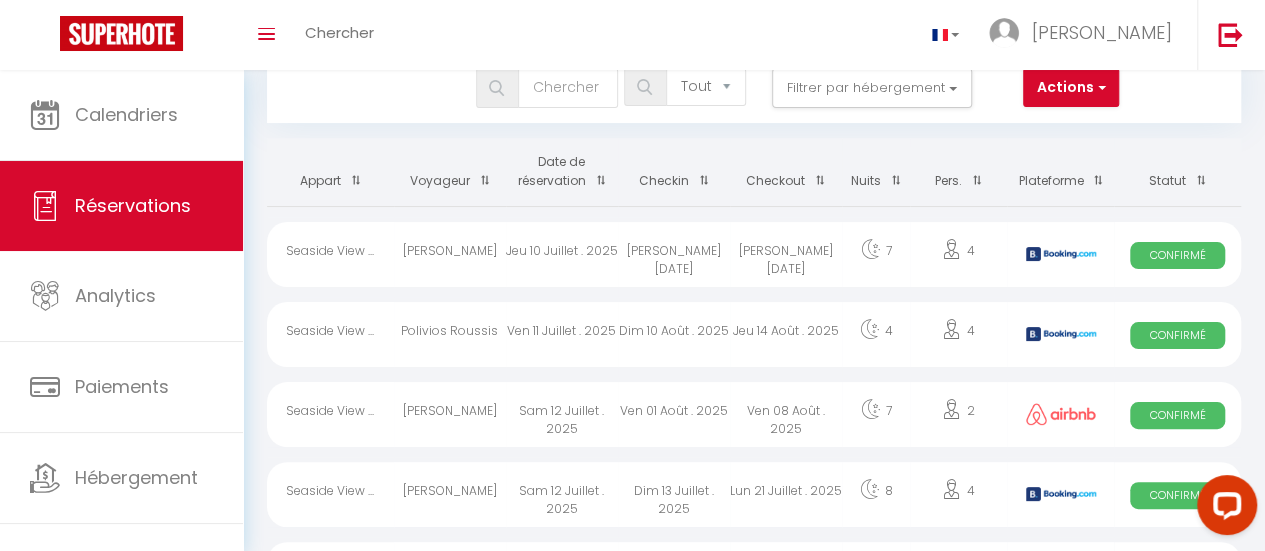 click on "Confirmé" at bounding box center [1177, 335] 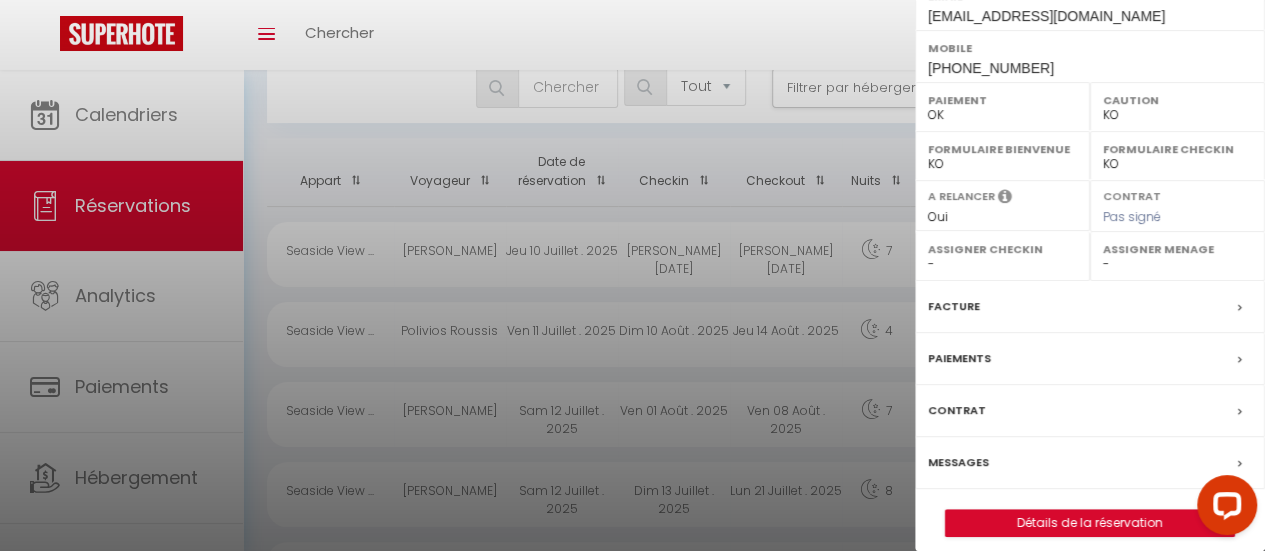 scroll, scrollTop: 406, scrollLeft: 0, axis: vertical 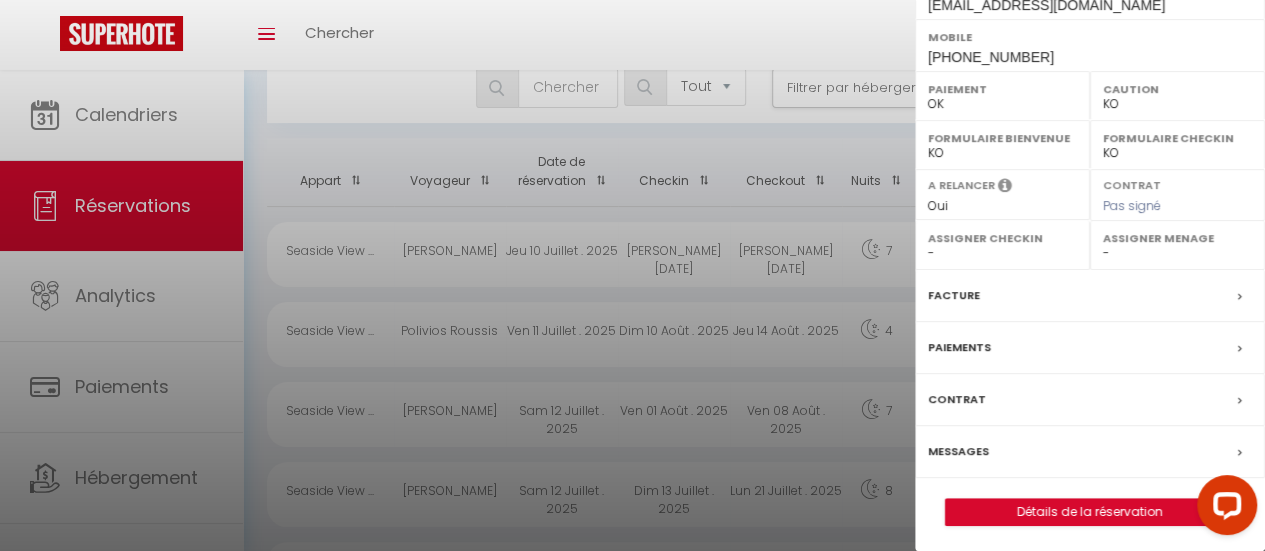 click on "Messages" at bounding box center (1090, 452) 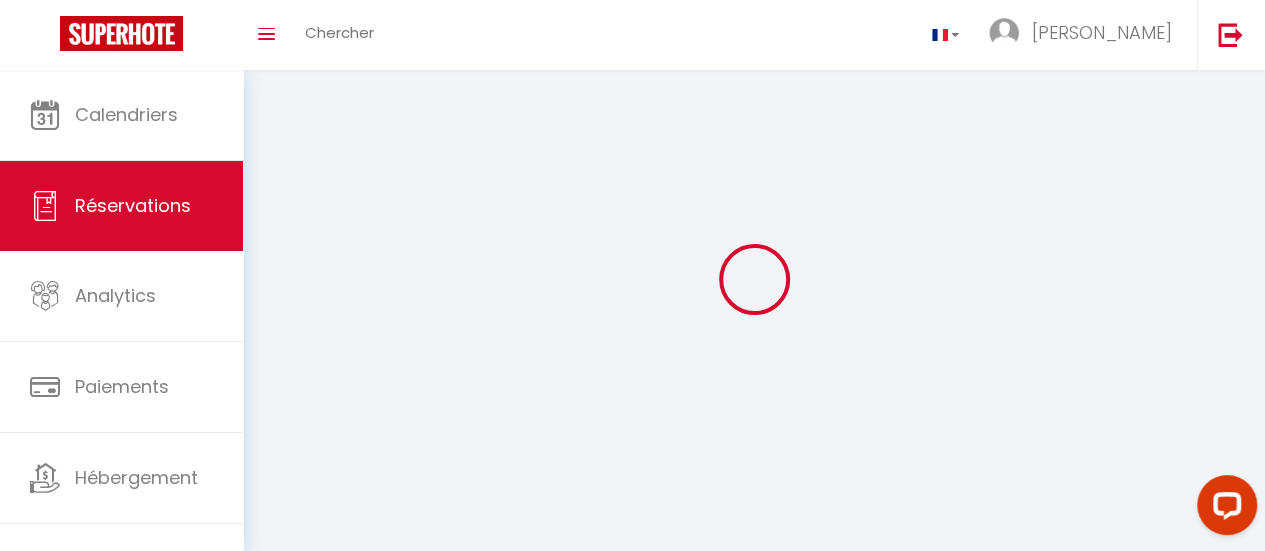 select 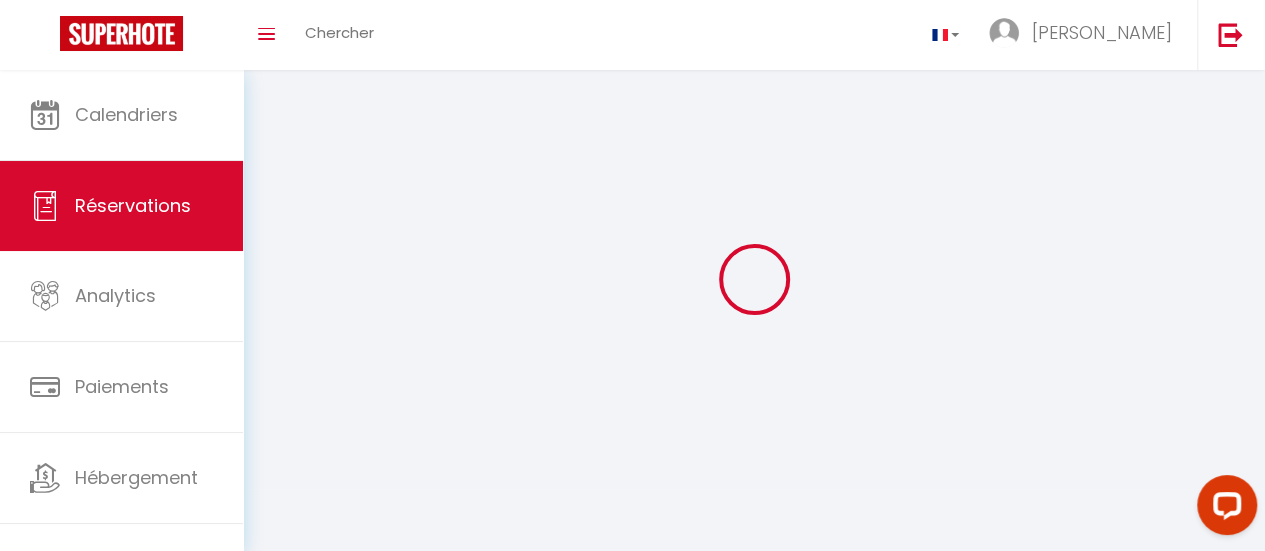 select 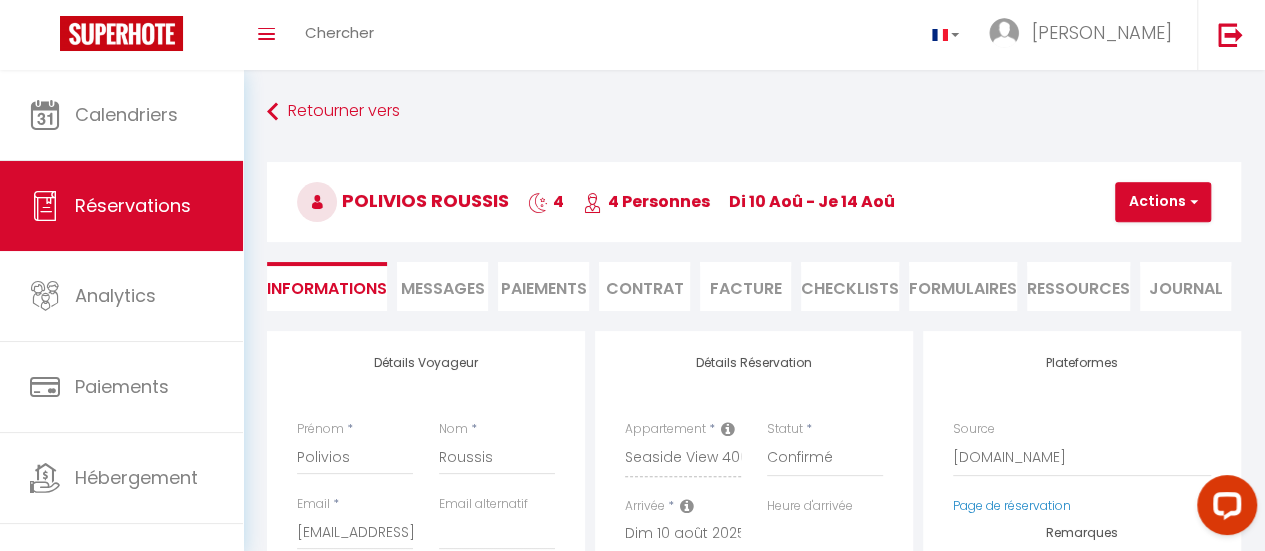 select 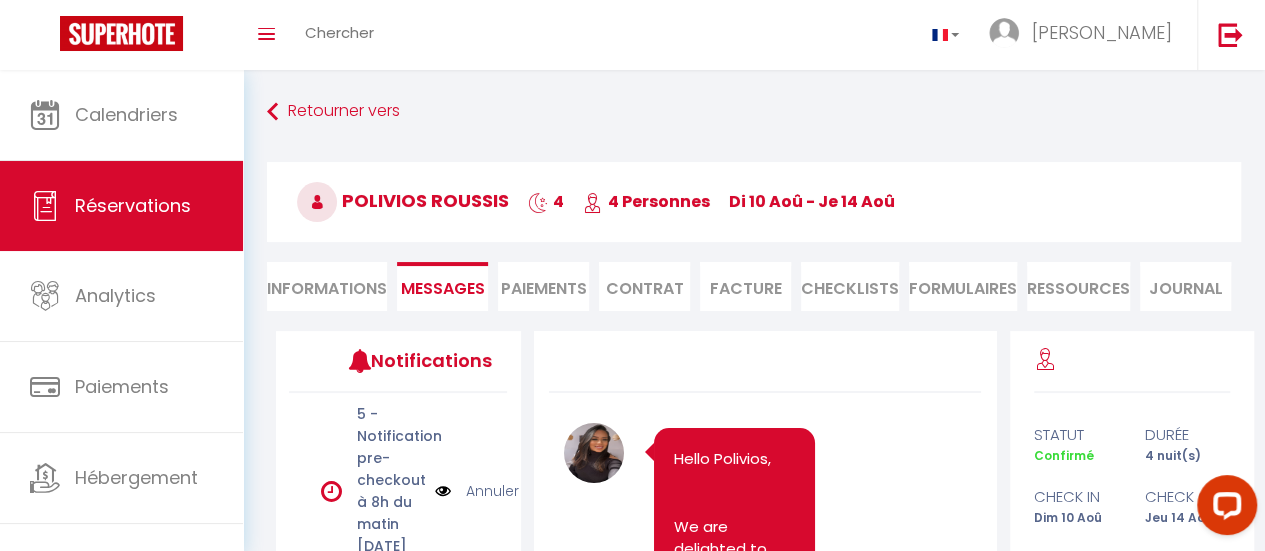 scroll, scrollTop: 1966, scrollLeft: 0, axis: vertical 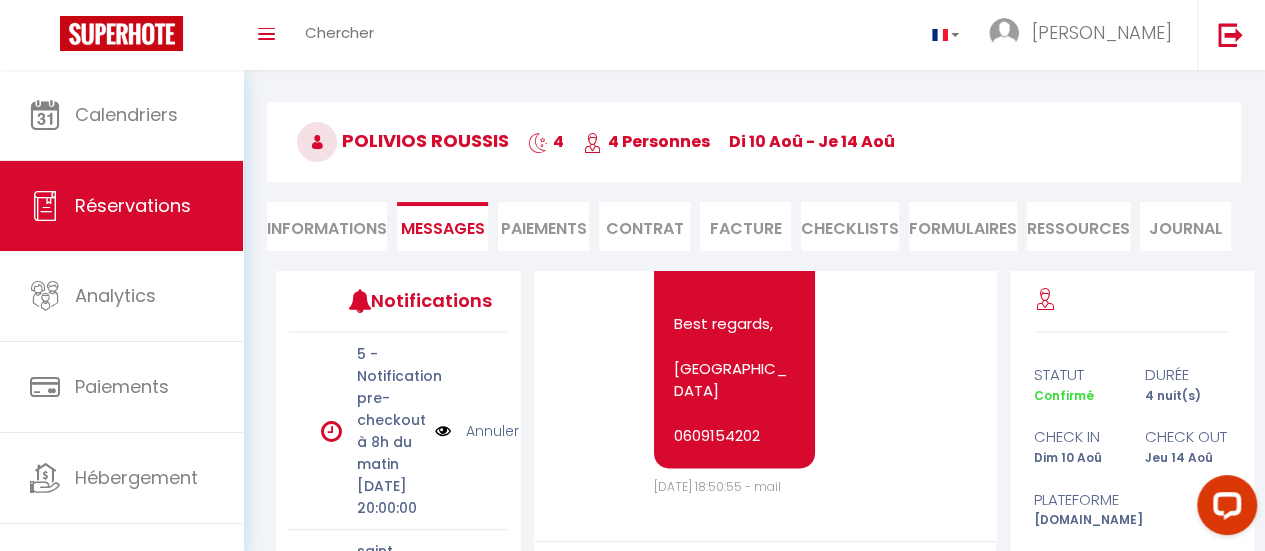 select on "not_cancelled" 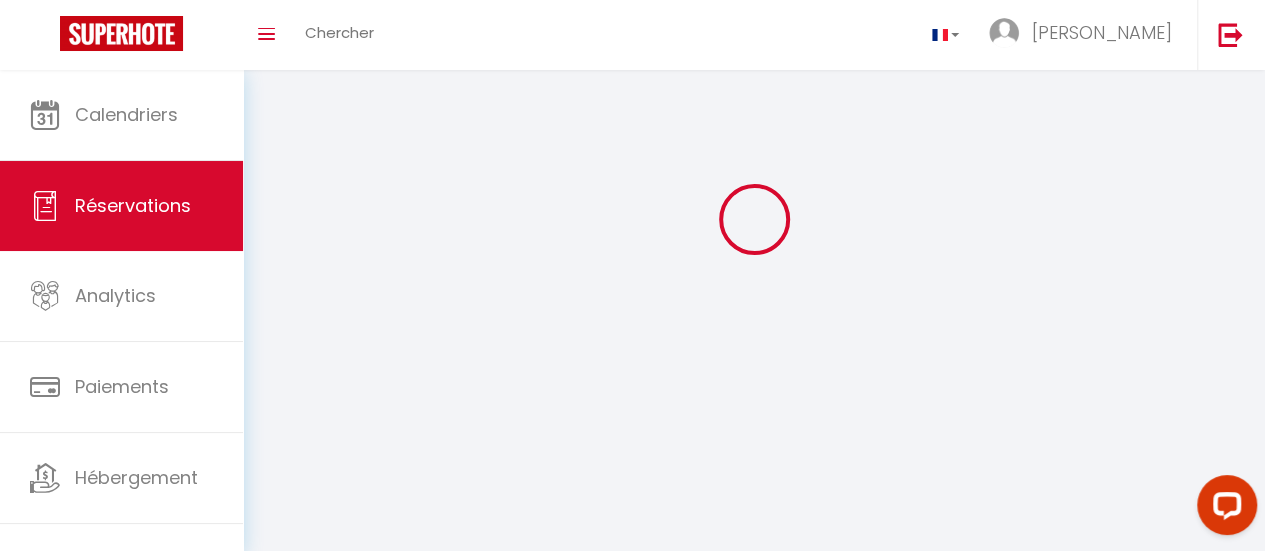 select 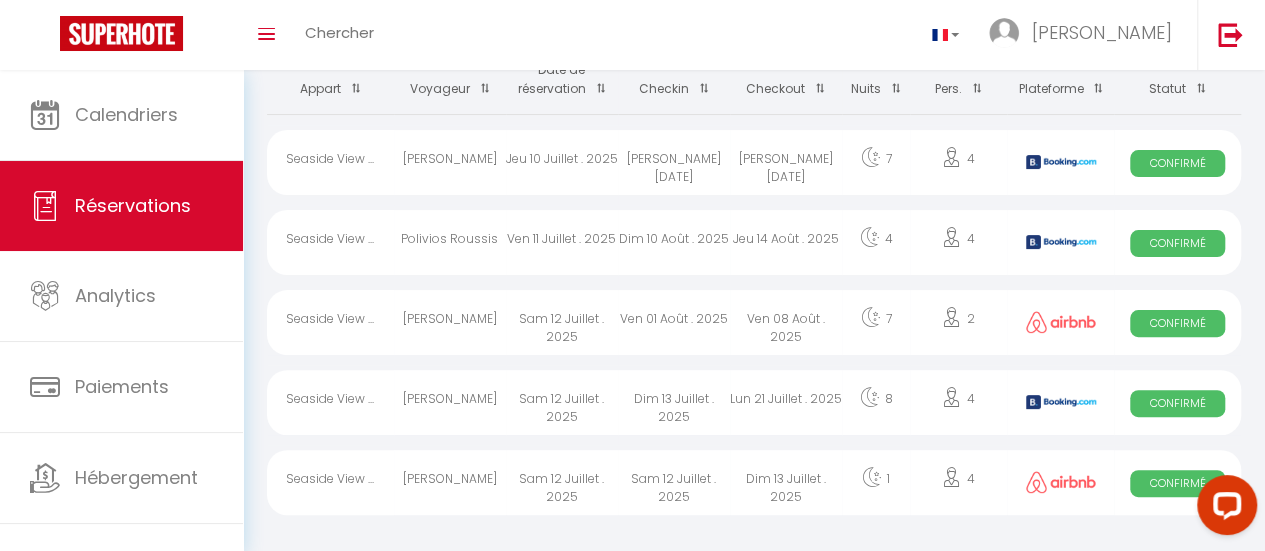 click on "Confirmé" at bounding box center (1177, 163) 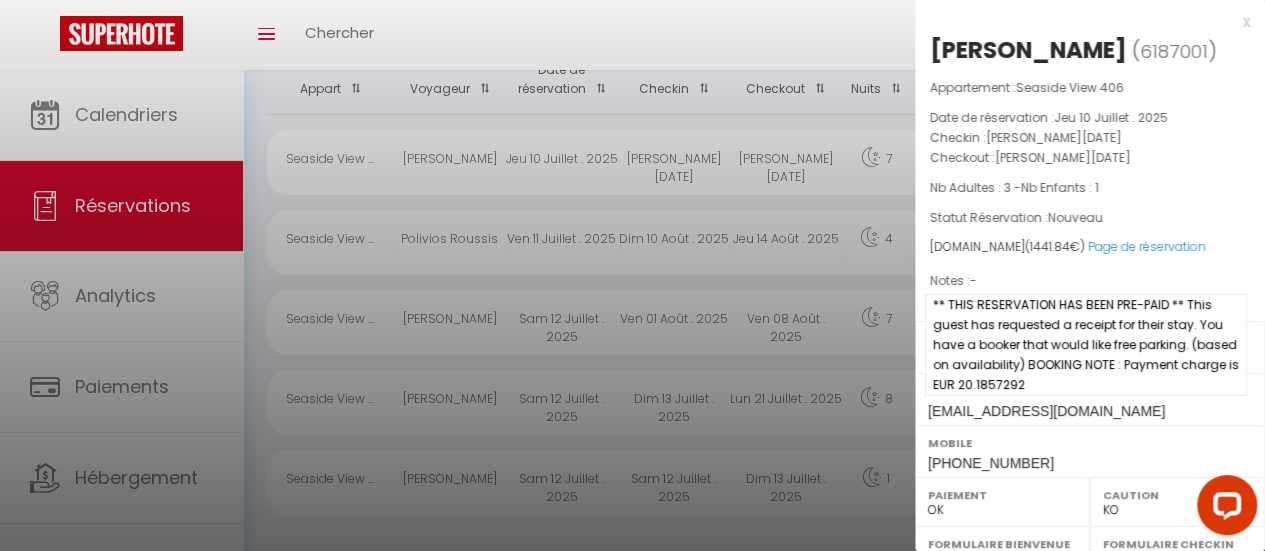scroll, scrollTop: 438, scrollLeft: 0, axis: vertical 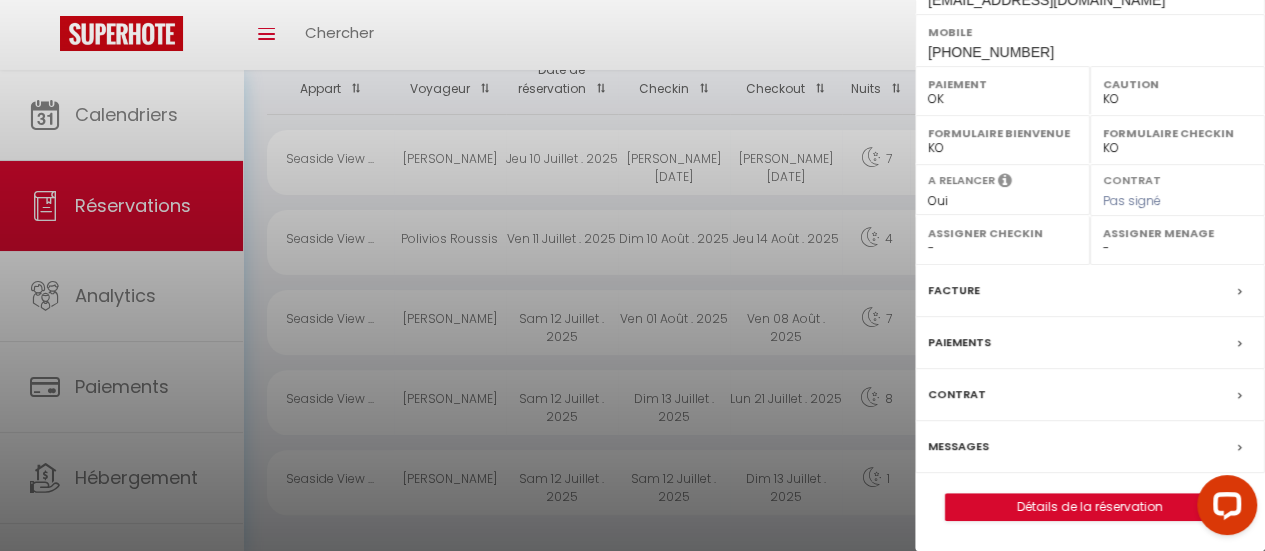click on "Messages" at bounding box center [1090, 447] 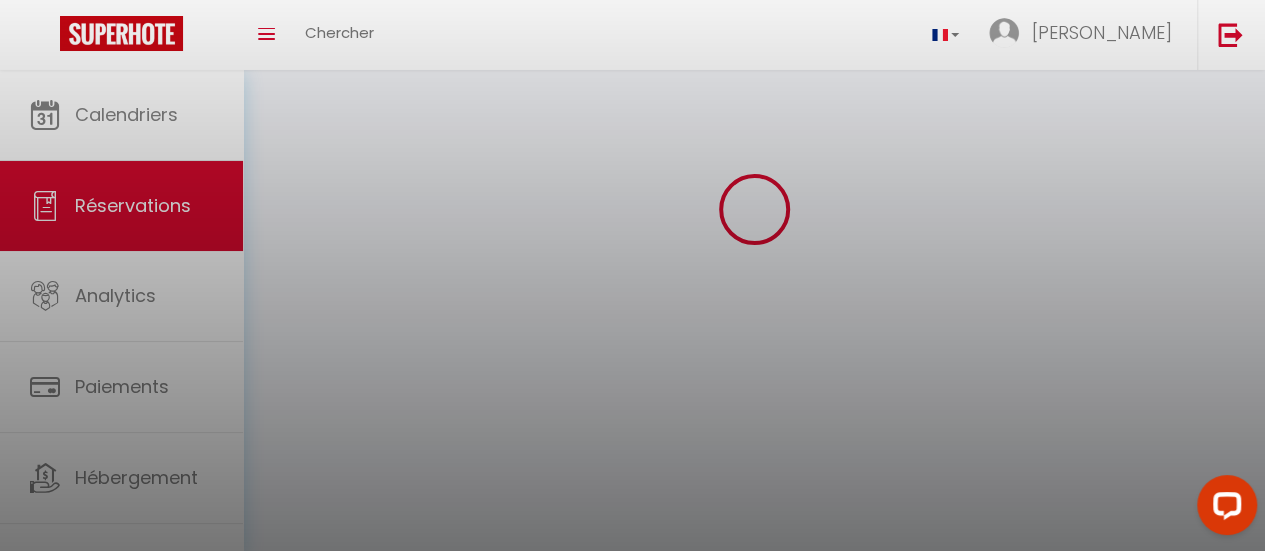 scroll, scrollTop: 0, scrollLeft: 0, axis: both 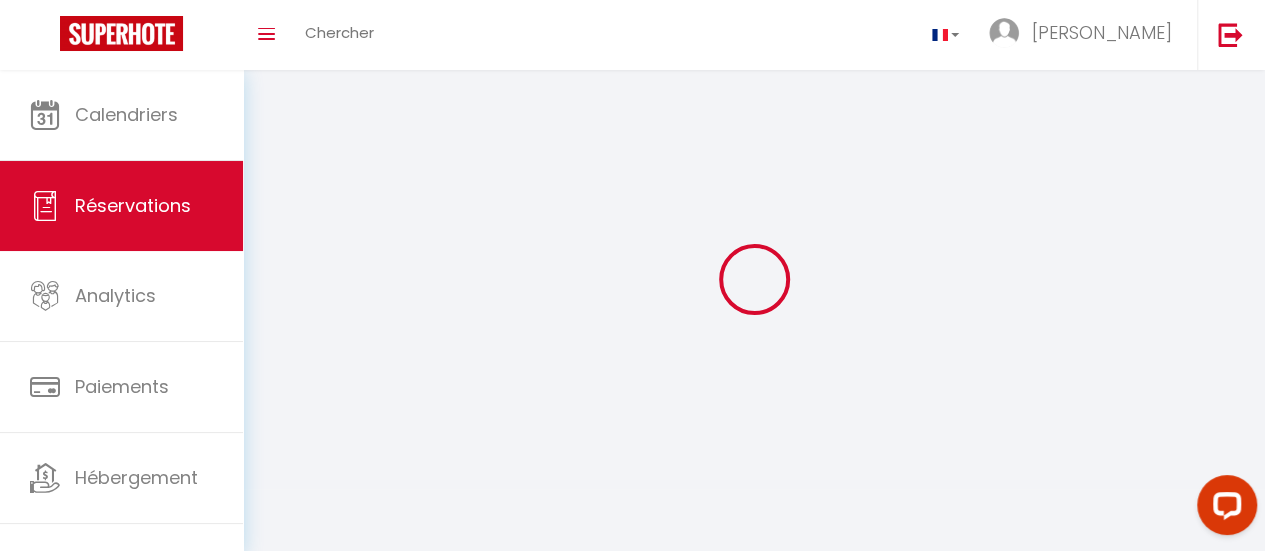 select 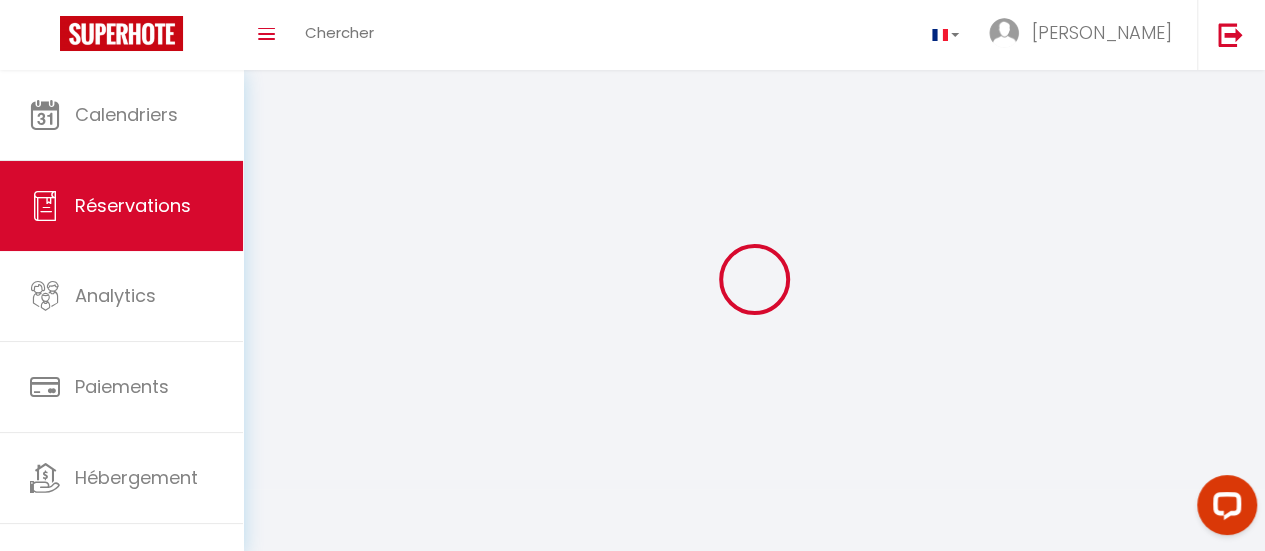 select 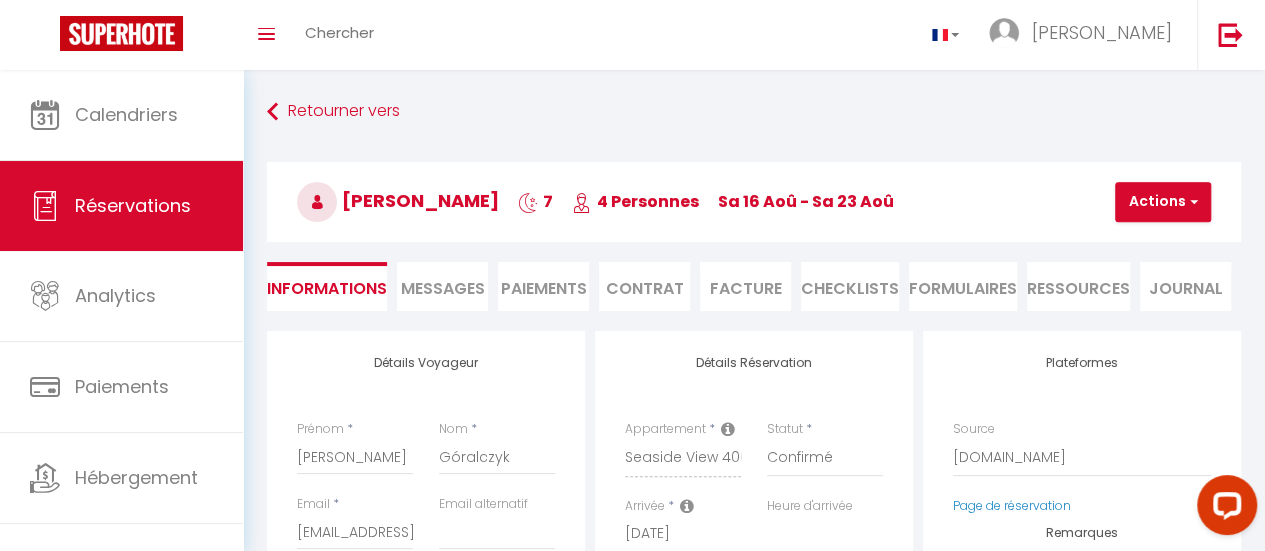 select 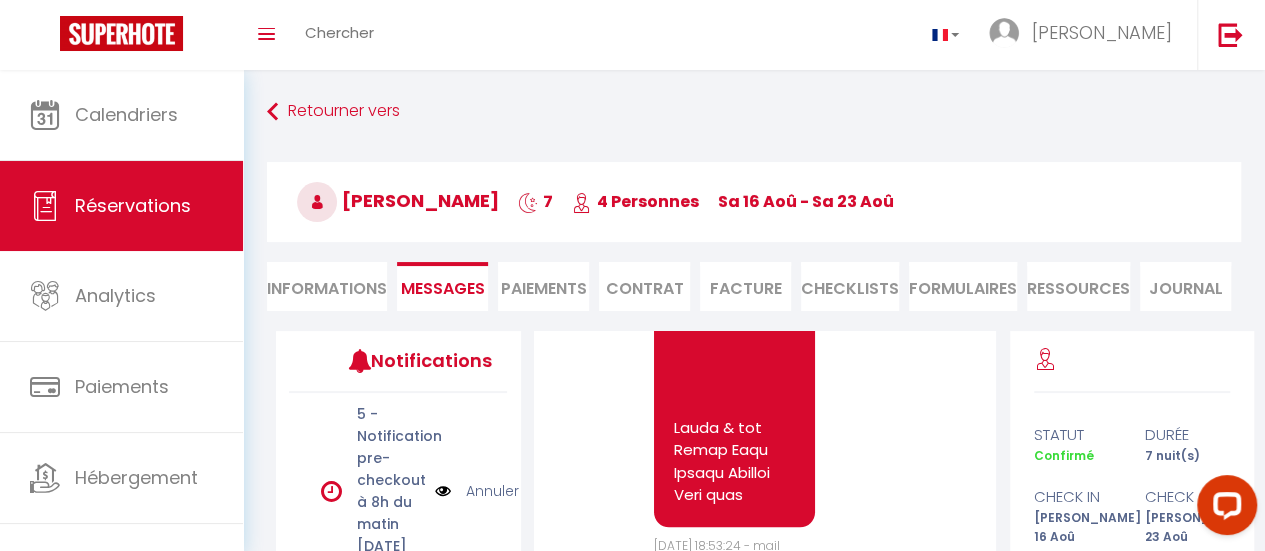 scroll, scrollTop: 4889, scrollLeft: 0, axis: vertical 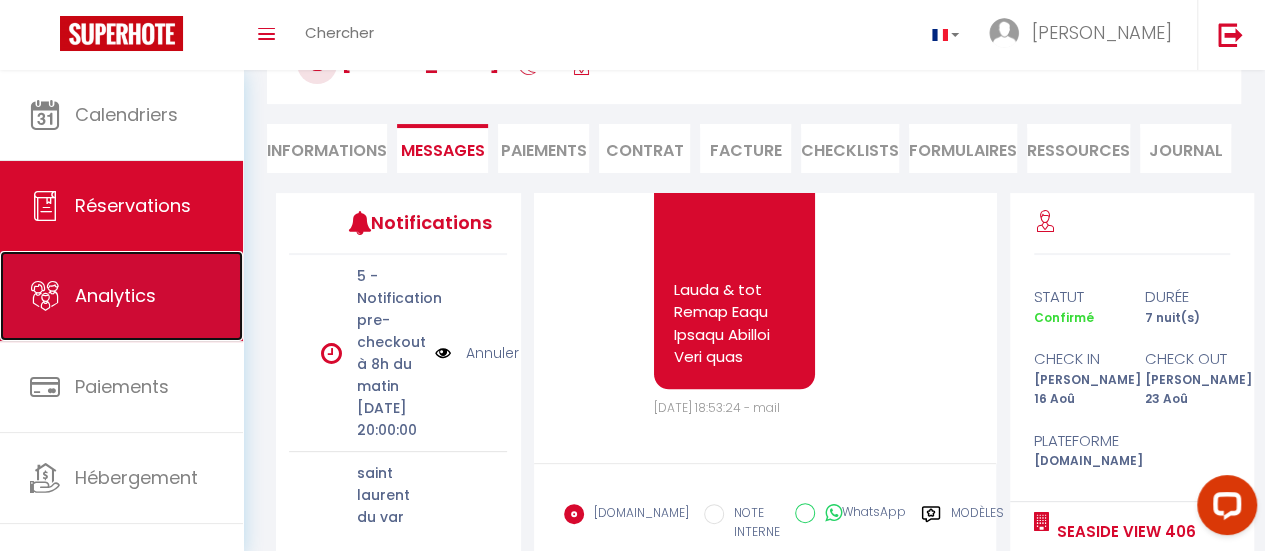 click on "Analytics" at bounding box center (121, 296) 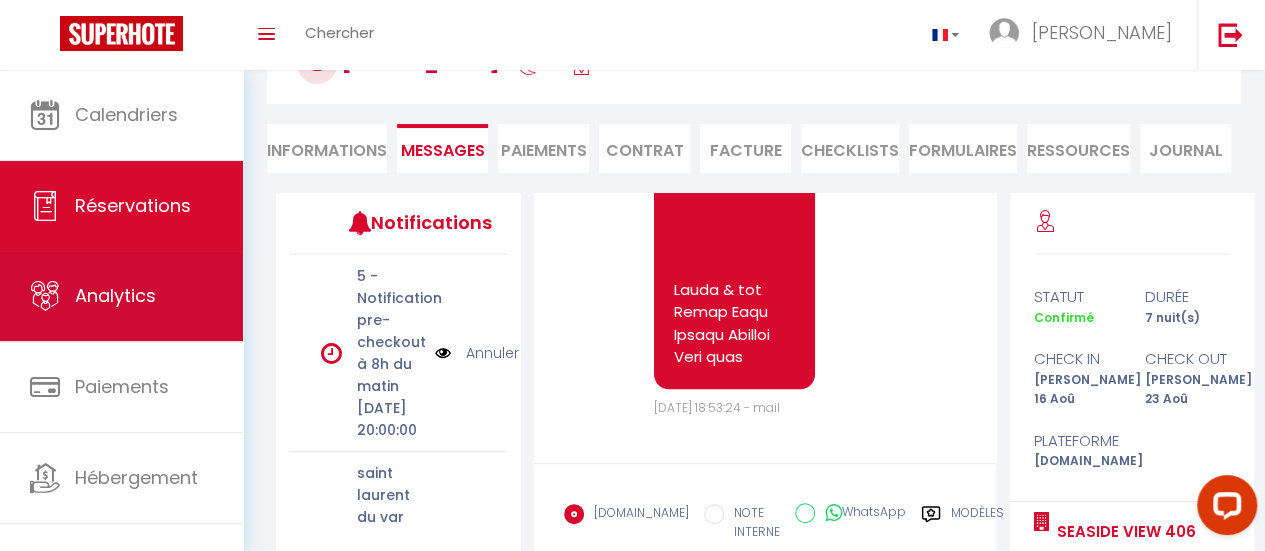 scroll, scrollTop: 0, scrollLeft: 0, axis: both 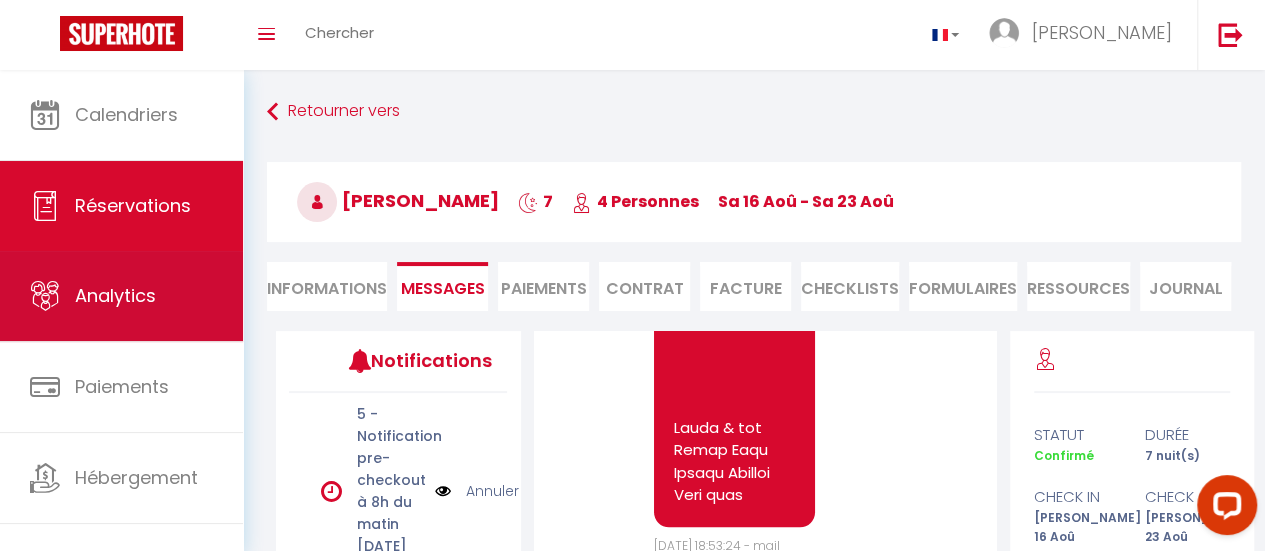 select on "2025" 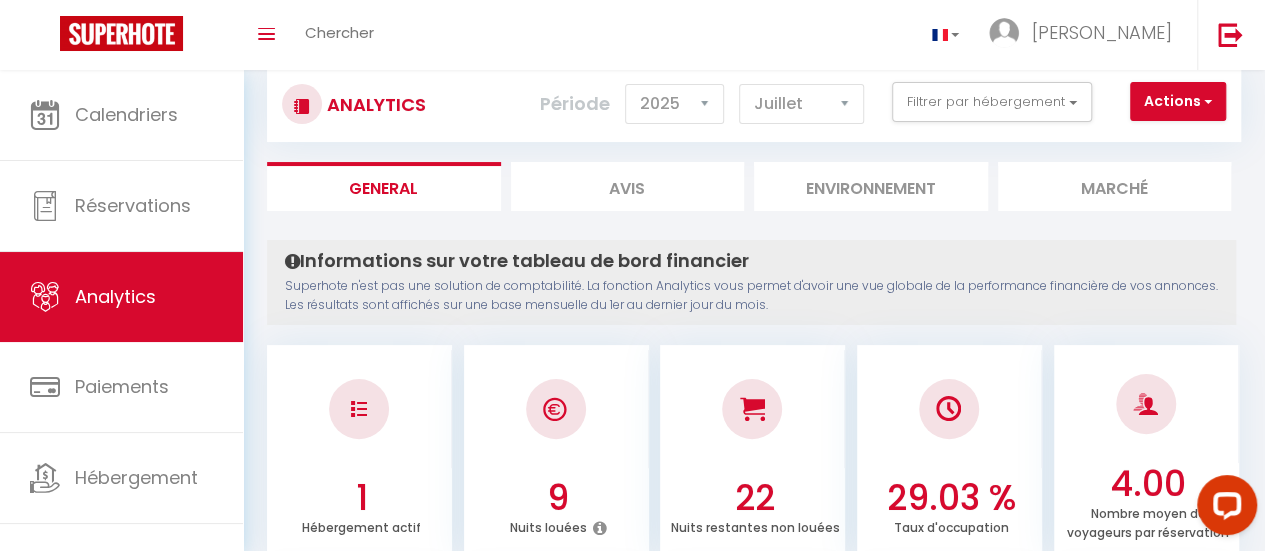 scroll, scrollTop: 17, scrollLeft: 0, axis: vertical 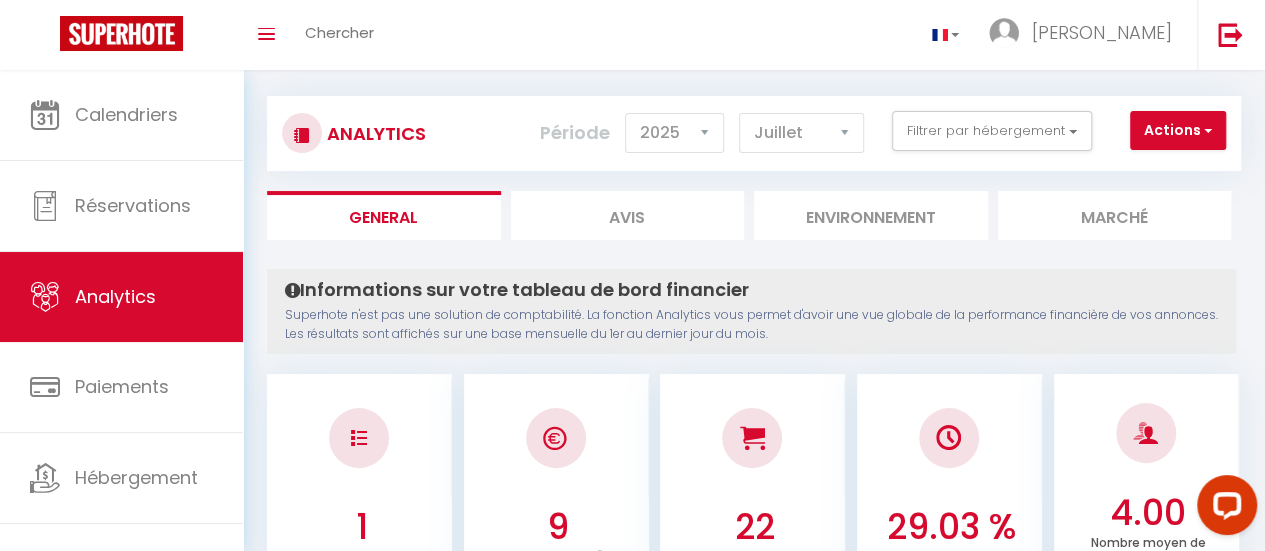 click on "Avis" at bounding box center (628, 215) 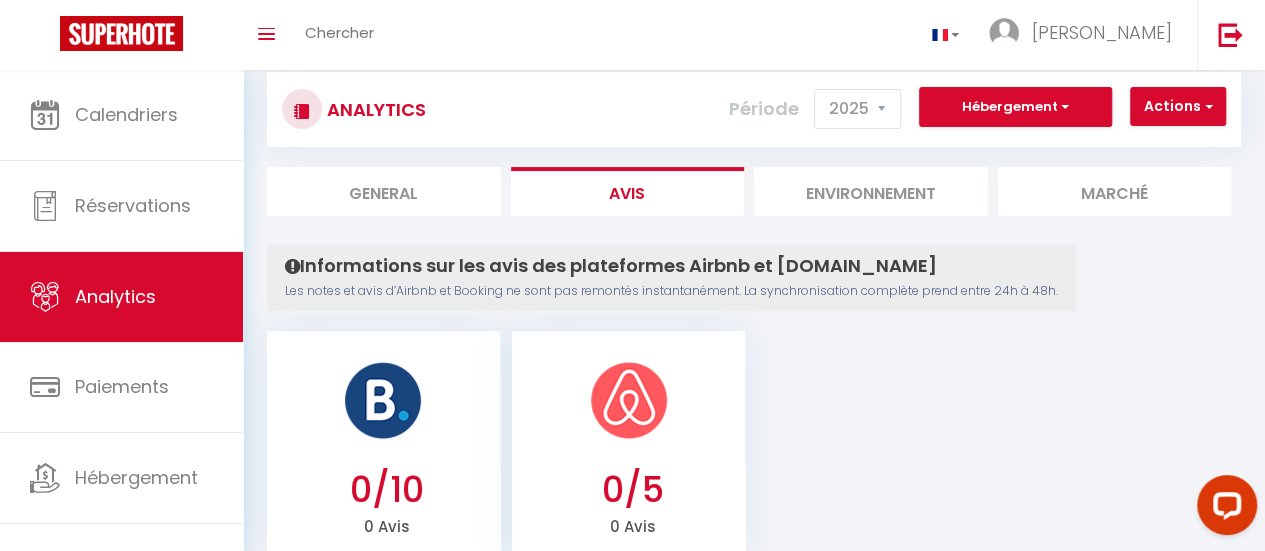 scroll, scrollTop: 50, scrollLeft: 0, axis: vertical 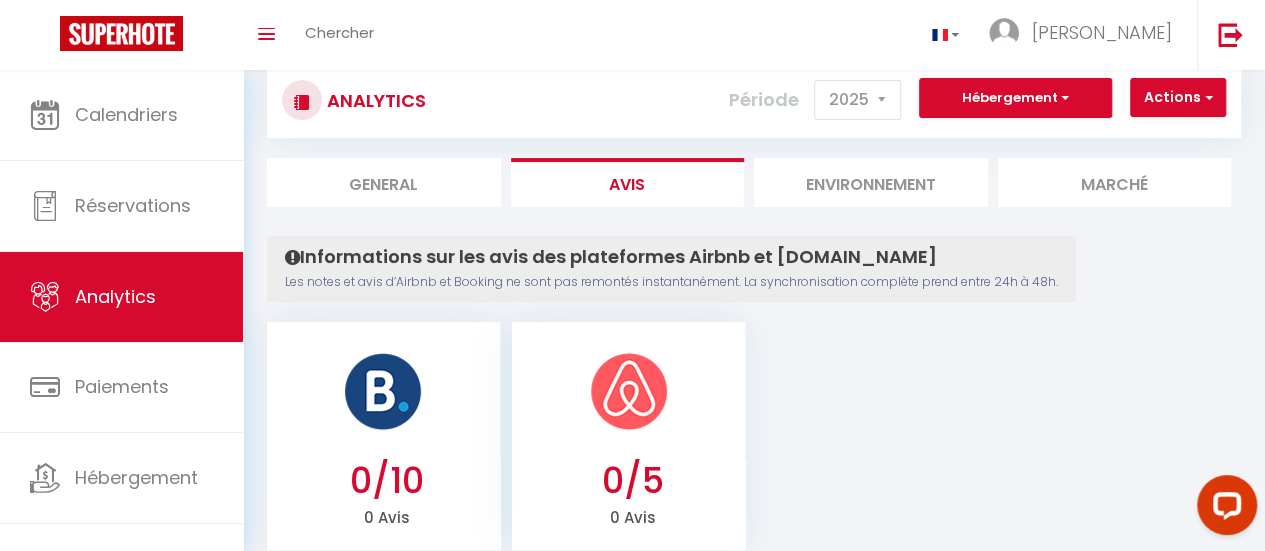 click on "Environnement" at bounding box center [871, 182] 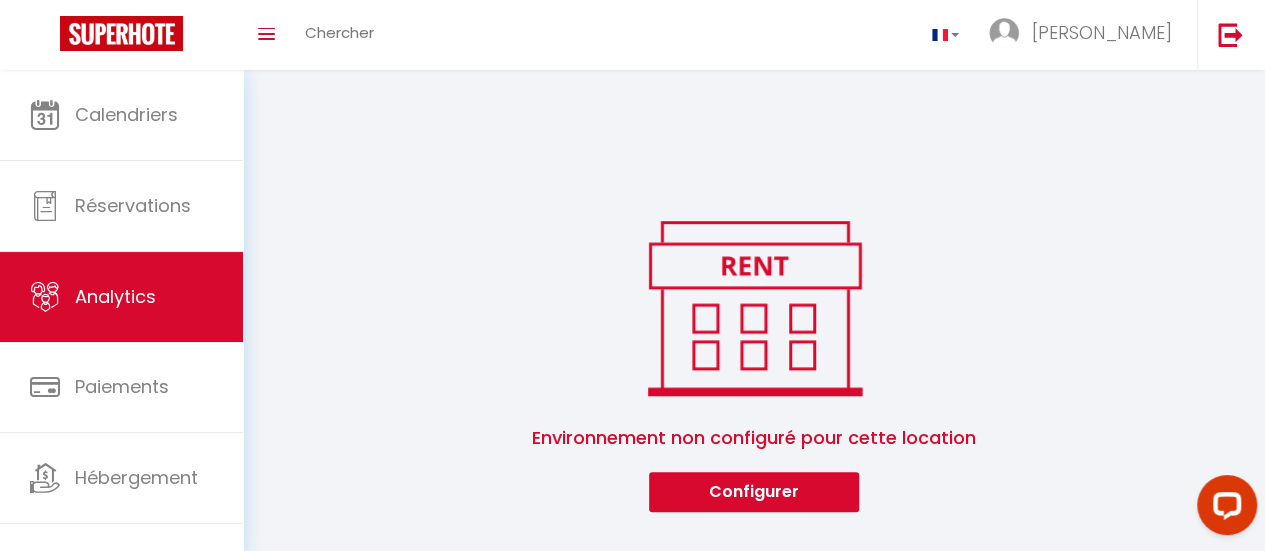 scroll, scrollTop: 28, scrollLeft: 0, axis: vertical 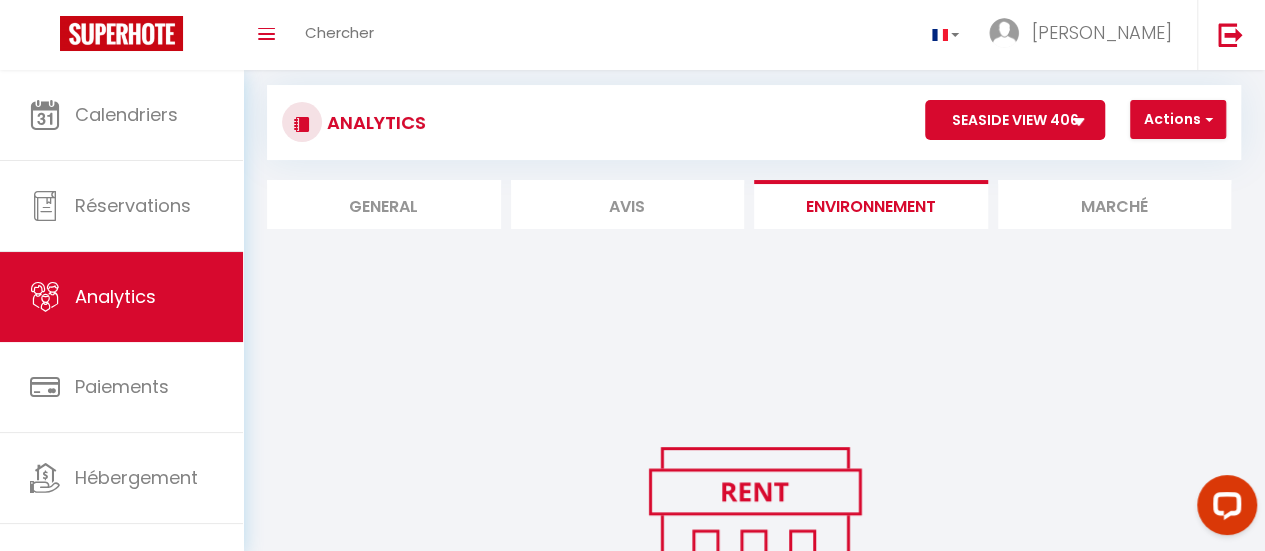 click on "Marché" at bounding box center [1115, 204] 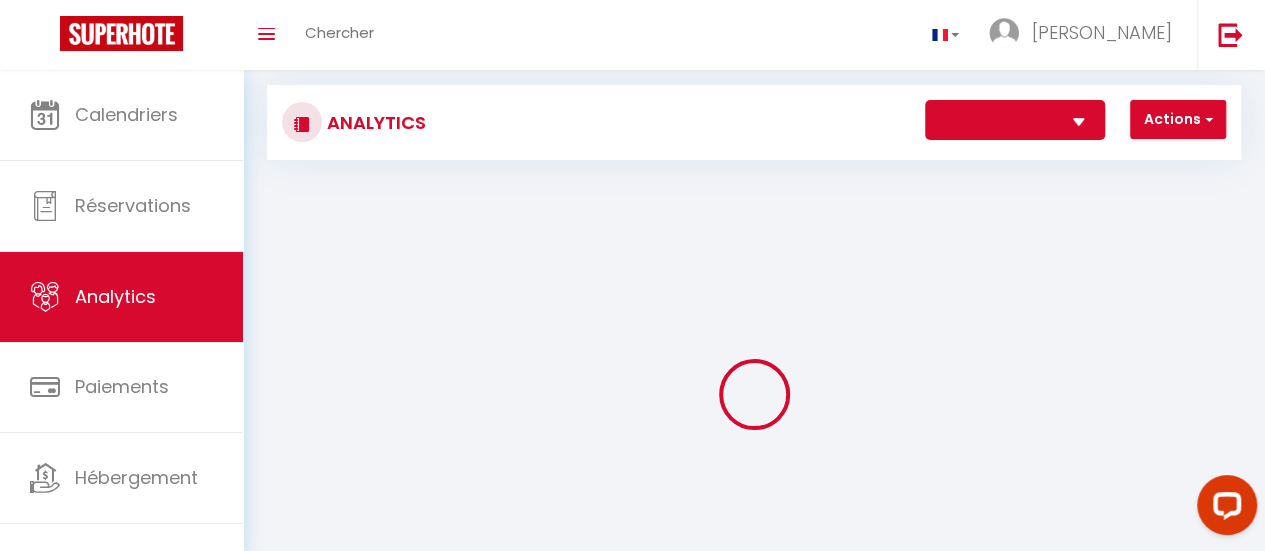 scroll, scrollTop: 0, scrollLeft: 0, axis: both 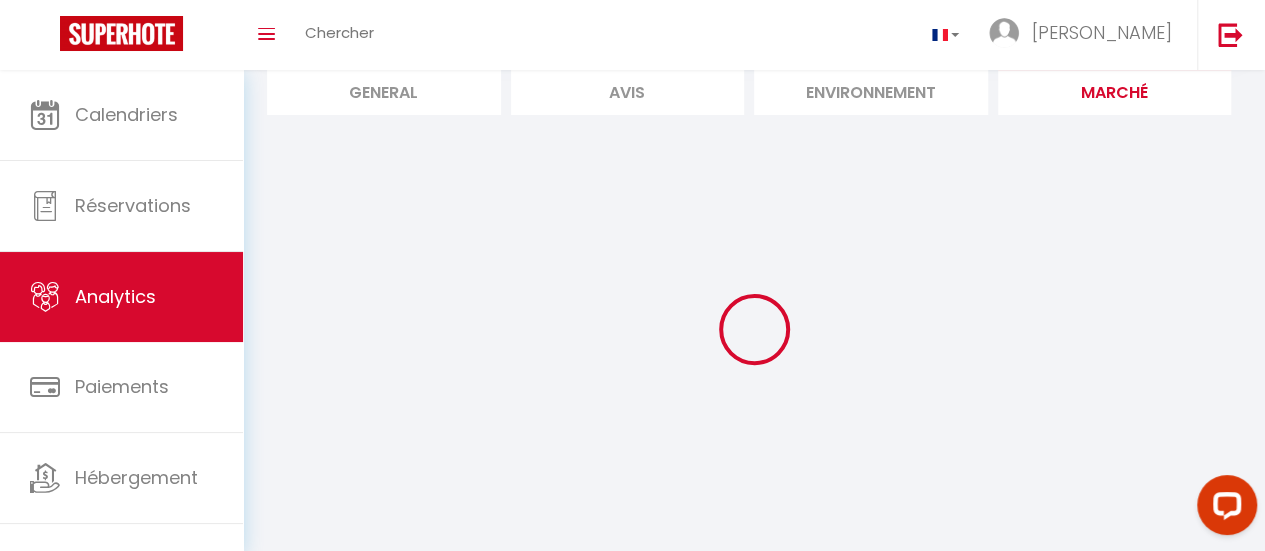 select on "72967" 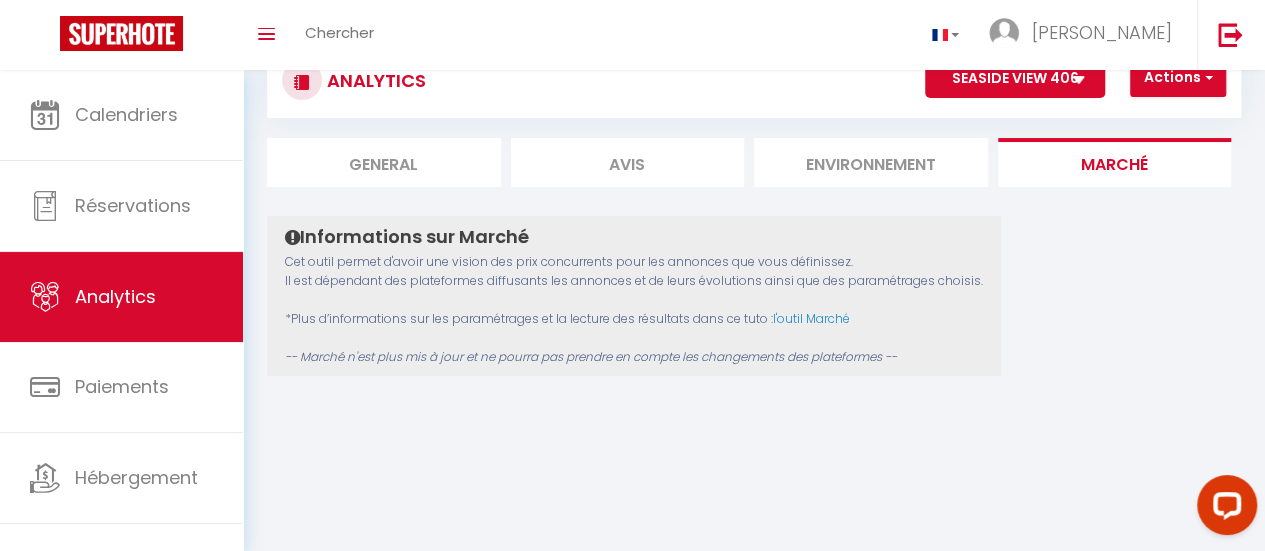 scroll, scrollTop: 70, scrollLeft: 0, axis: vertical 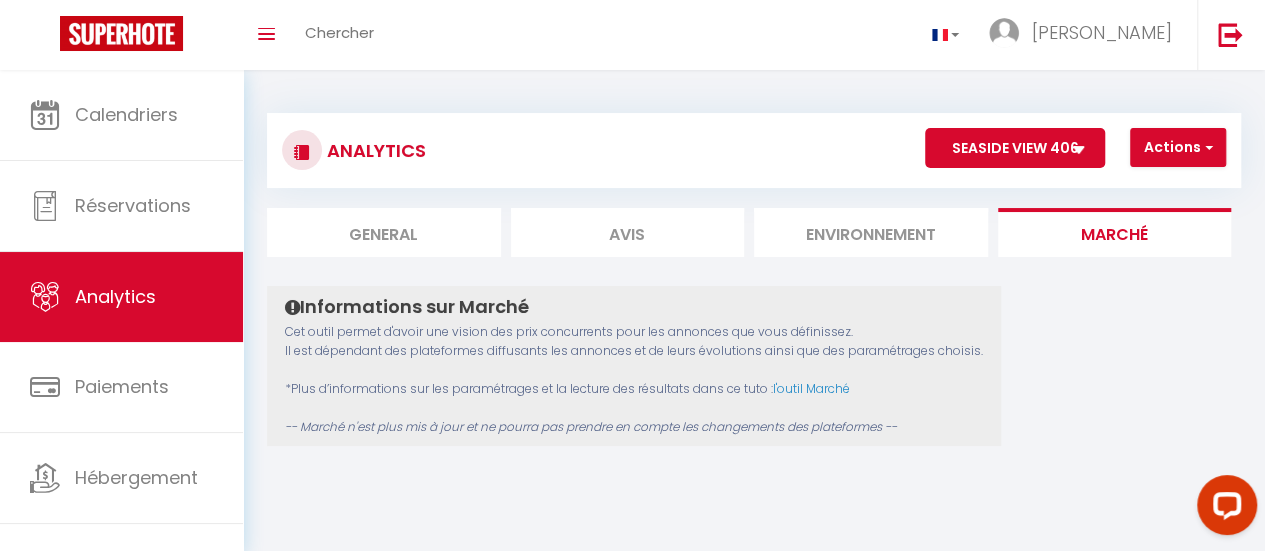 select on "2025" 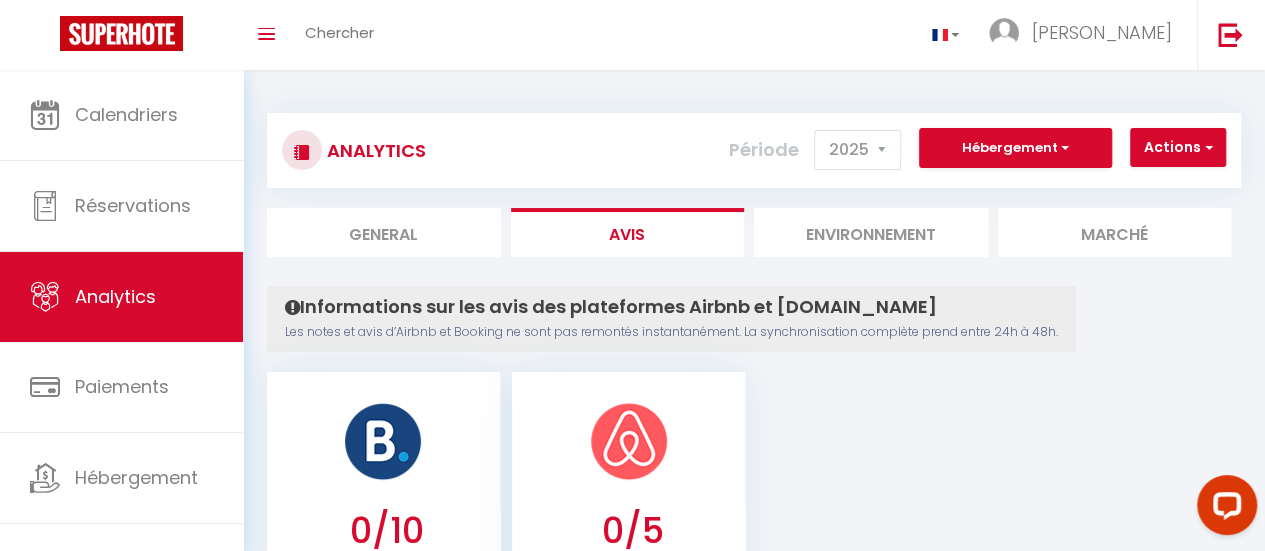 click at bounding box center (629, 441) 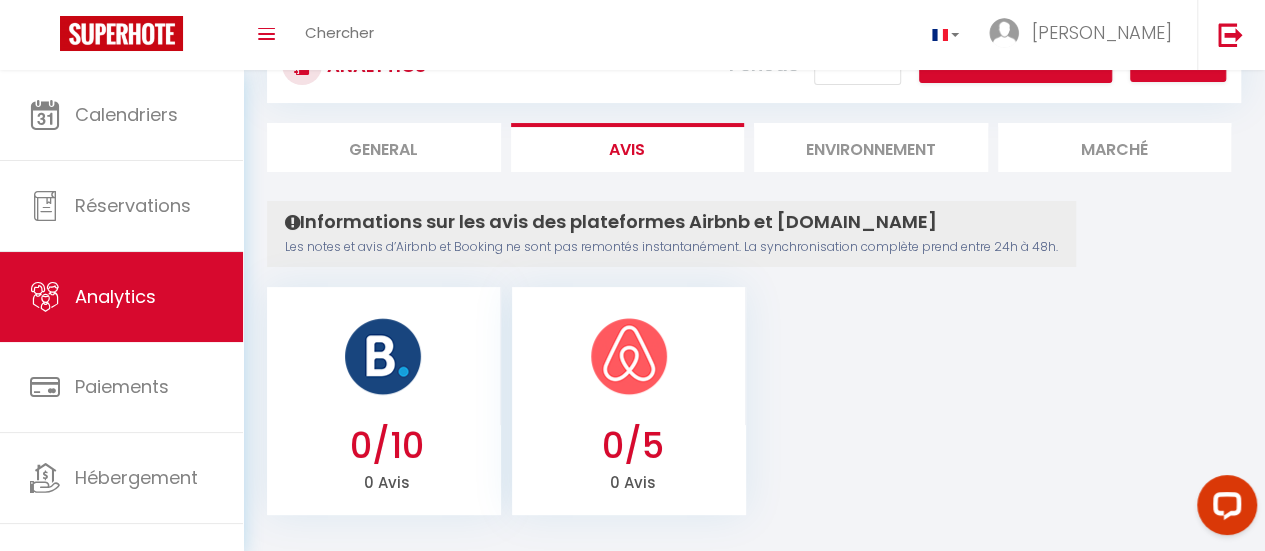 click on "0/5" at bounding box center [632, 446] 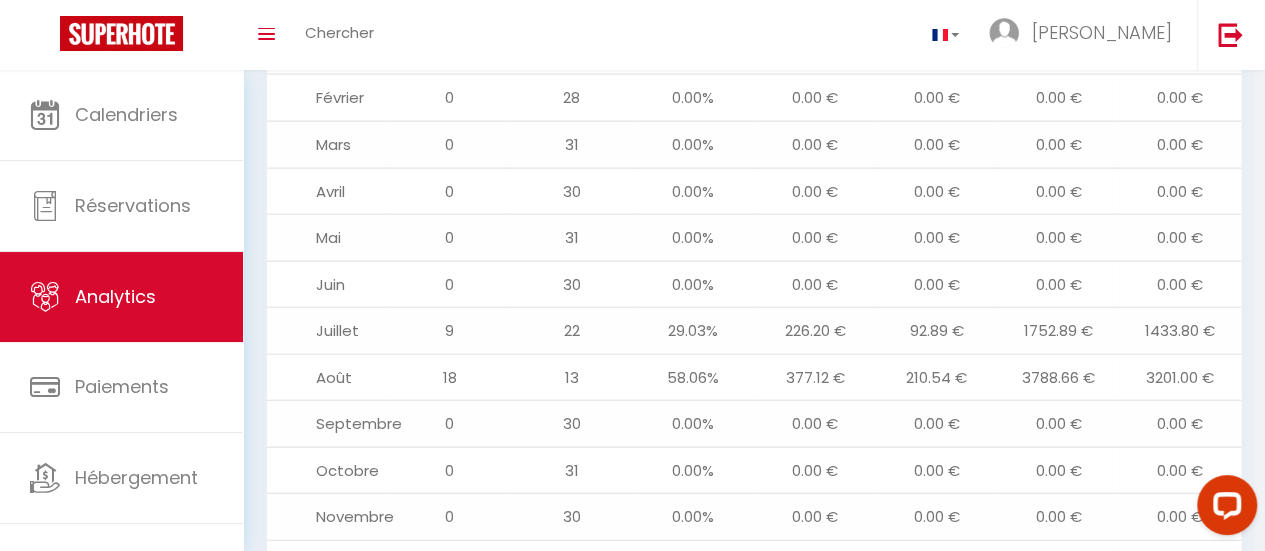 scroll, scrollTop: 2348, scrollLeft: 0, axis: vertical 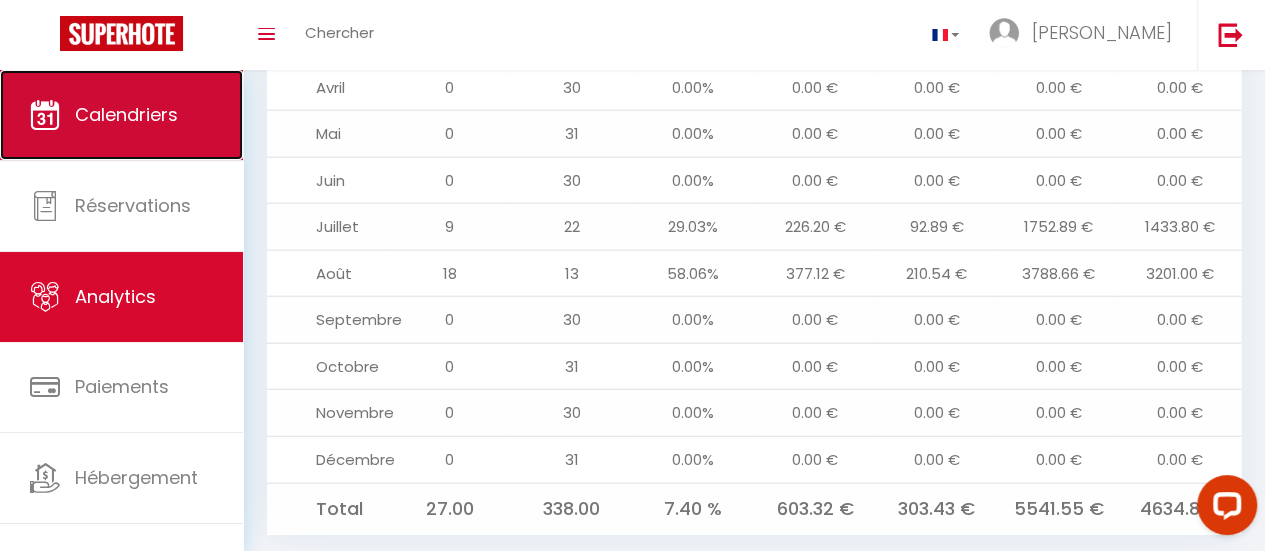click on "Calendriers" at bounding box center [121, 115] 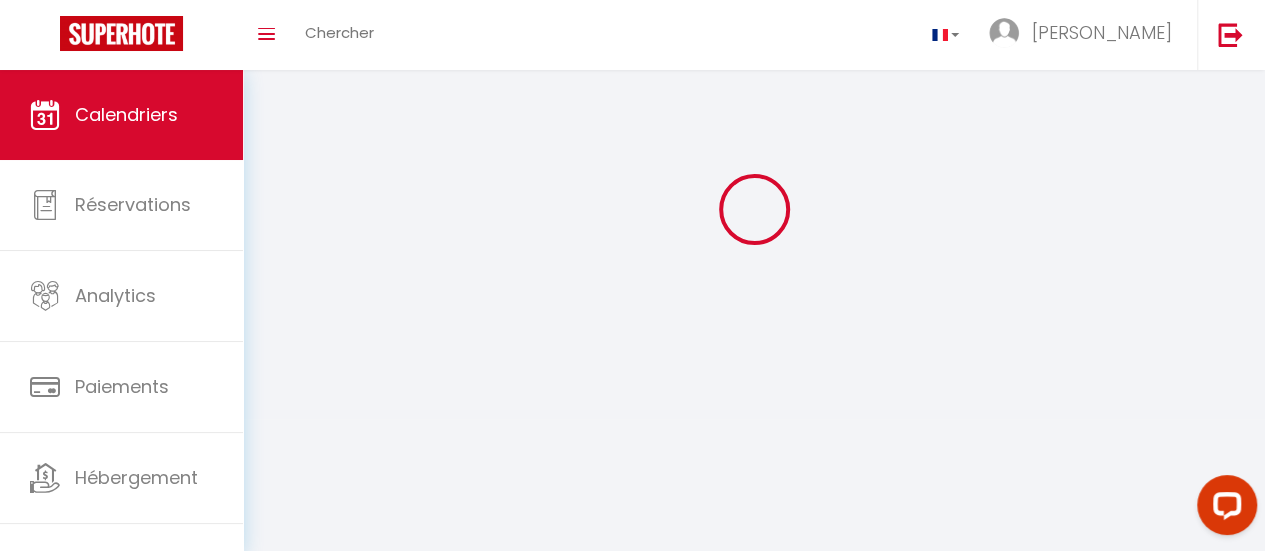 scroll, scrollTop: 0, scrollLeft: 0, axis: both 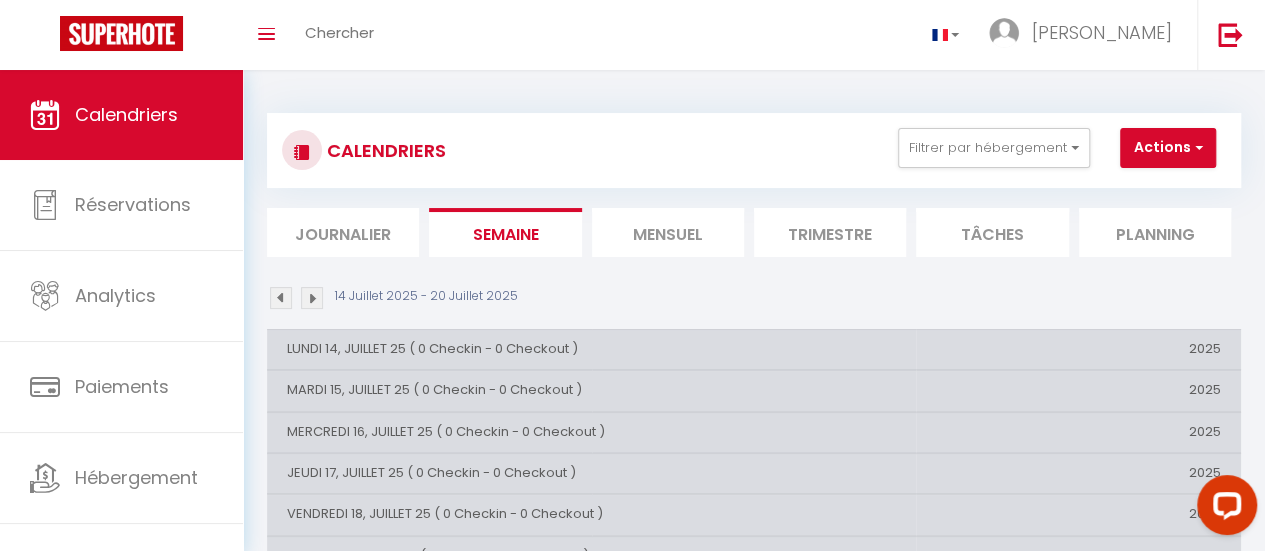 click on "Mensuel" at bounding box center (668, 232) 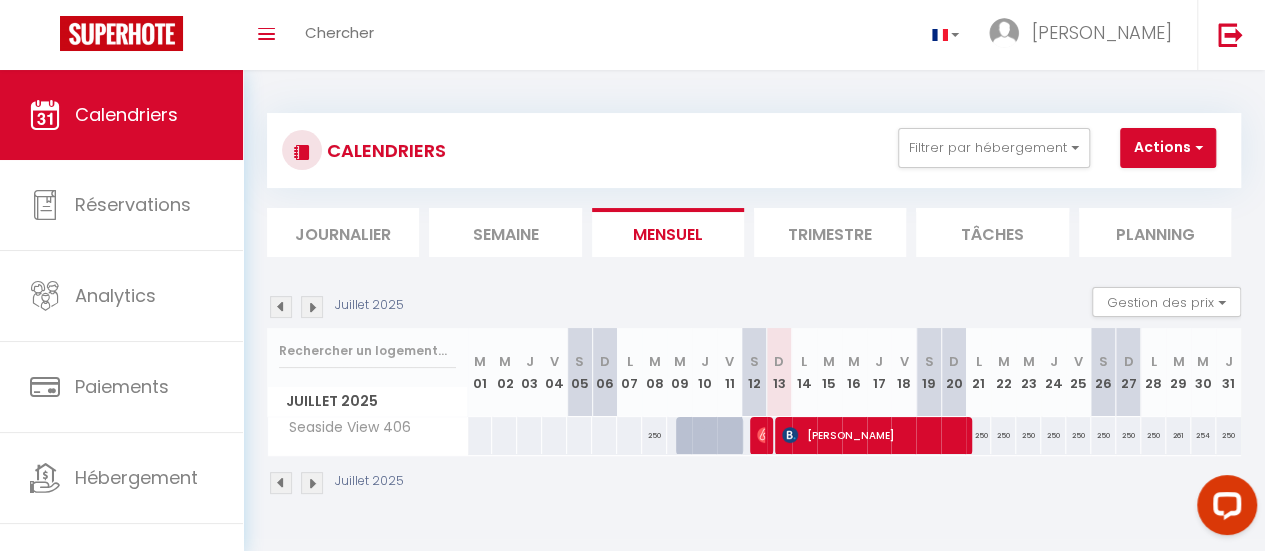 click on "Trimestre" at bounding box center [830, 232] 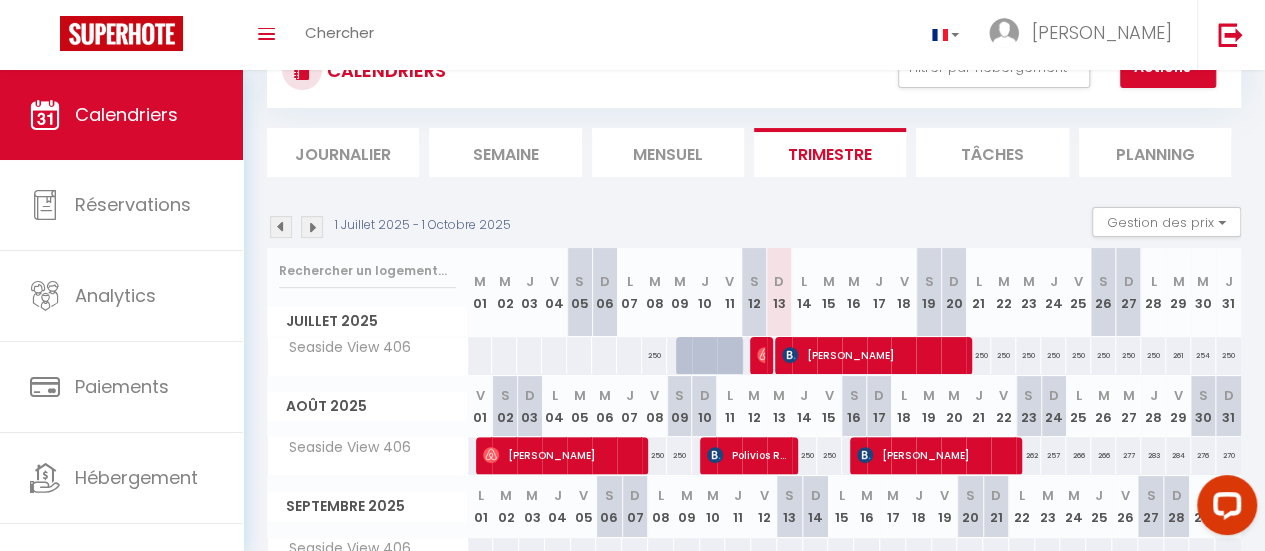 scroll, scrollTop: 80, scrollLeft: 0, axis: vertical 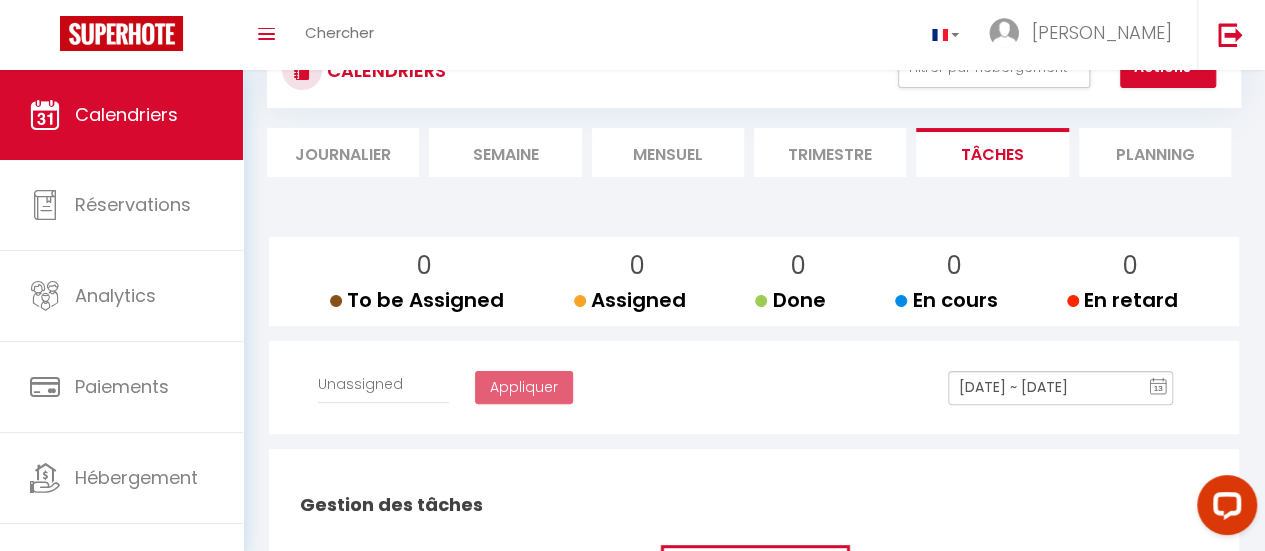 select 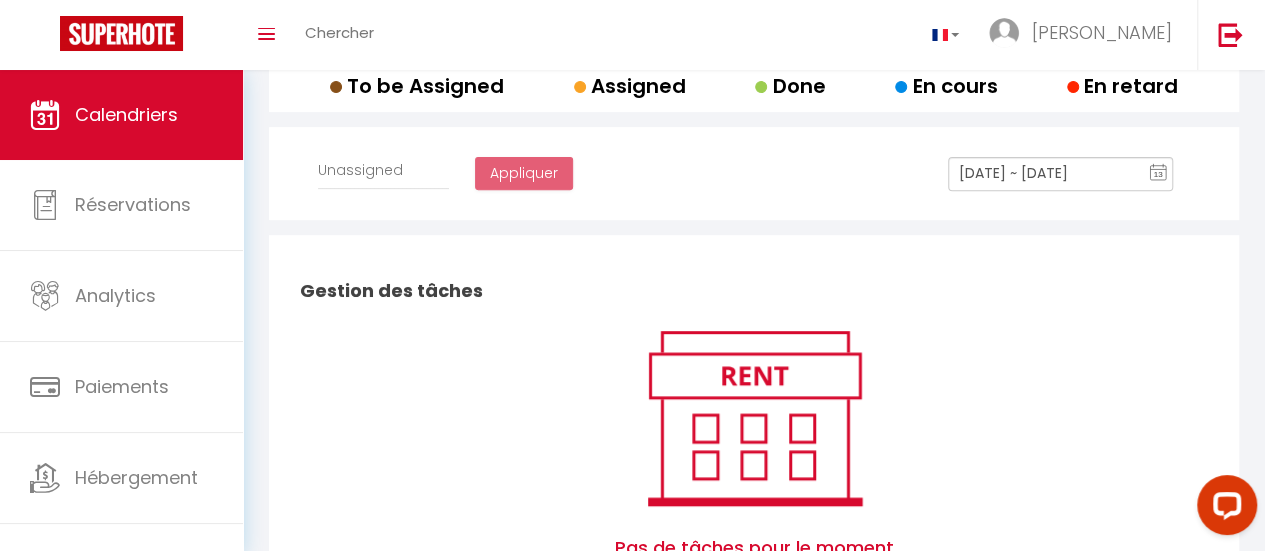 scroll, scrollTop: 116, scrollLeft: 0, axis: vertical 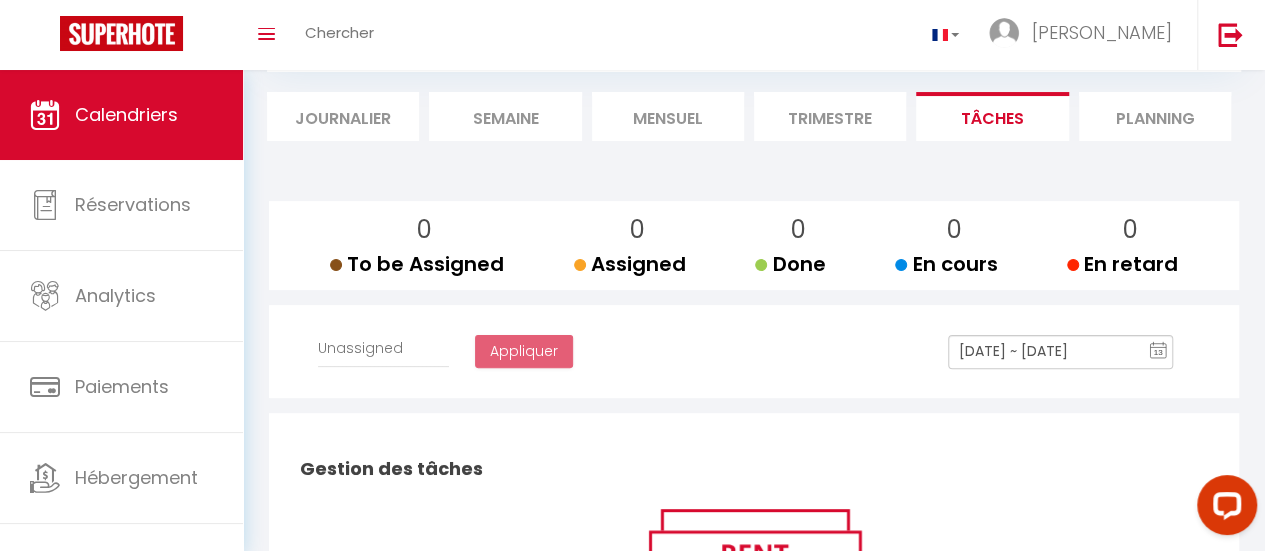 click on "Planning" at bounding box center (1155, 116) 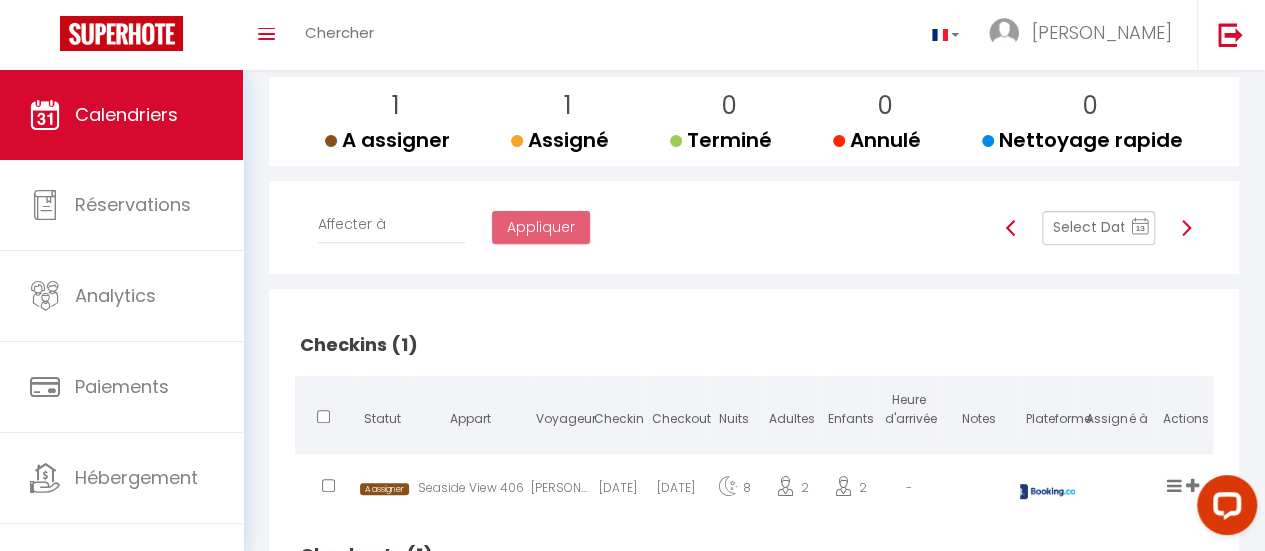 scroll, scrollTop: 0, scrollLeft: 0, axis: both 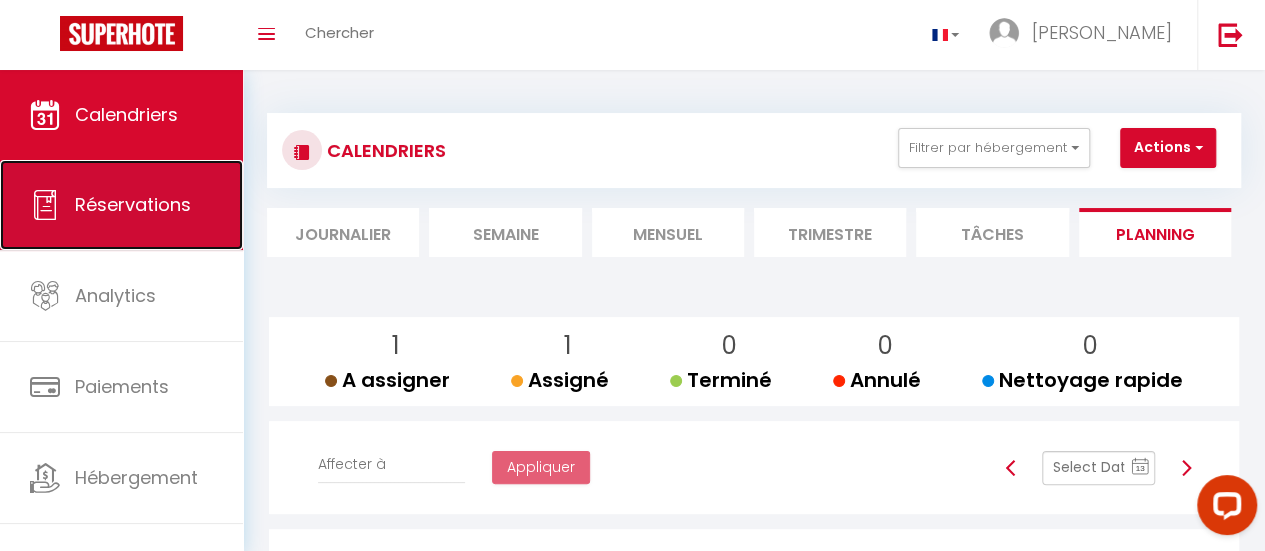 click on "Réservations" at bounding box center [121, 205] 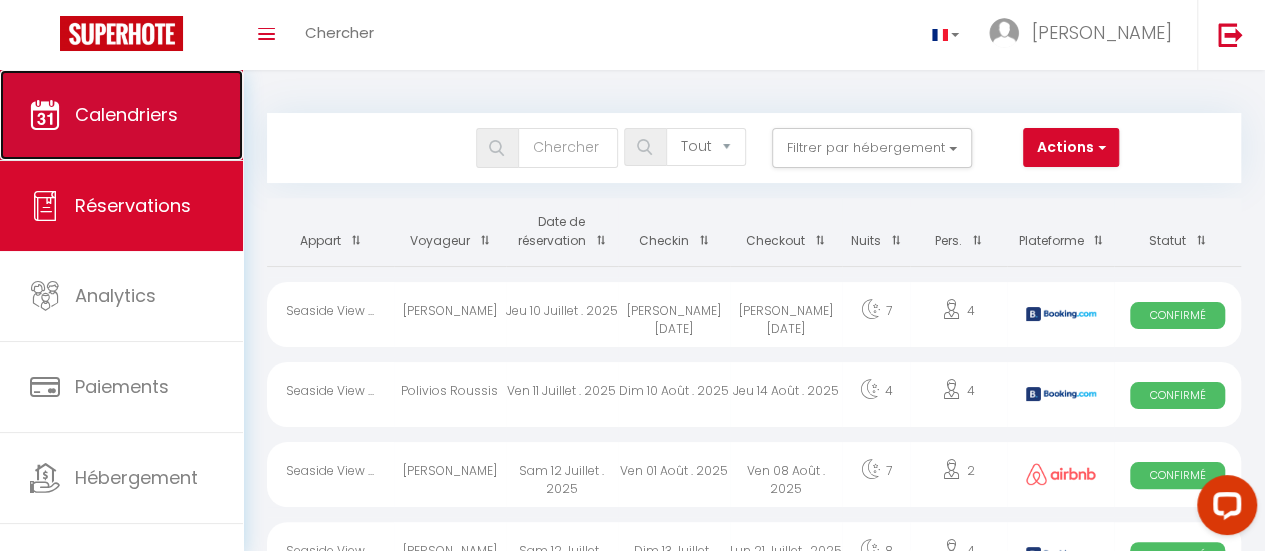 click on "Calendriers" at bounding box center (121, 115) 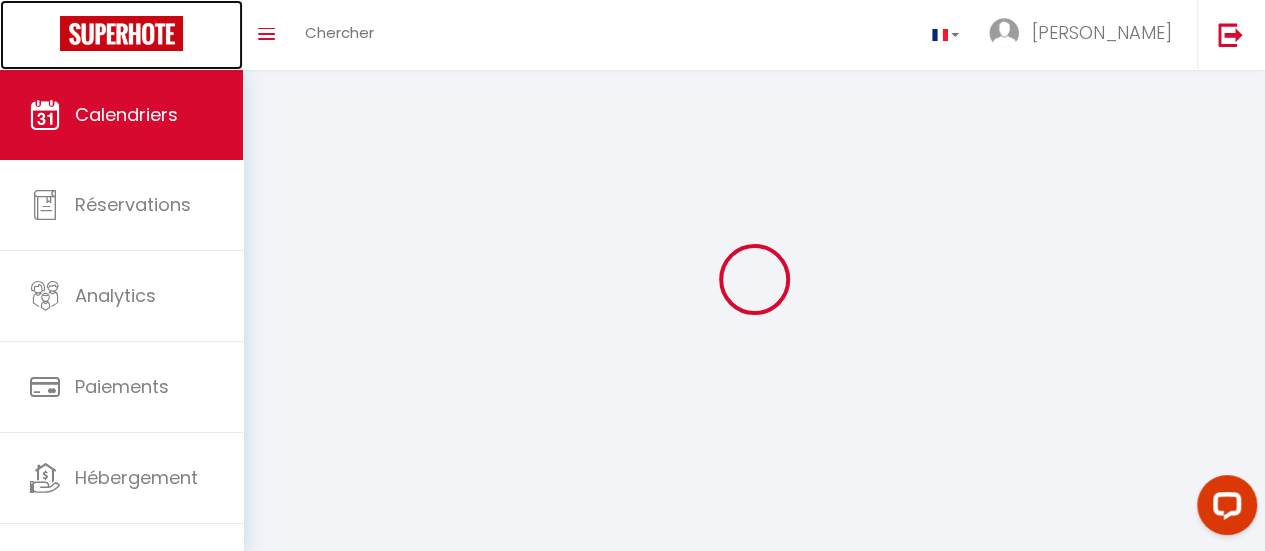 click at bounding box center (121, 33) 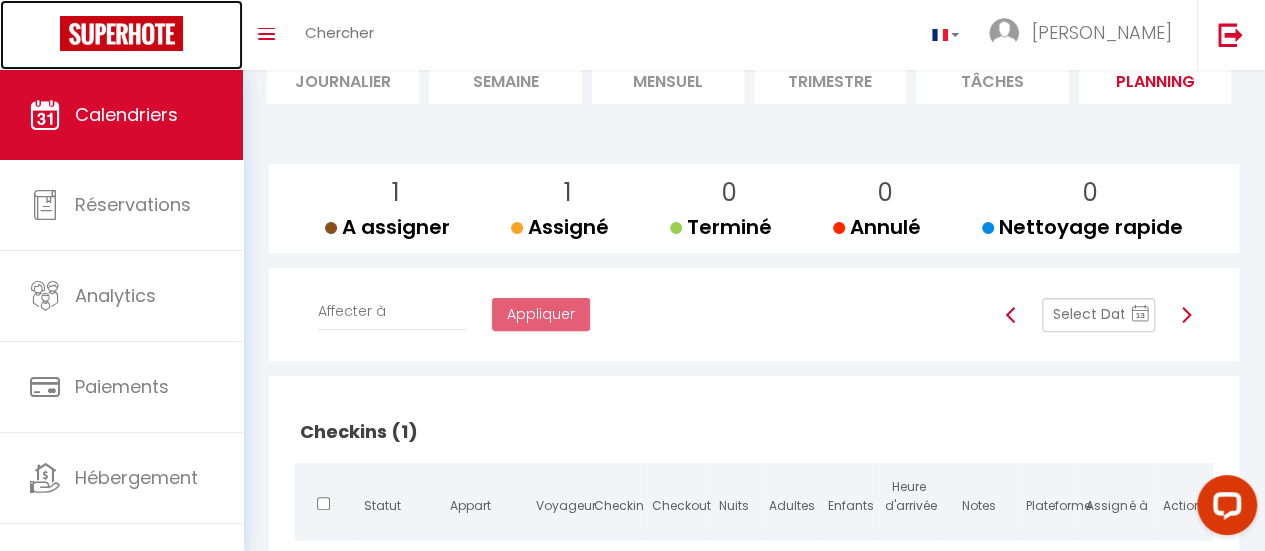 scroll, scrollTop: 0, scrollLeft: 0, axis: both 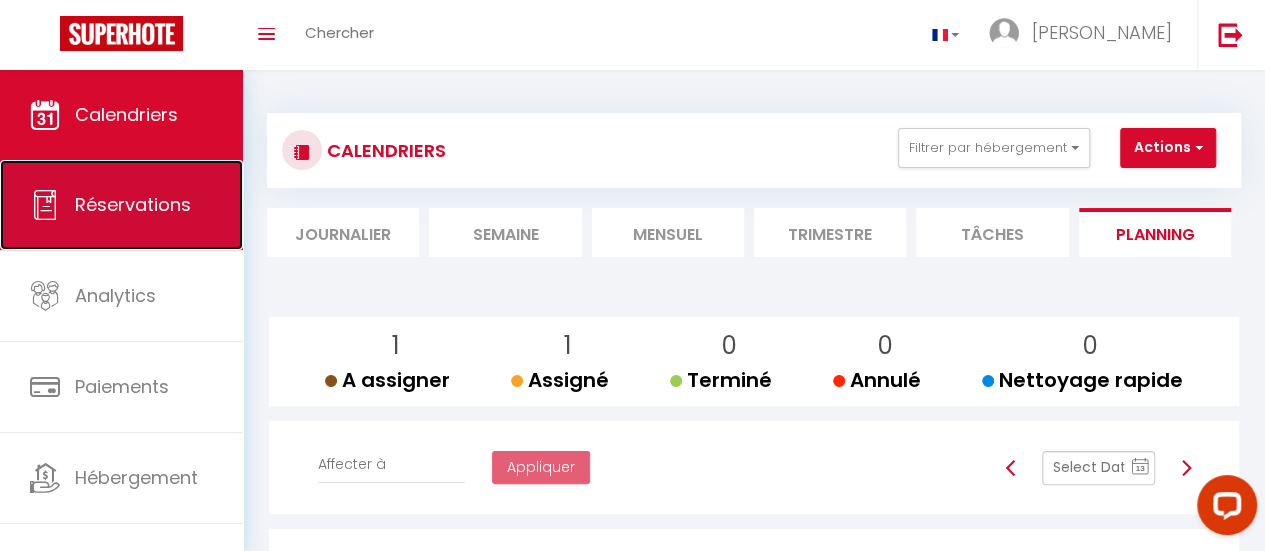 click on "Réservations" at bounding box center (121, 205) 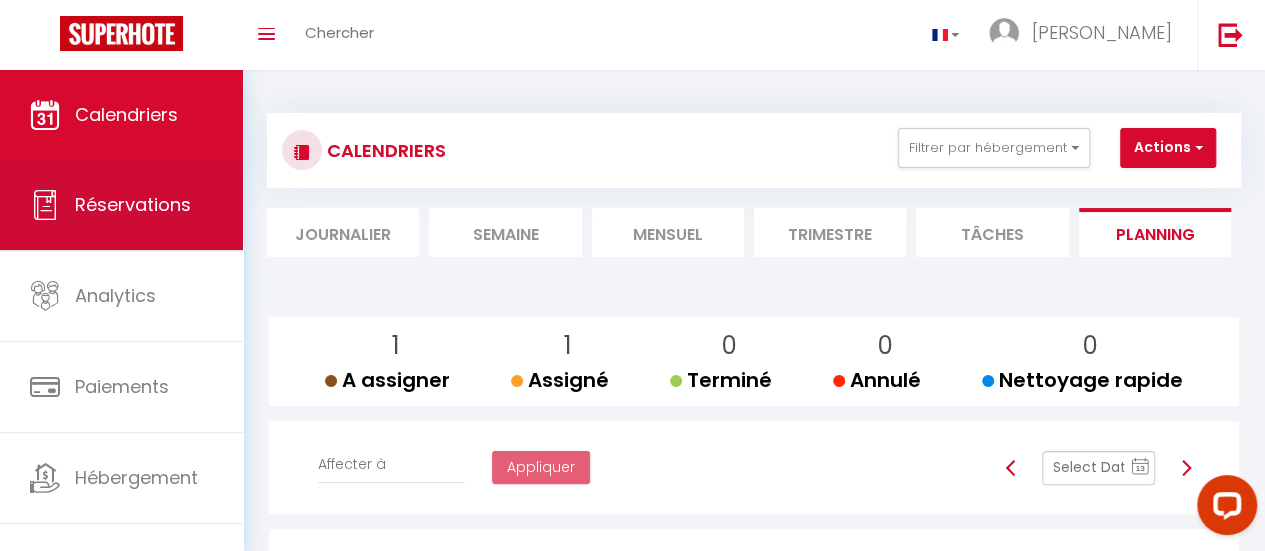 select on "not_cancelled" 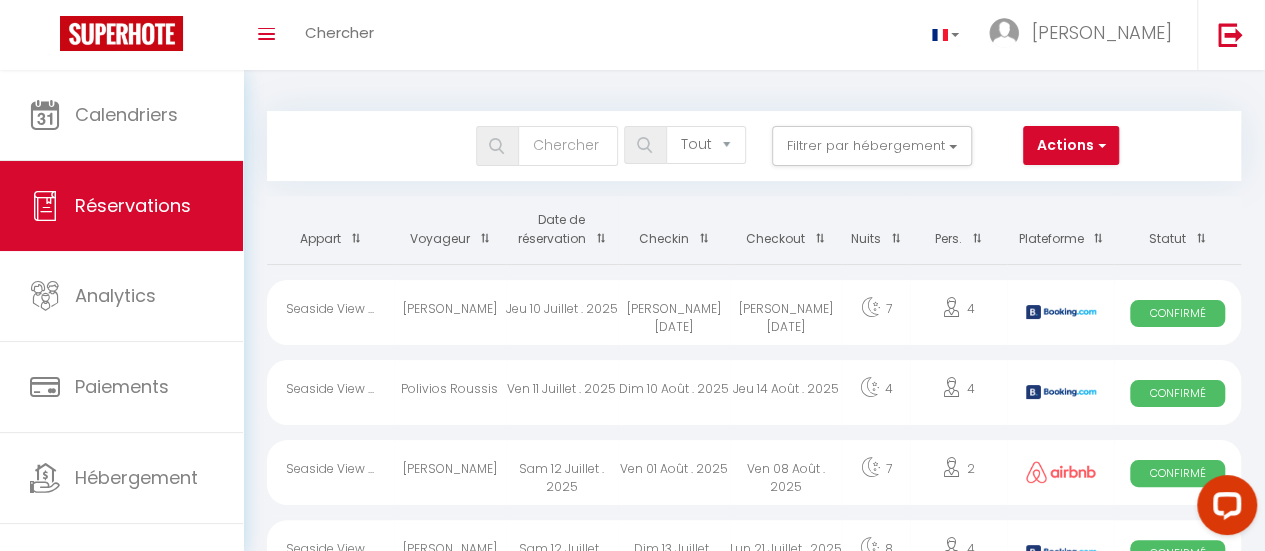 scroll, scrollTop: 152, scrollLeft: 0, axis: vertical 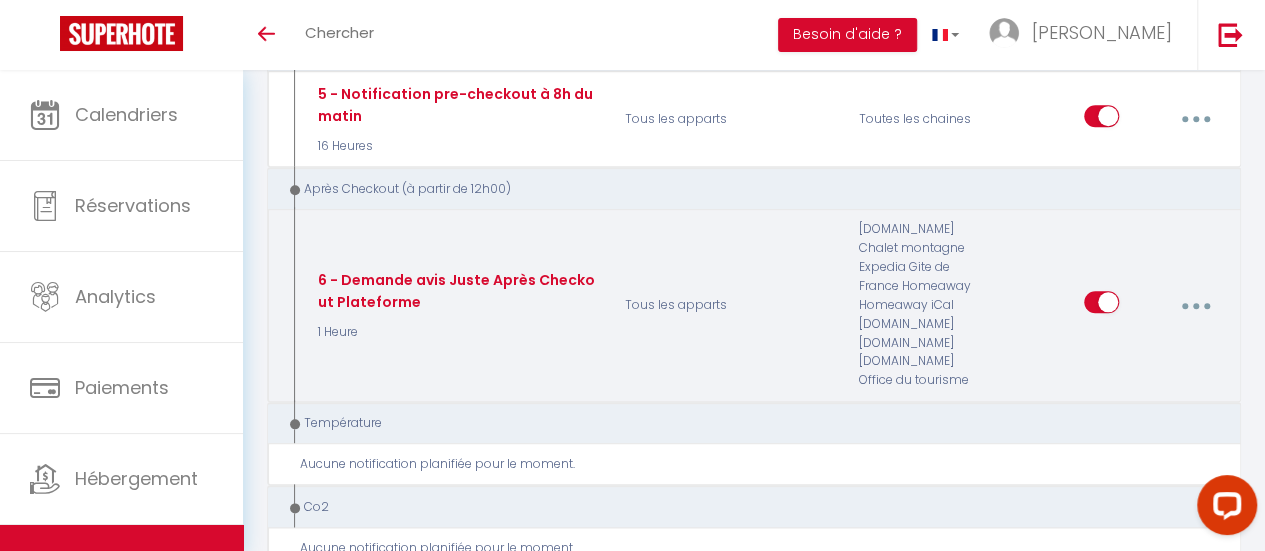click at bounding box center [1195, 305] 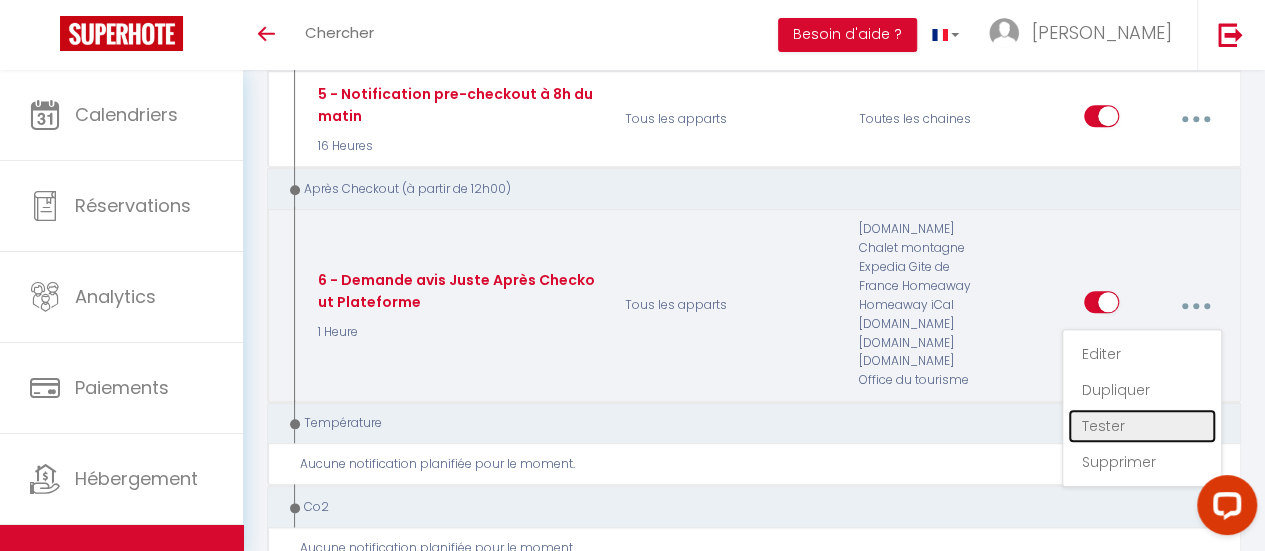 click on "Tester" at bounding box center [1142, 426] 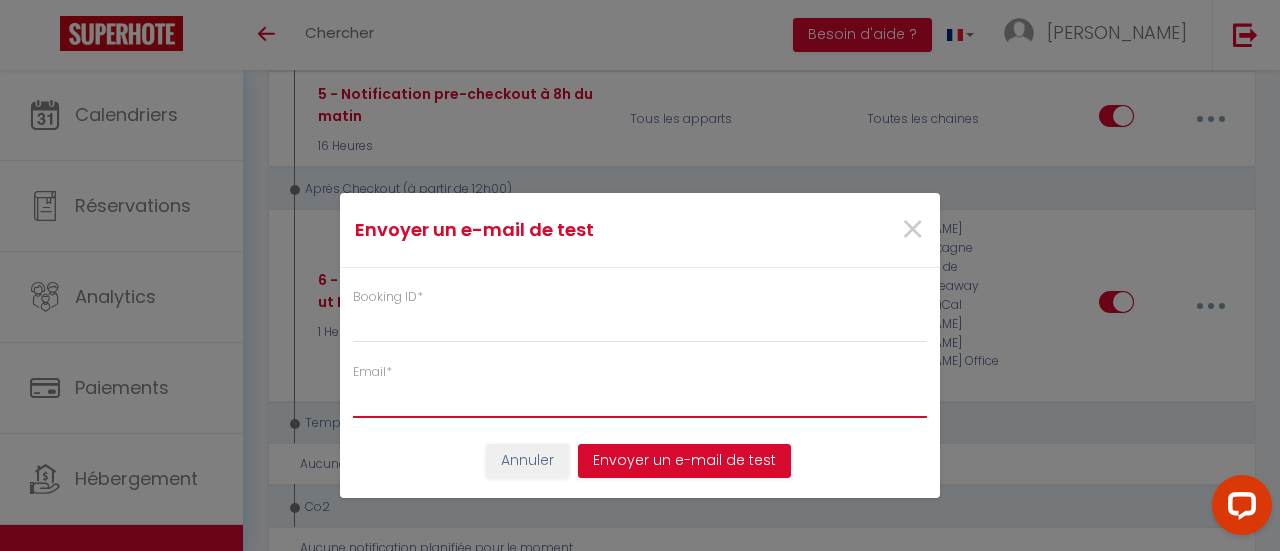 click on "Email
*" at bounding box center (640, 400) 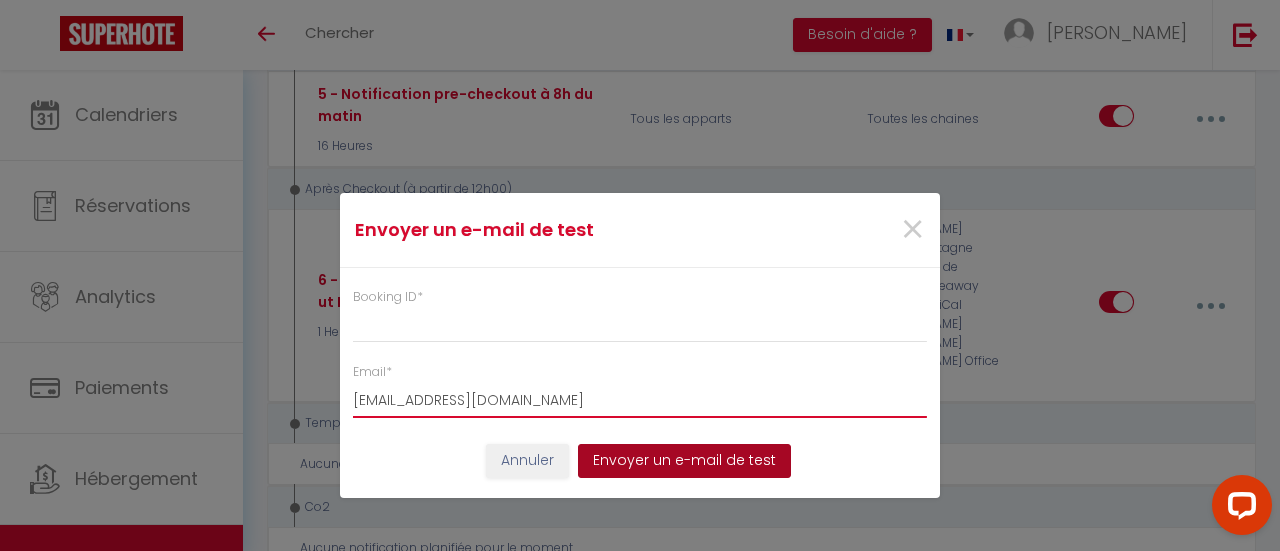 type on "bouchahine.georges@gmail.com" 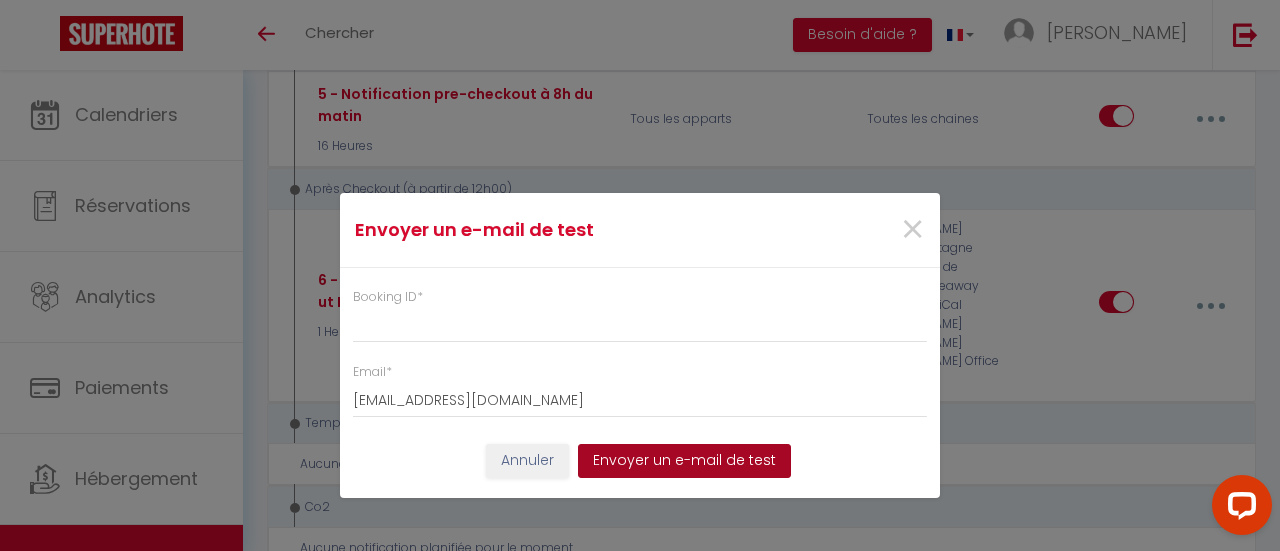 click on "Envoyer un e-mail de test" at bounding box center (684, 461) 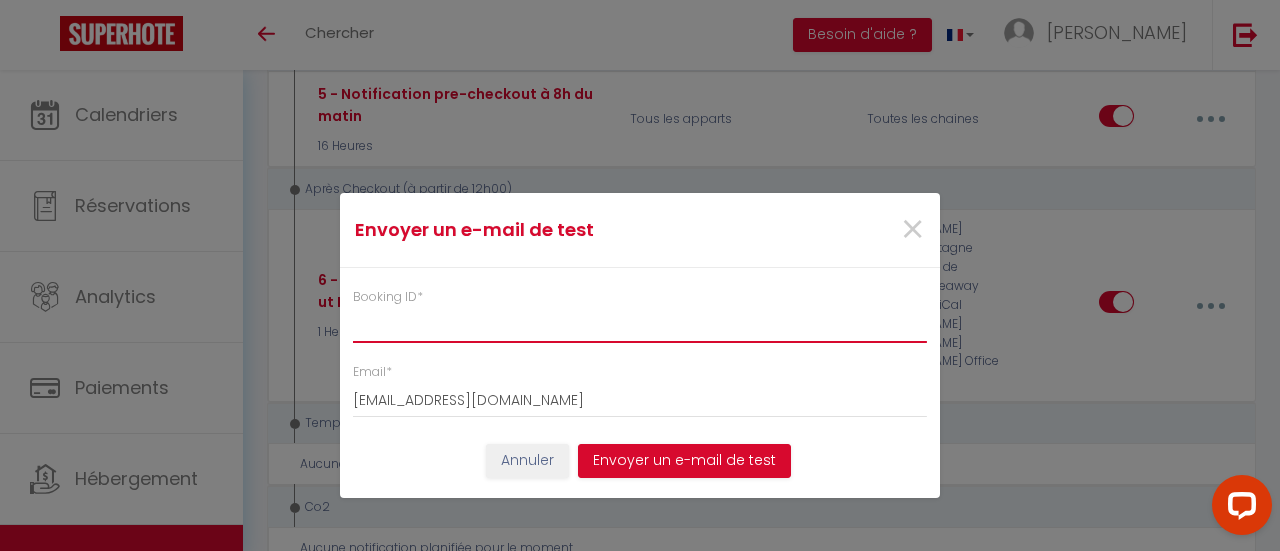 click on "Booking ID
*" at bounding box center [640, 325] 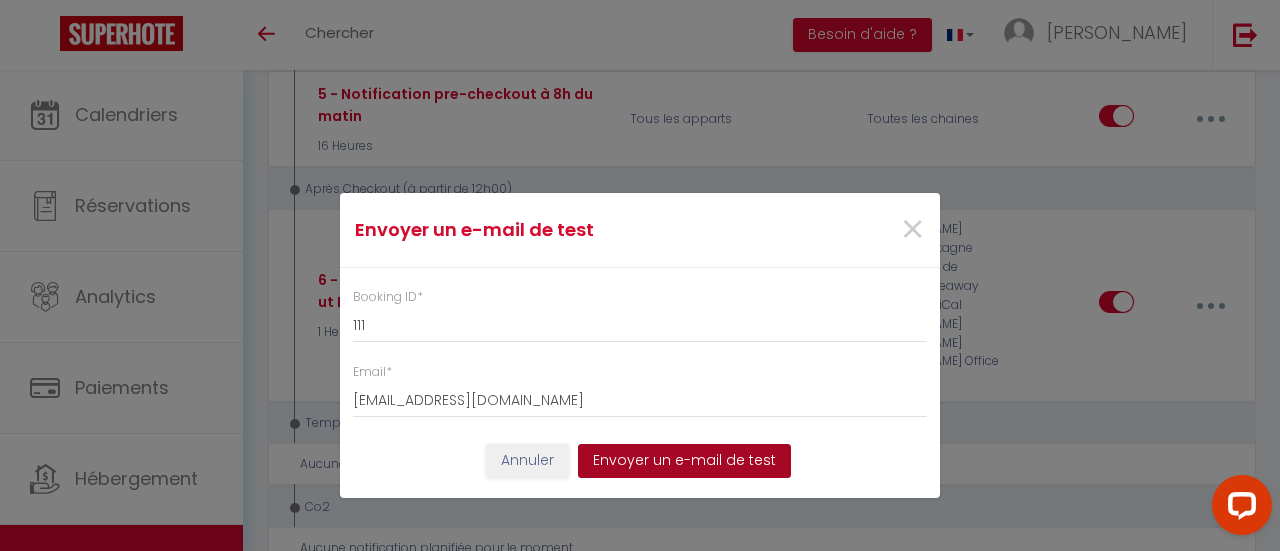 click on "Envoyer un e-mail de test" at bounding box center [684, 461] 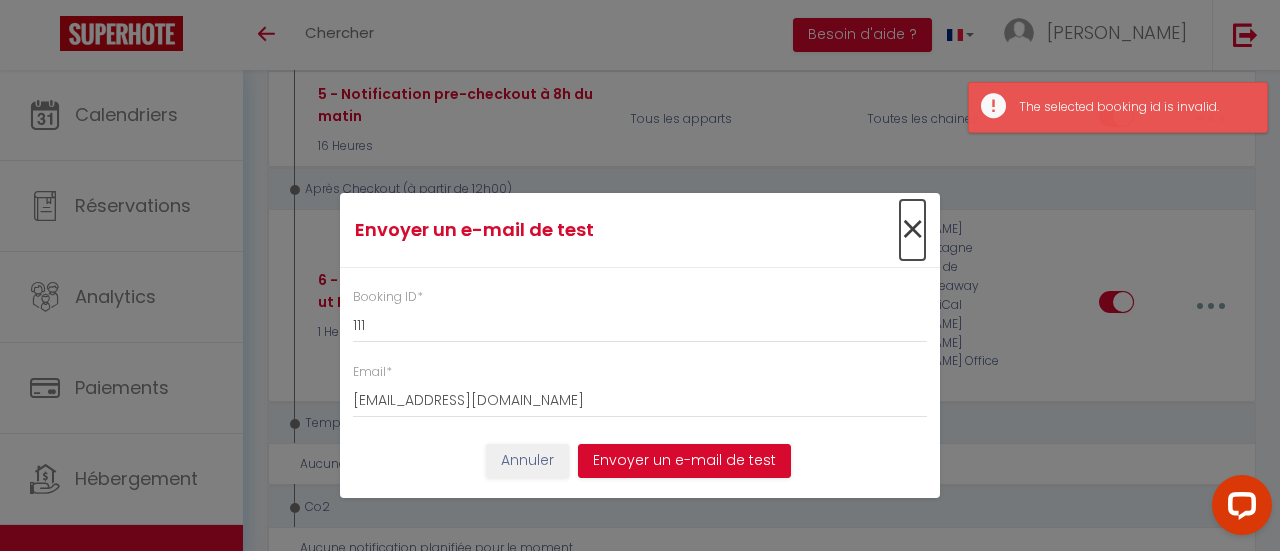 click on "×" at bounding box center (912, 230) 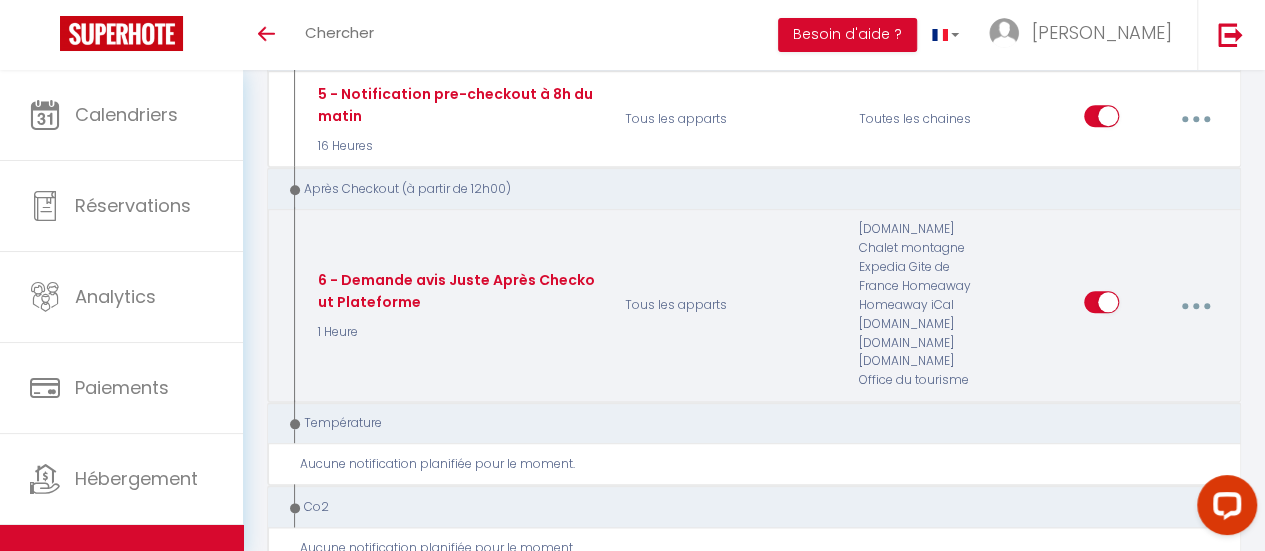 click at bounding box center (1196, 306) 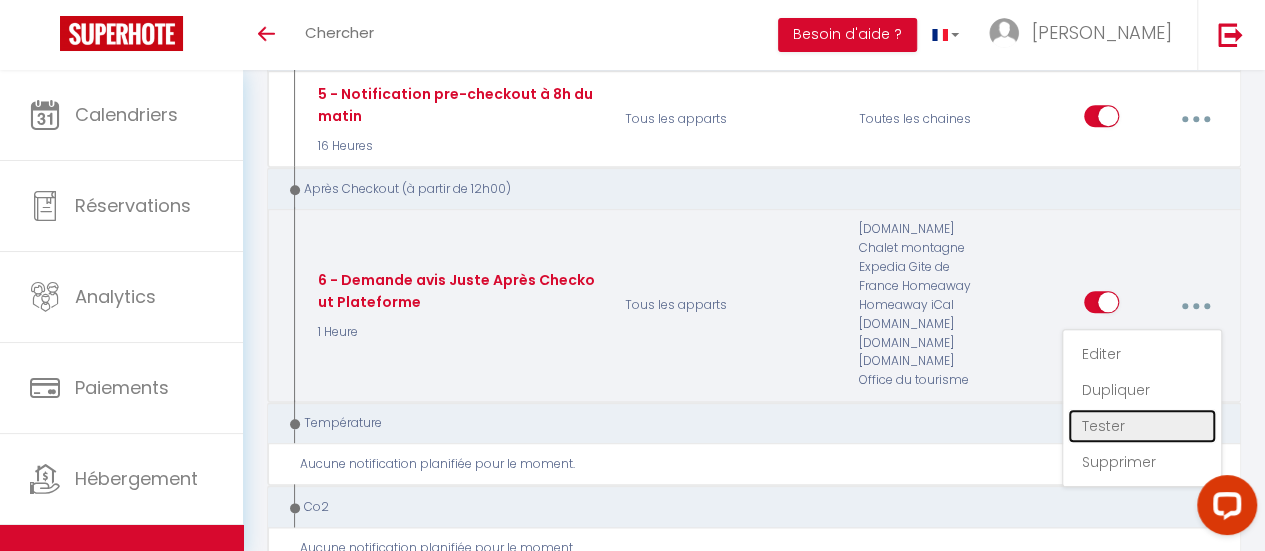 click on "Tester" at bounding box center [1142, 426] 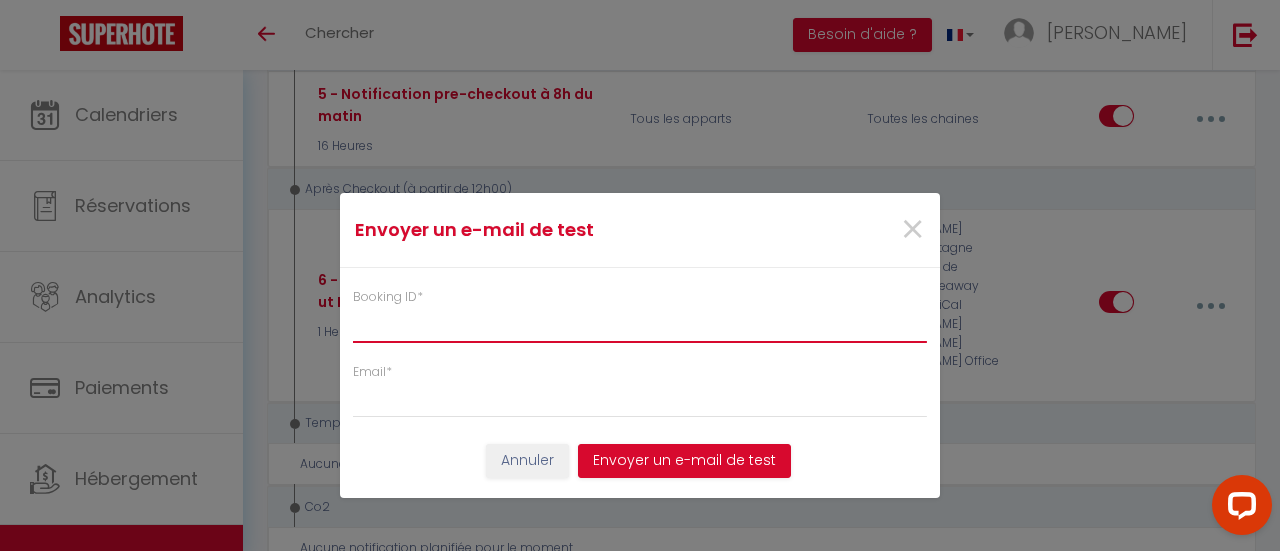 paste on "6194175" 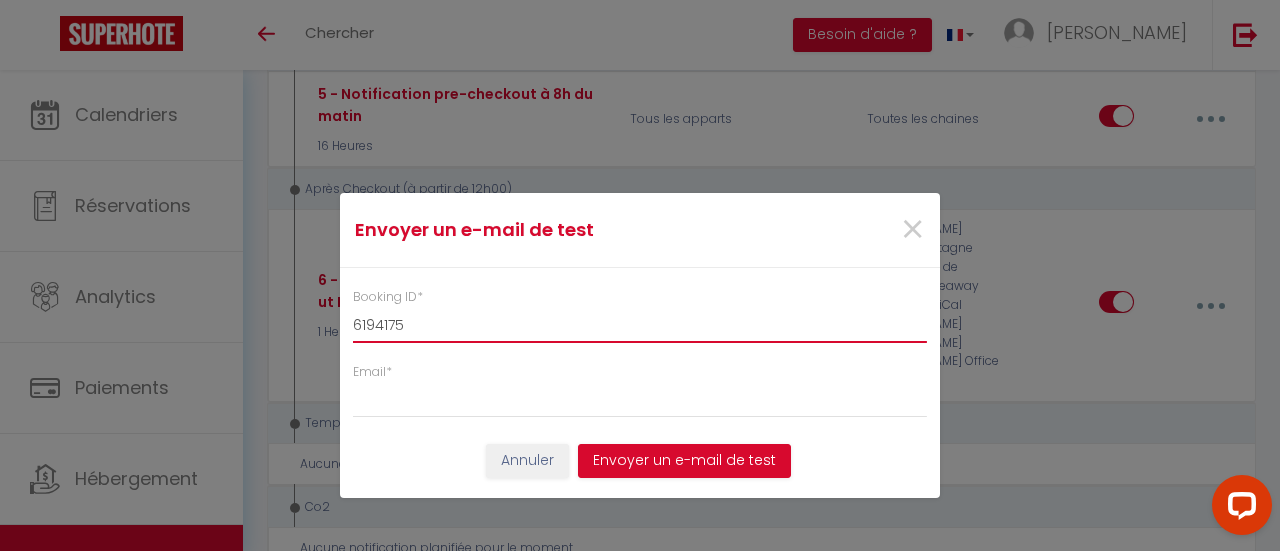click on "6194175" at bounding box center [640, 325] 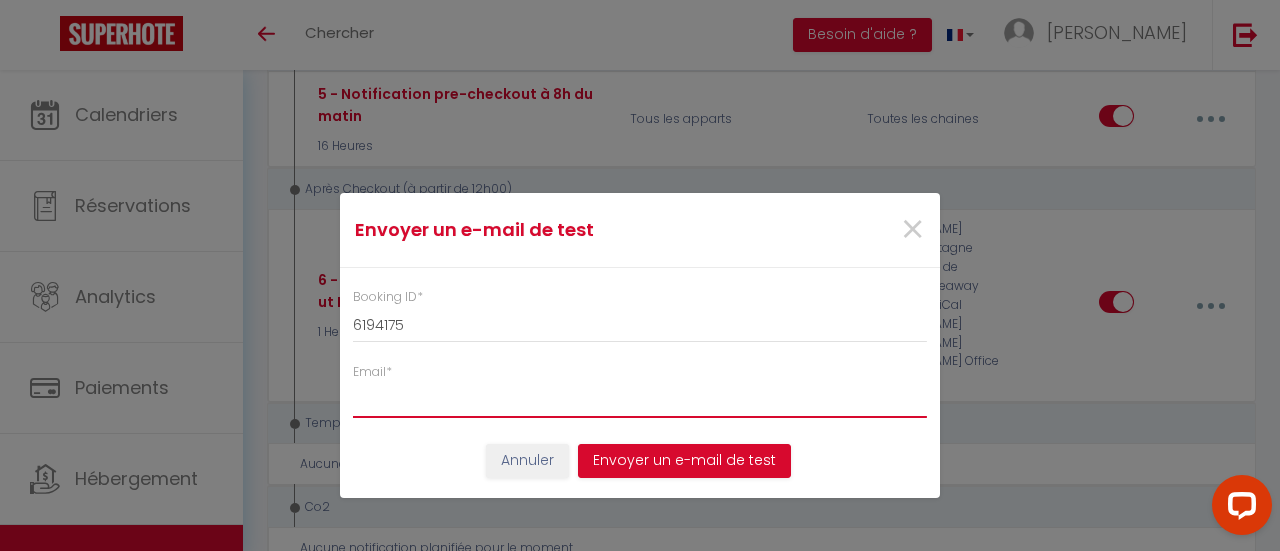 click on "Email
*" at bounding box center [640, 400] 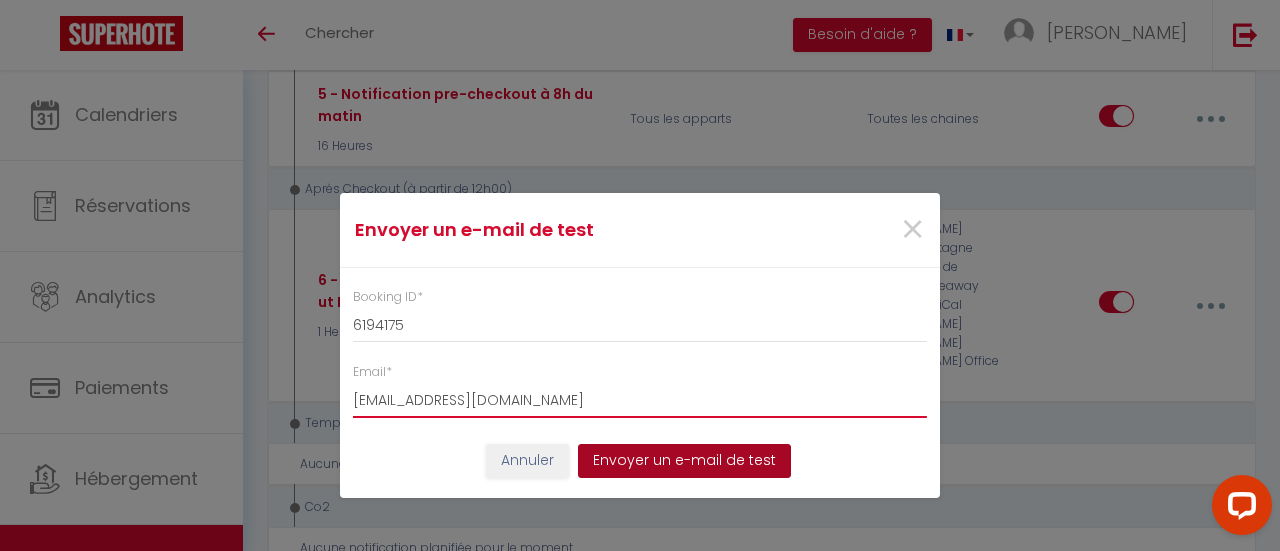 type on "bouchahine.georges@gmail.com" 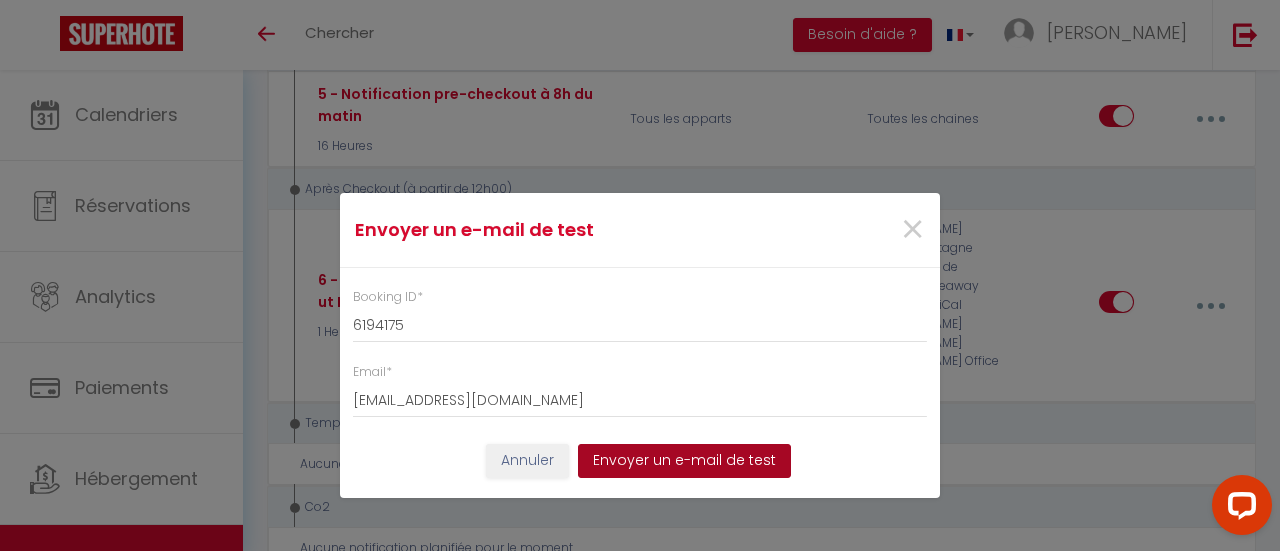 click on "Envoyer un e-mail de test" at bounding box center [684, 461] 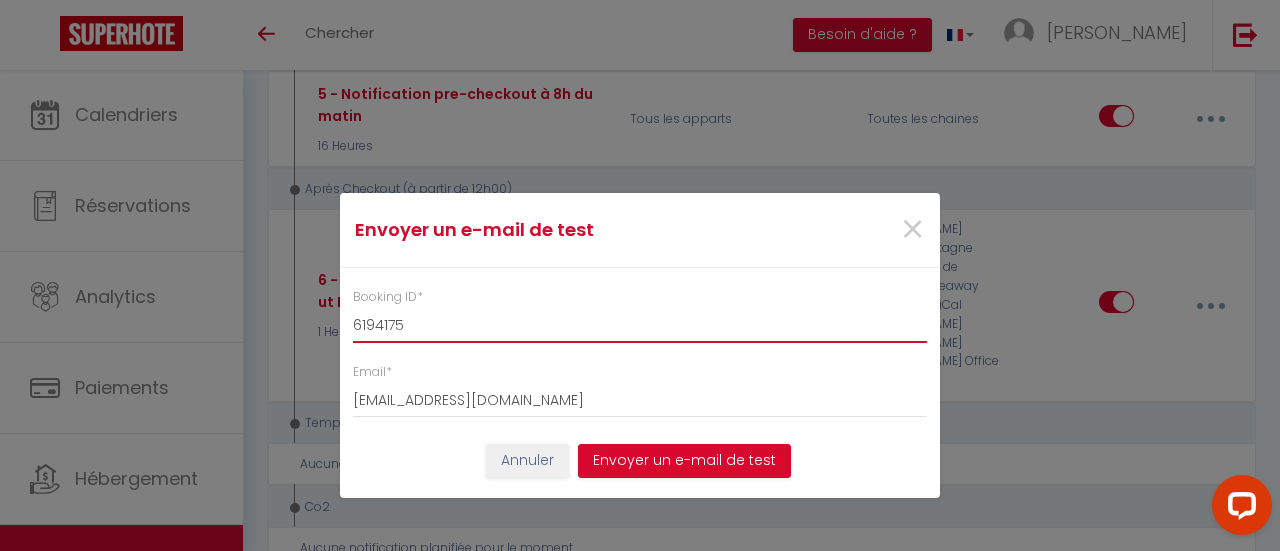 click on "6194175" at bounding box center (640, 325) 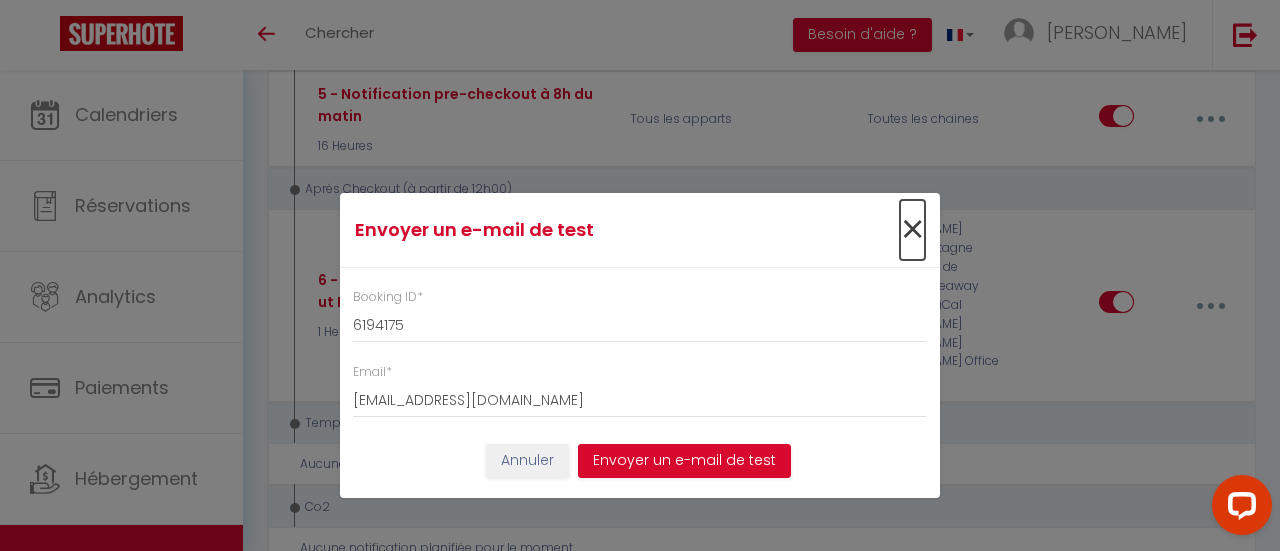 click on "×" at bounding box center [912, 230] 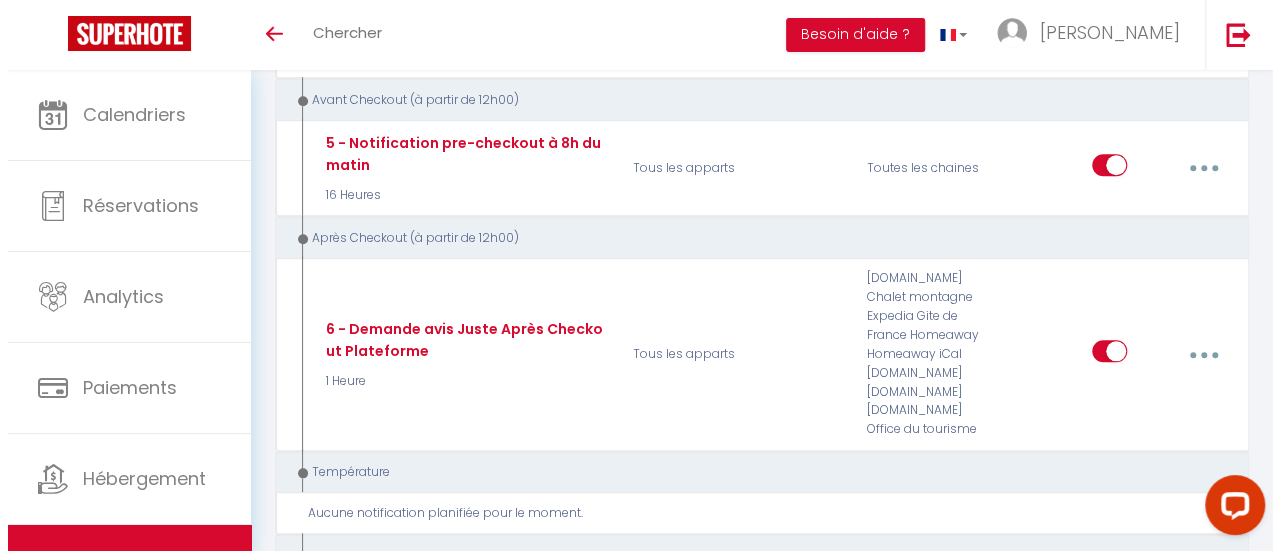 scroll, scrollTop: 872, scrollLeft: 0, axis: vertical 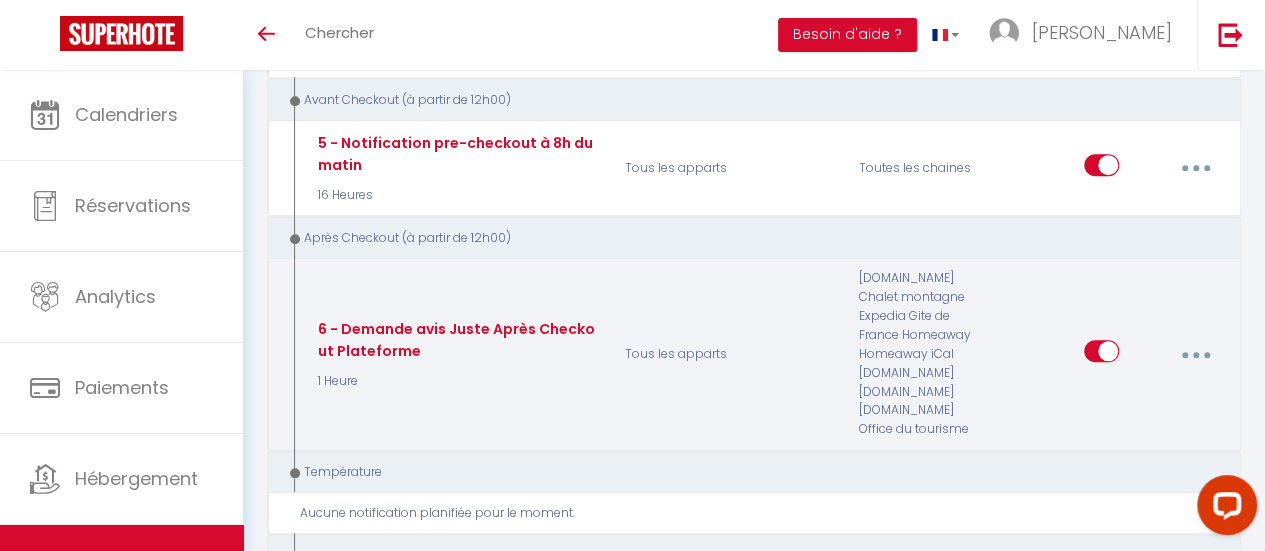click at bounding box center (1195, 354) 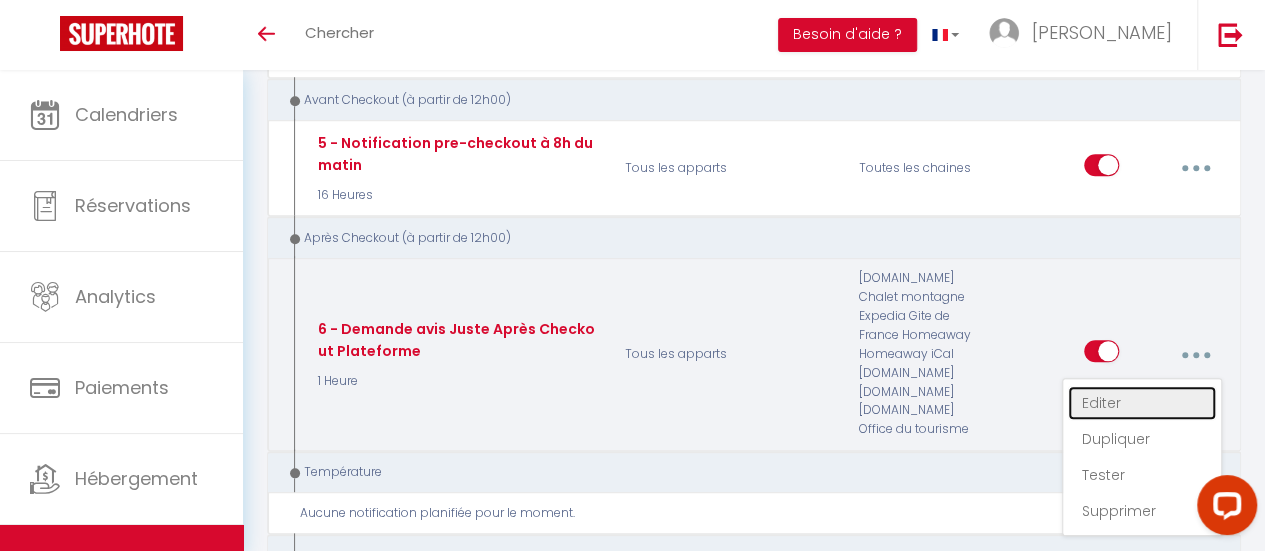 click on "Editer" at bounding box center [1142, 403] 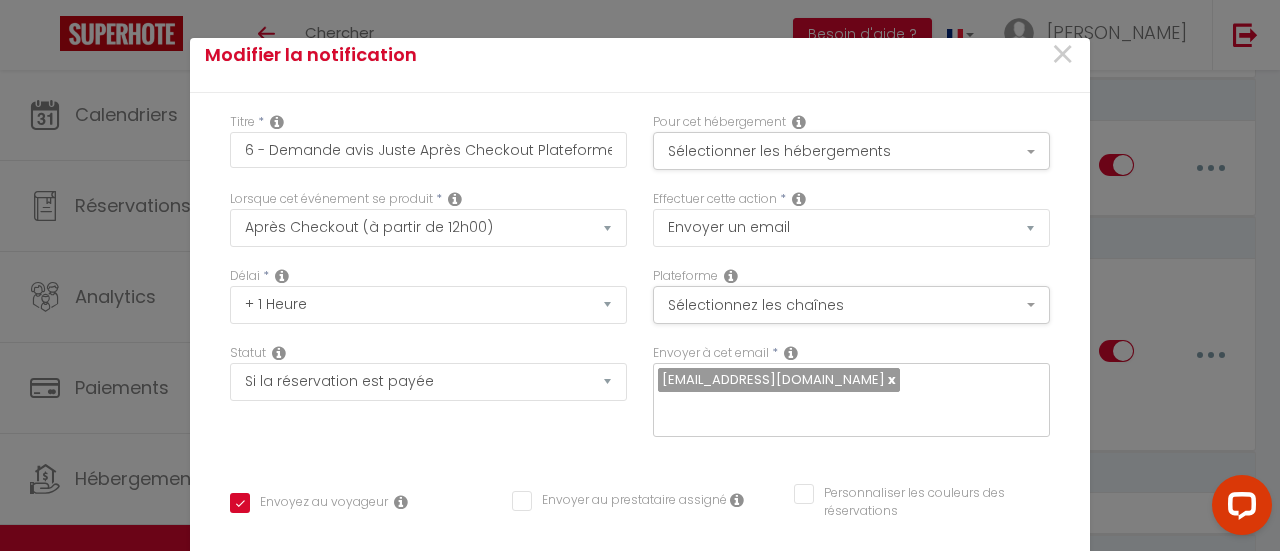 scroll, scrollTop: 21, scrollLeft: 0, axis: vertical 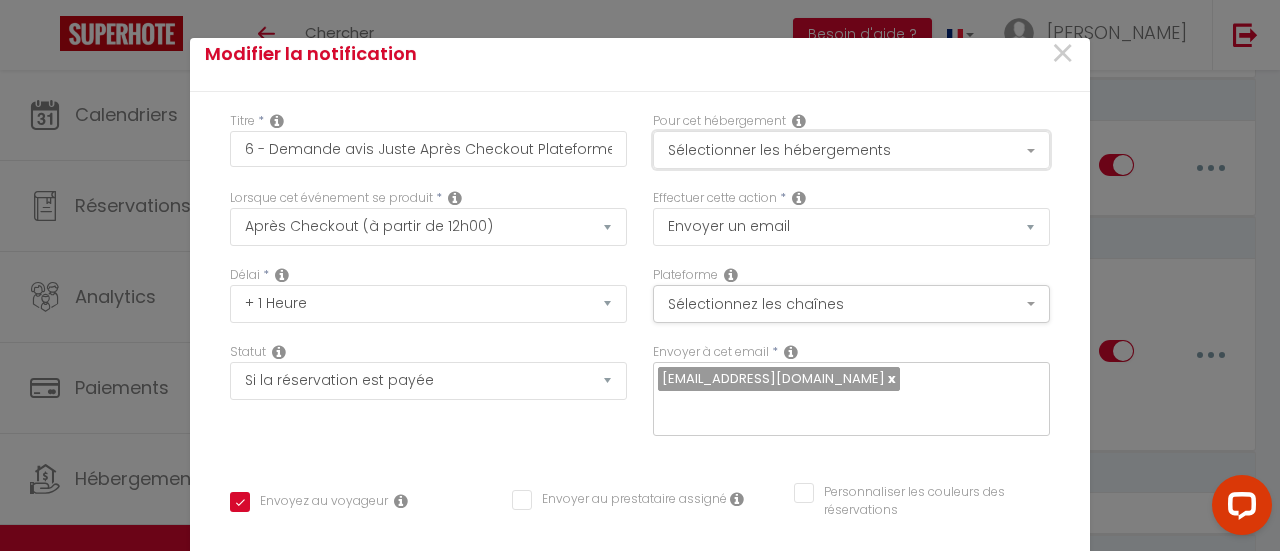 click on "Sélectionner les hébergements" at bounding box center [851, 150] 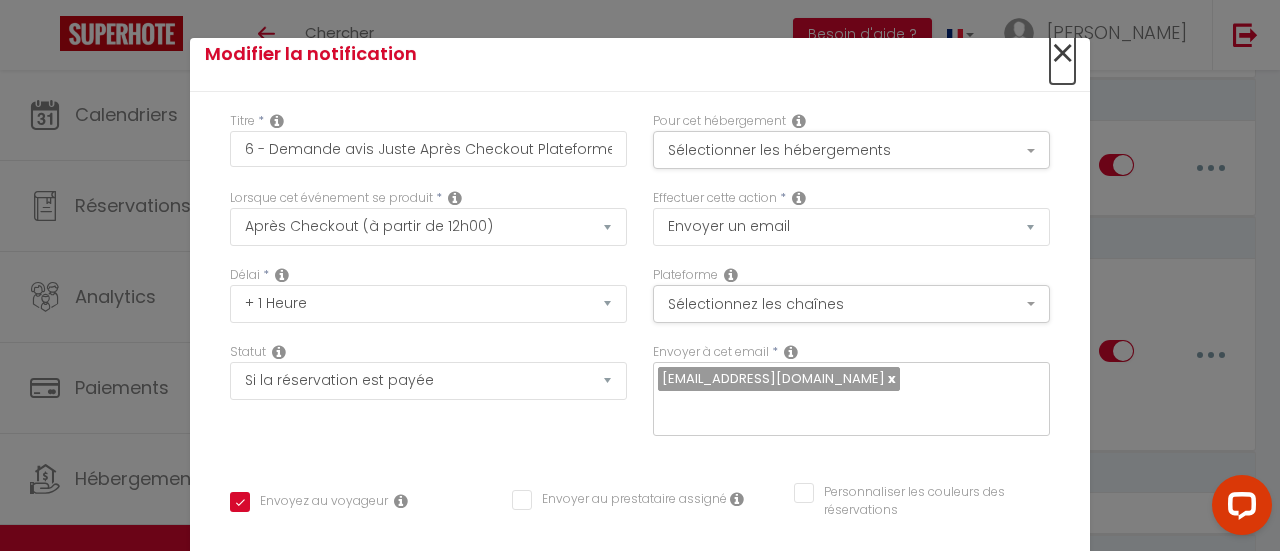 click on "×" at bounding box center (1062, 54) 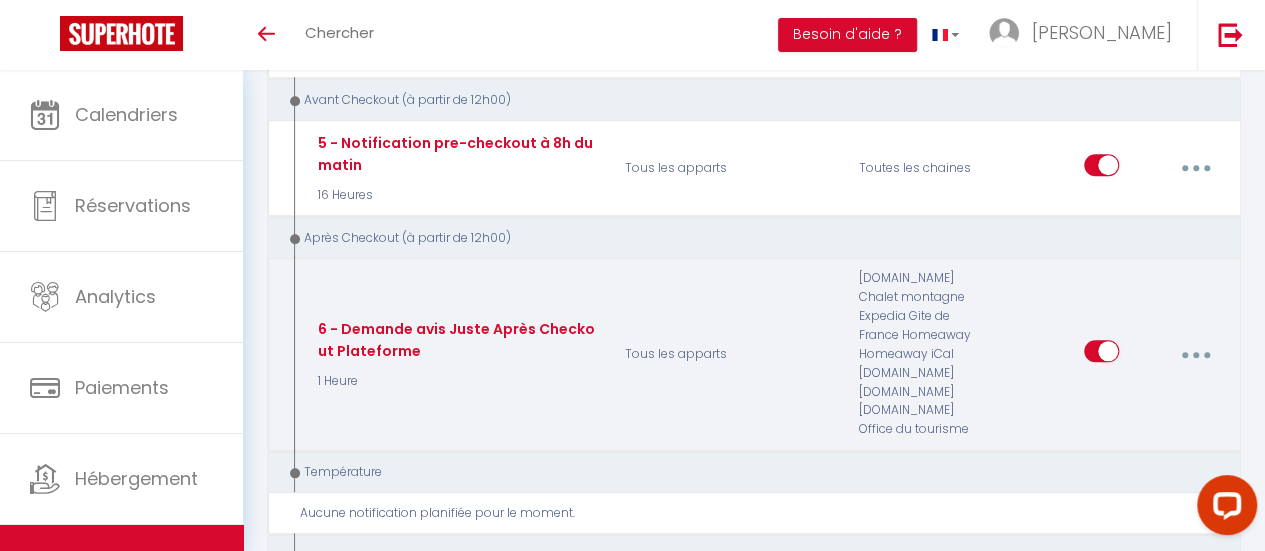 click at bounding box center (1195, 354) 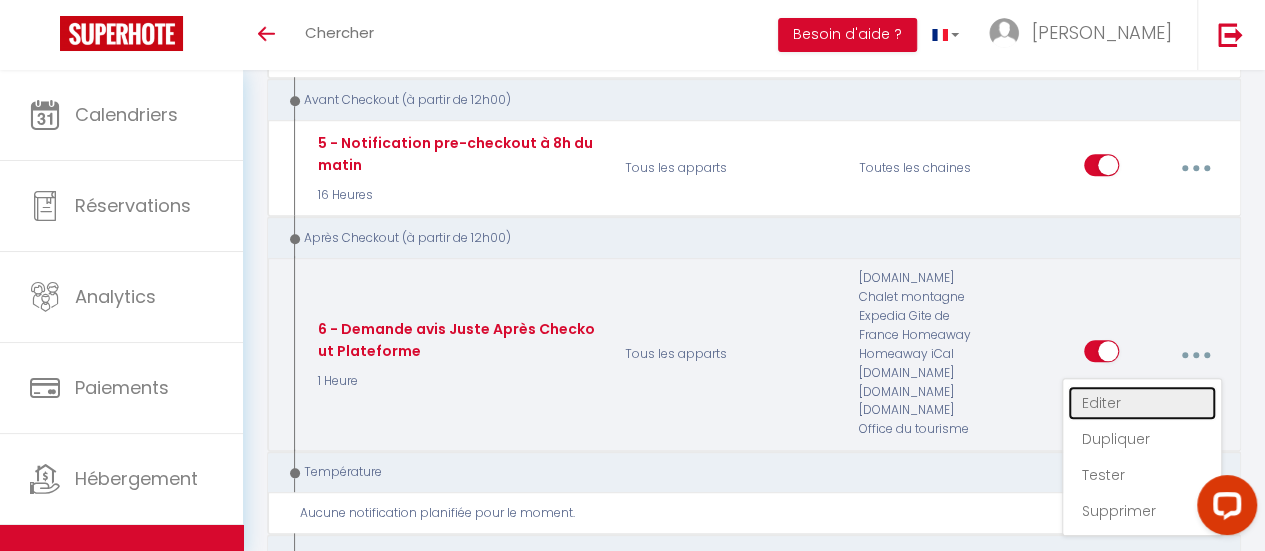 click on "Editer" at bounding box center (1142, 403) 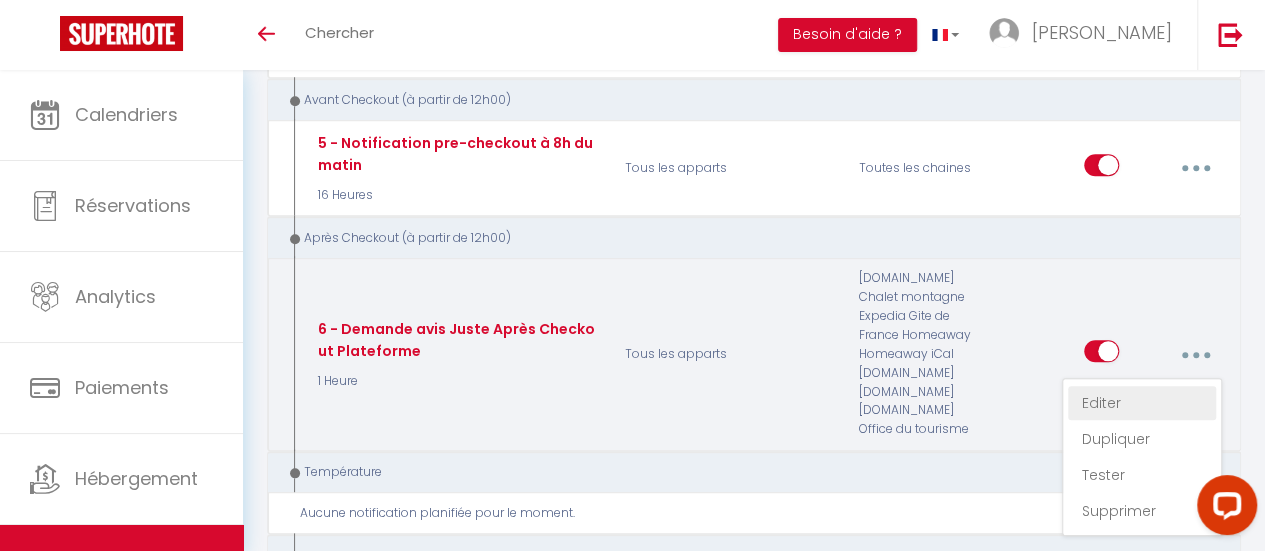 checkbox on "true" 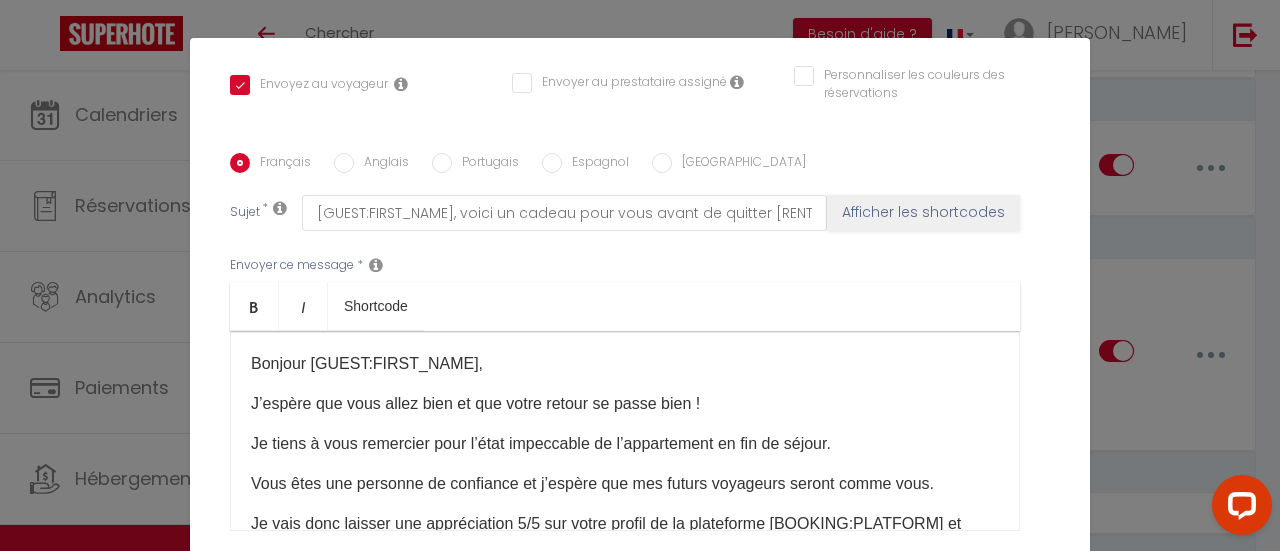 scroll, scrollTop: 439, scrollLeft: 0, axis: vertical 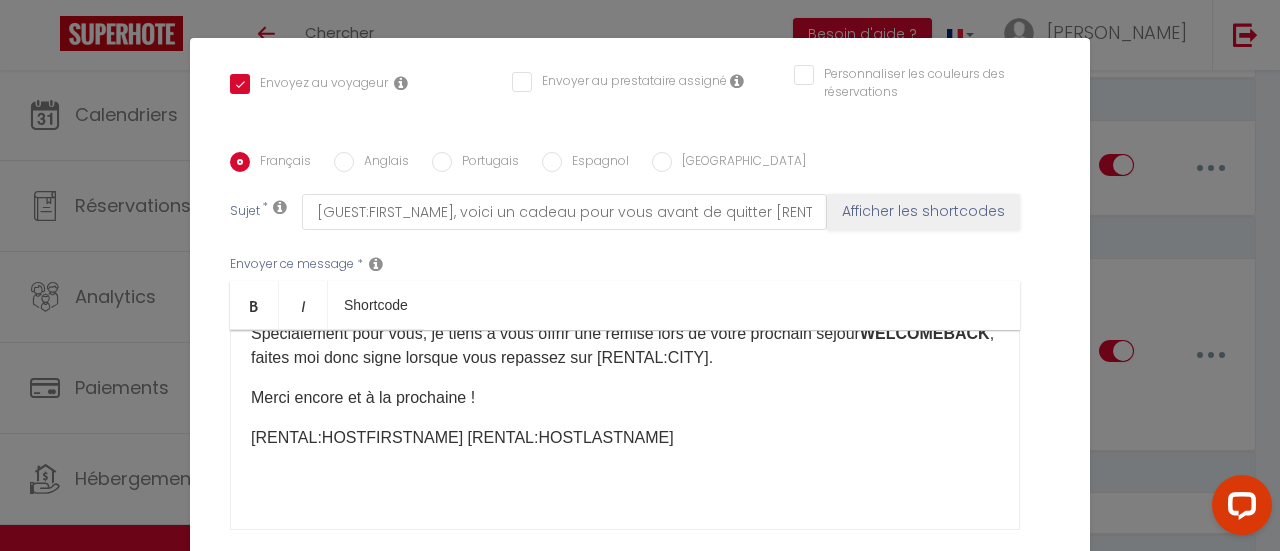 click on "Modifier la notification   ×   Titre   *     6 - Demande avis Juste Après Checkout Plateforme   Pour cet hébergement
Sélectionner les hébergements
Tous les apparts
Autres
Seaside View  406
Lorsque cet événement se produit   *      Après la réservation   Avant Checkin (à partir de 12h00)   Après Checkin (à partir de 12h00)   Avant Checkout (à partir de 12h00)   Après Checkout (à partir de 12h00)   Température   Co2   Bruit sonore   Après visualisation lien paiement   Après Paiement Lien KO   Après Caution Lien KO   Après Paiement Automatique KO   Après Caution Automatique KO   Après Visualisation du Contrat   Après Signature du Contrat   Paiement OK   Après soumission formulaire bienvenue   Aprés annulation réservation   Date spécifique   Caution OK" at bounding box center [640, 275] 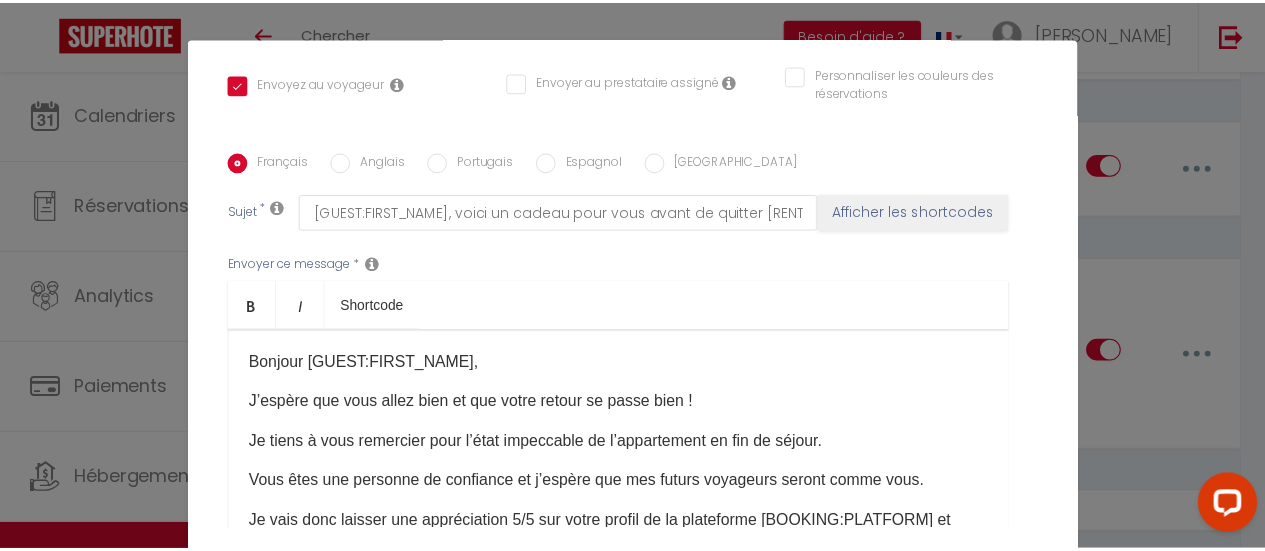 scroll, scrollTop: 0, scrollLeft: 0, axis: both 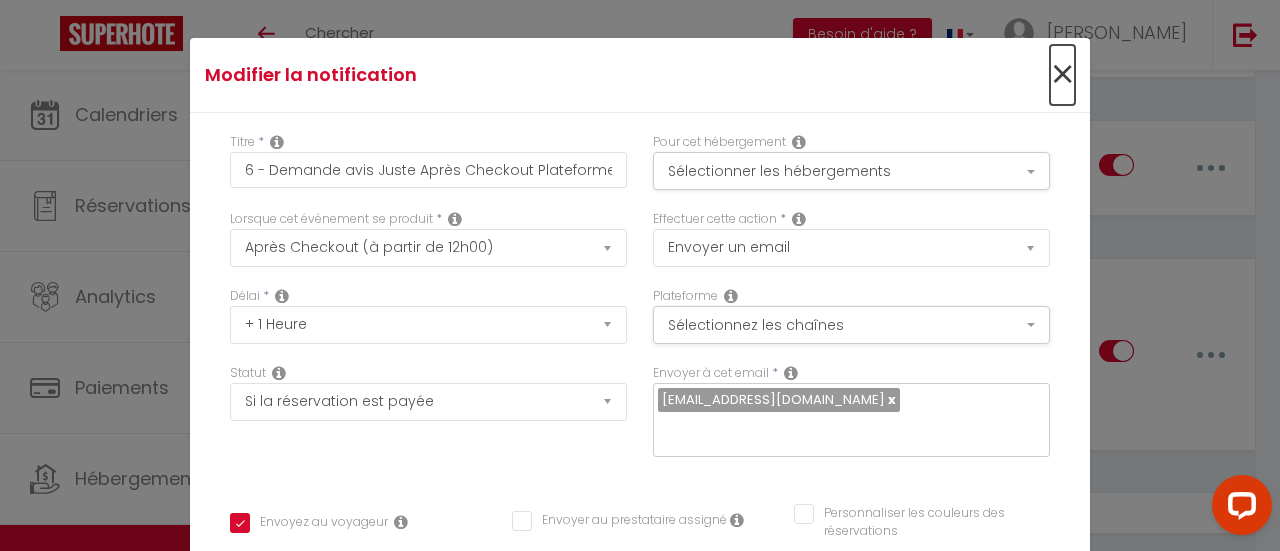 click on "×" at bounding box center [1062, 75] 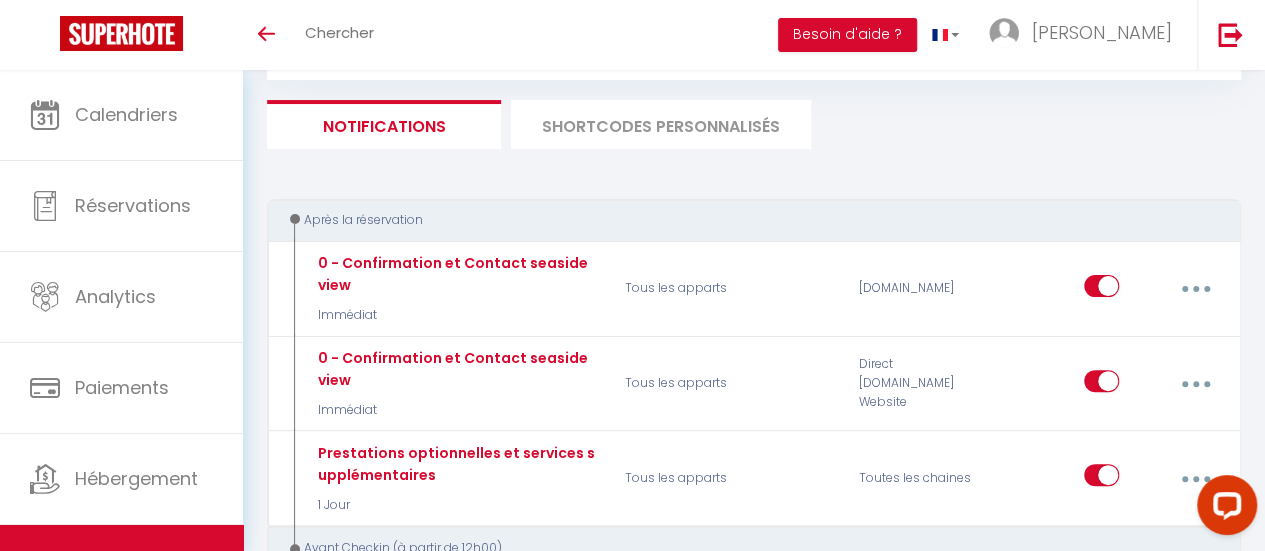 scroll, scrollTop: 108, scrollLeft: 0, axis: vertical 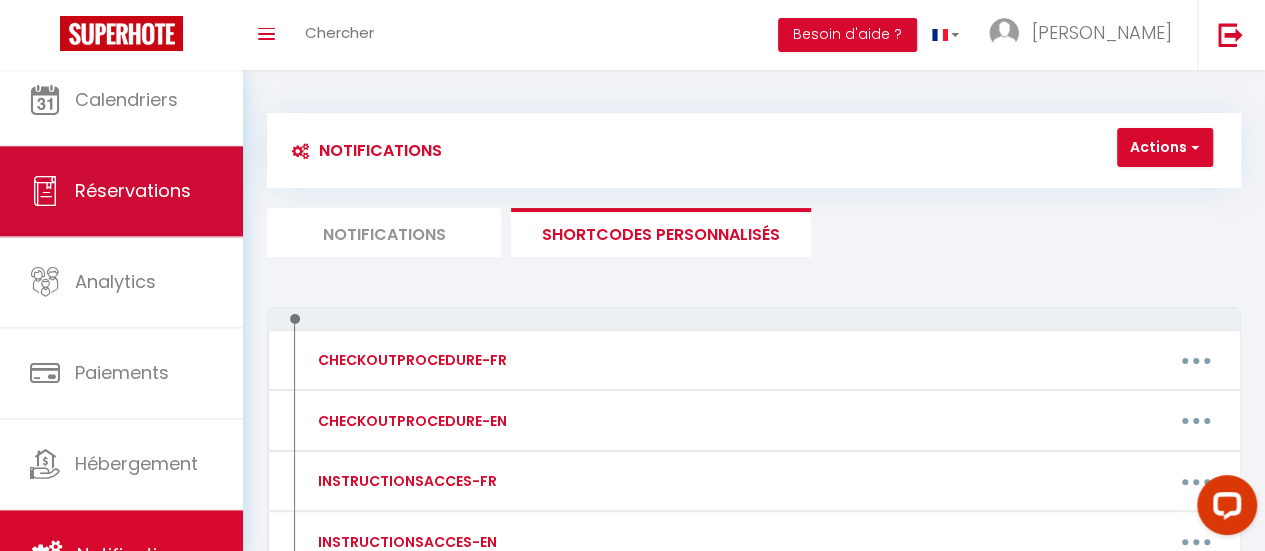 click on "Réservations" at bounding box center (121, 191) 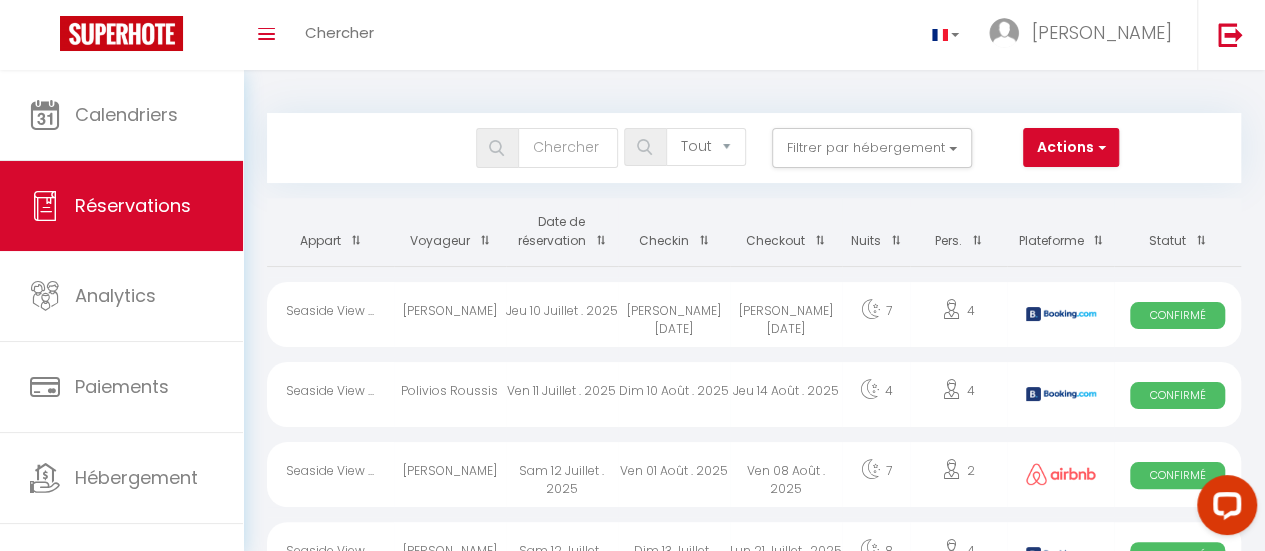 scroll, scrollTop: 152, scrollLeft: 0, axis: vertical 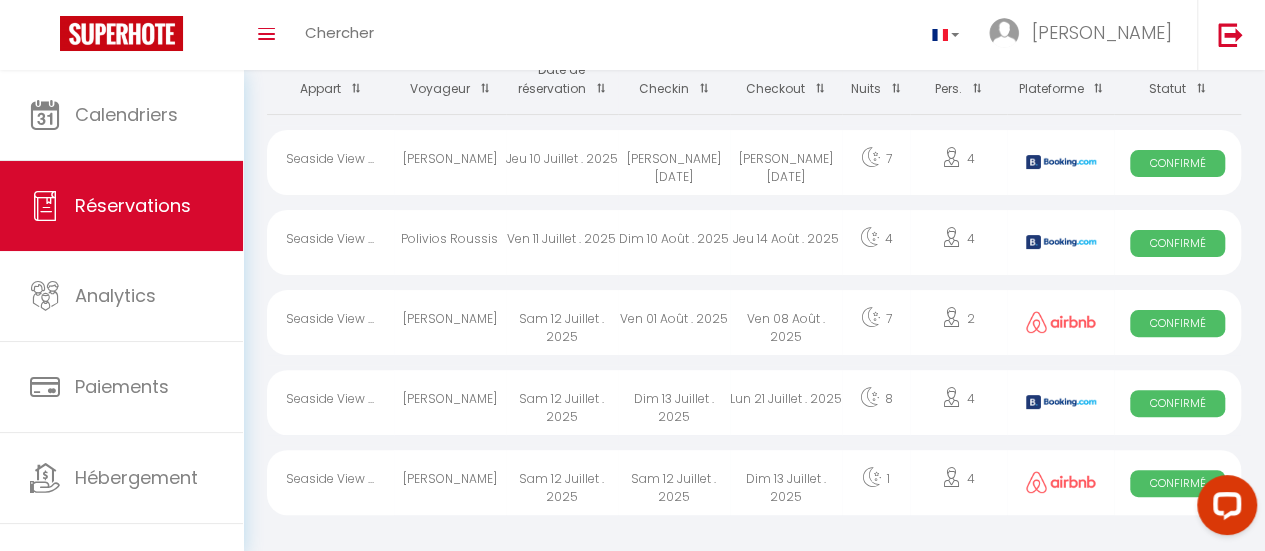 click on "Confirmé" at bounding box center [1177, 403] 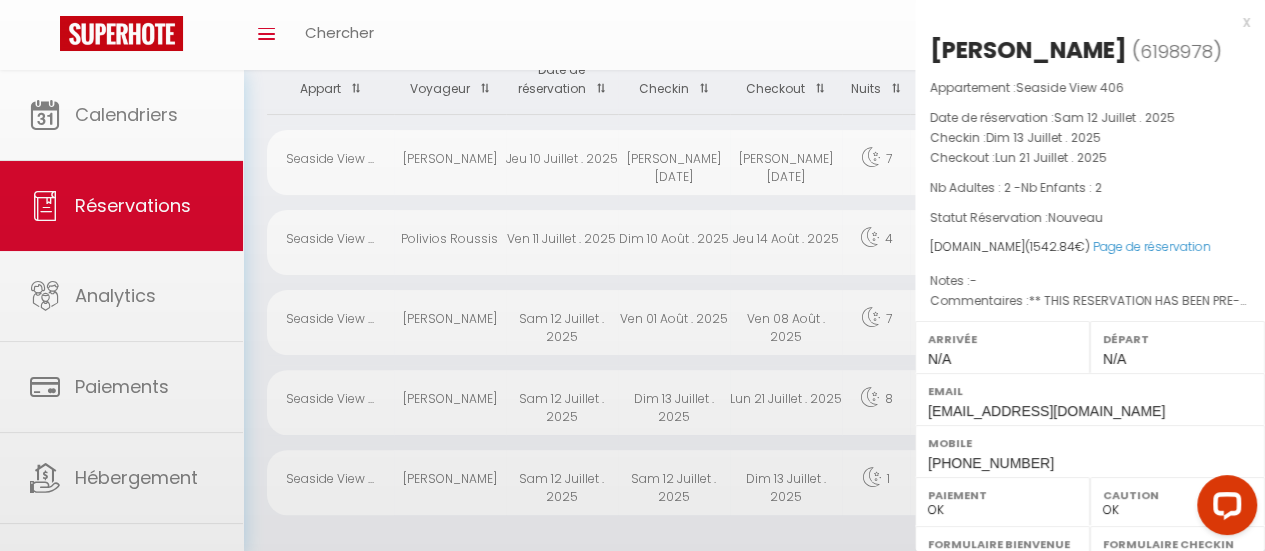 select on "49705" 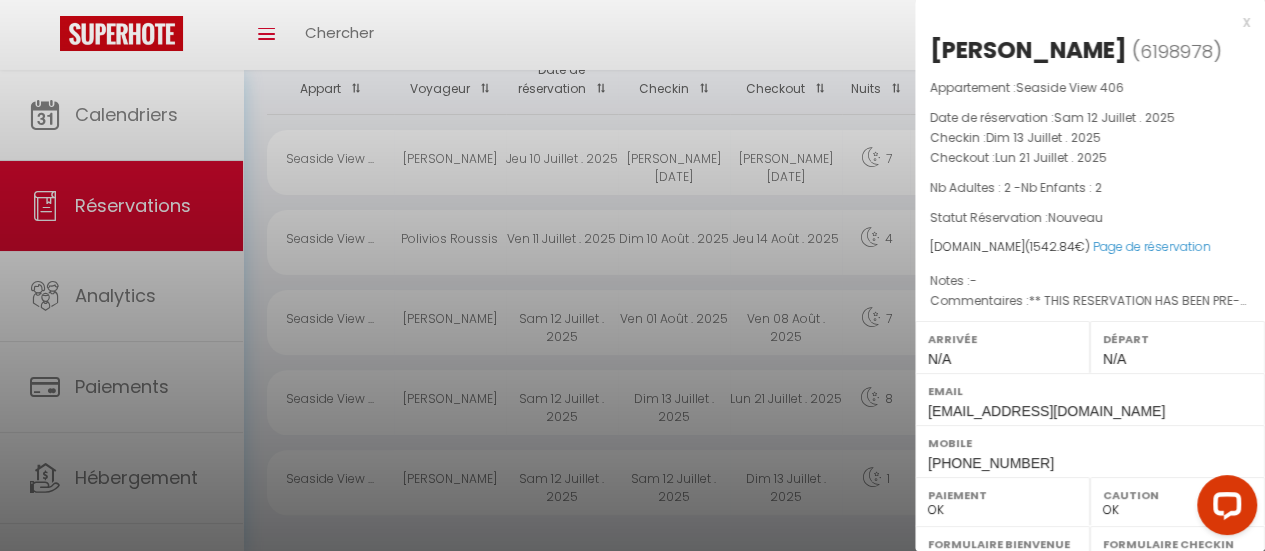 scroll, scrollTop: 438, scrollLeft: 0, axis: vertical 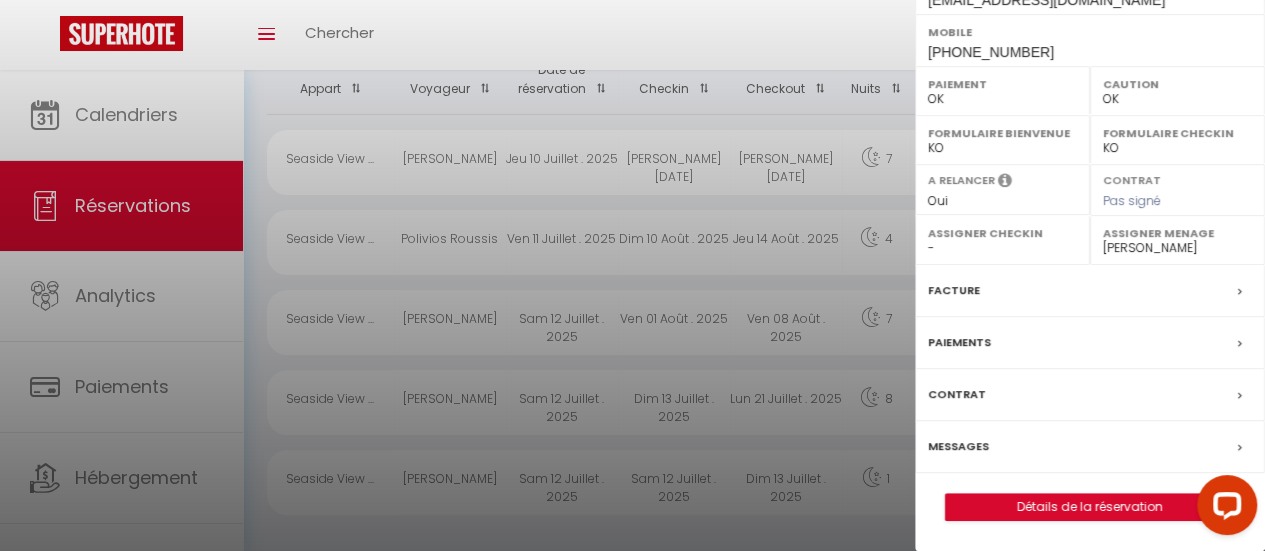 click on "Messages" at bounding box center [1090, 447] 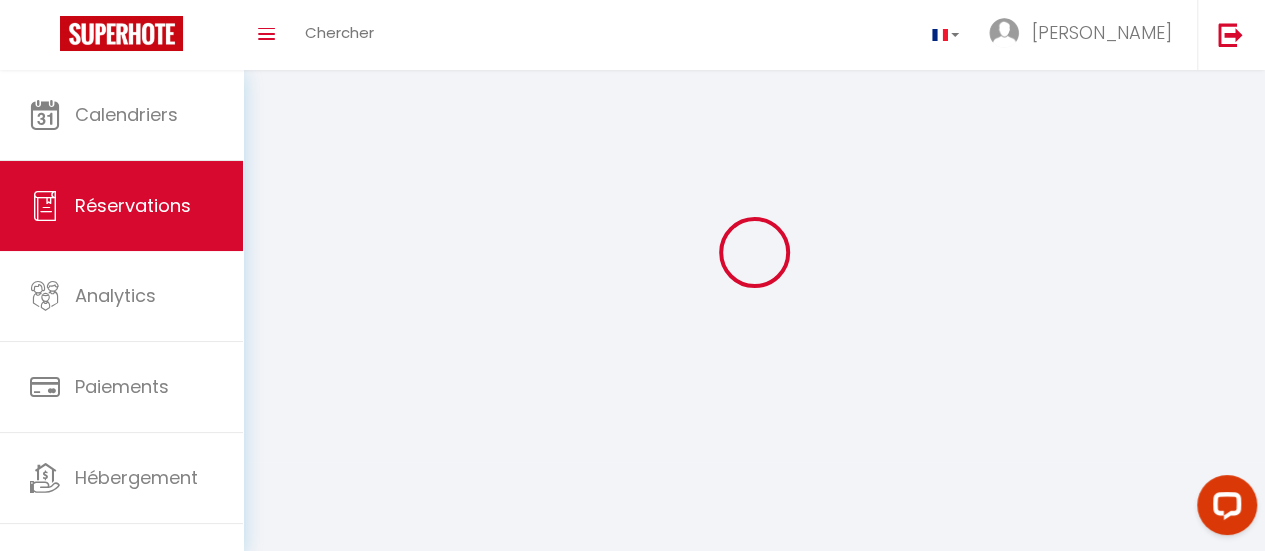 scroll, scrollTop: 28, scrollLeft: 0, axis: vertical 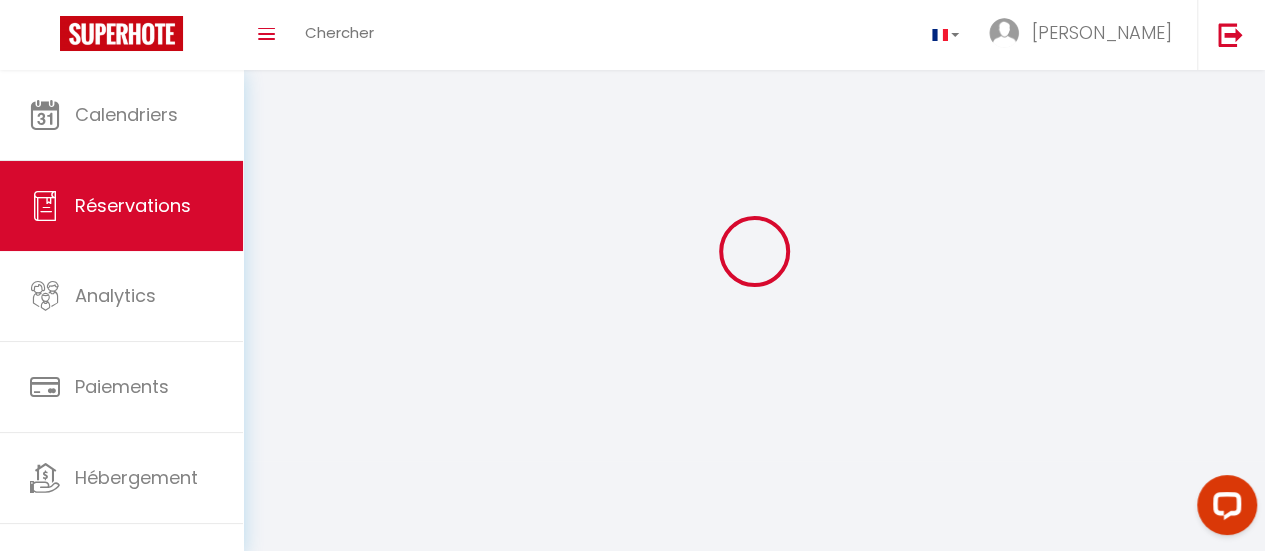 select 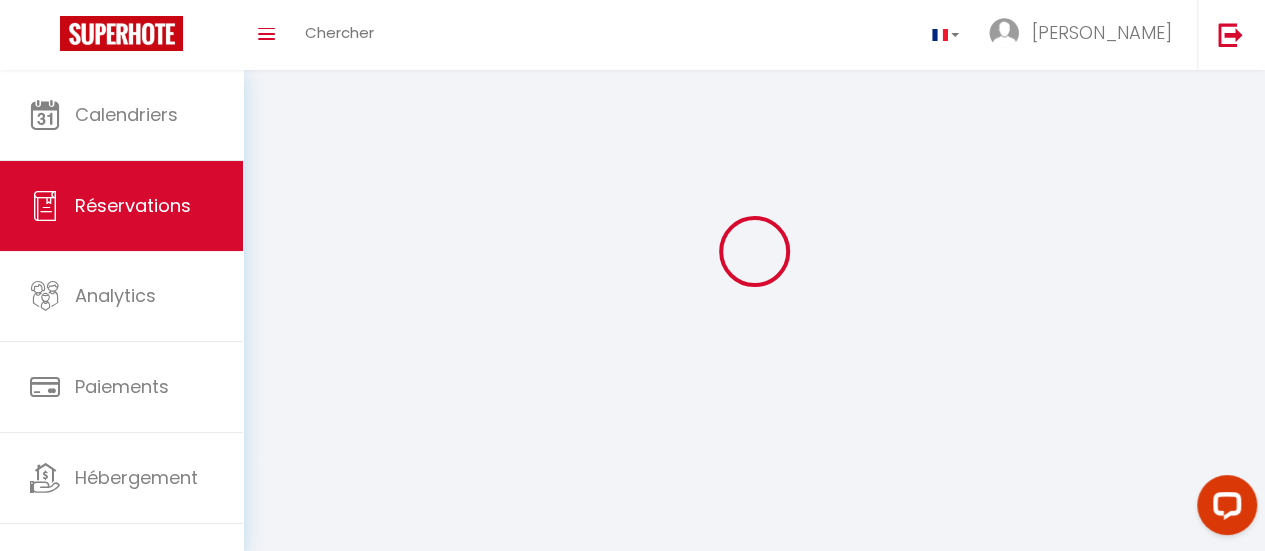 select 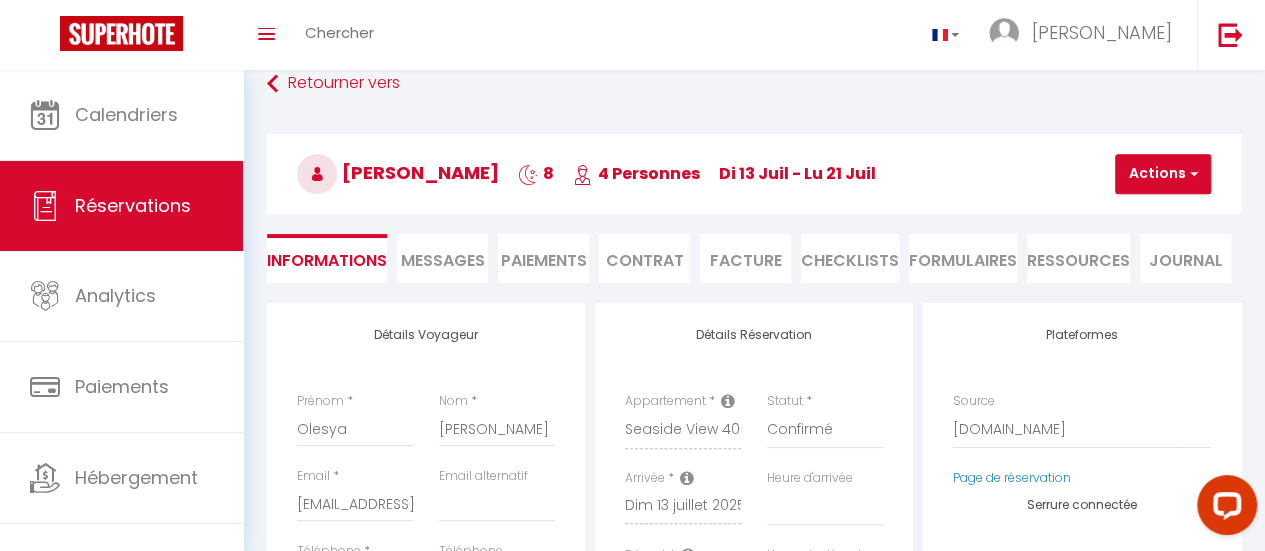 select 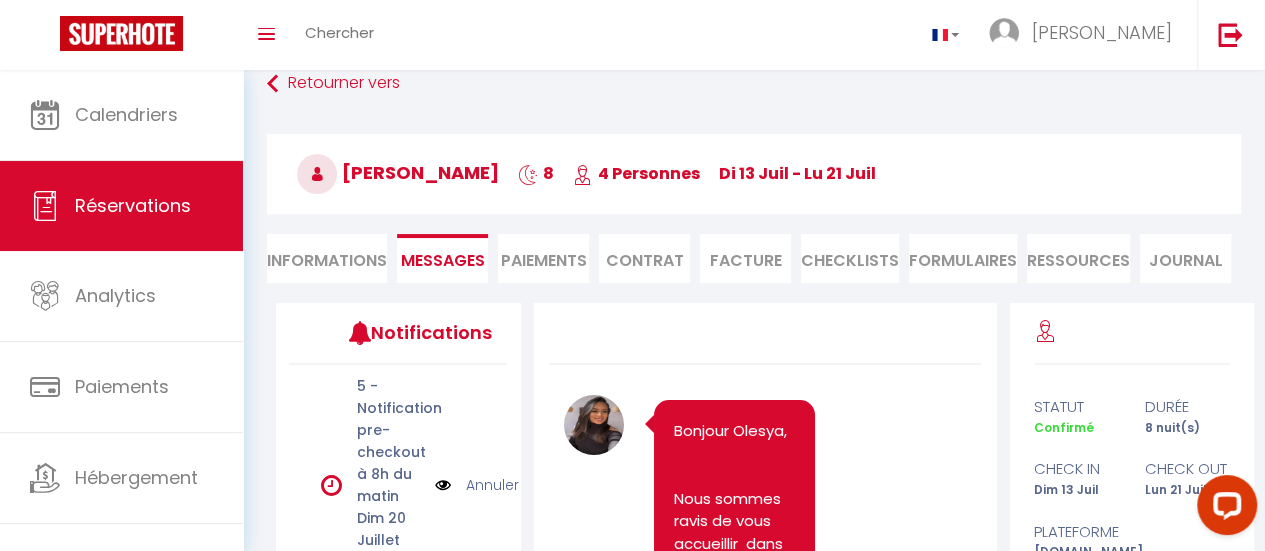 scroll, scrollTop: 15787, scrollLeft: 0, axis: vertical 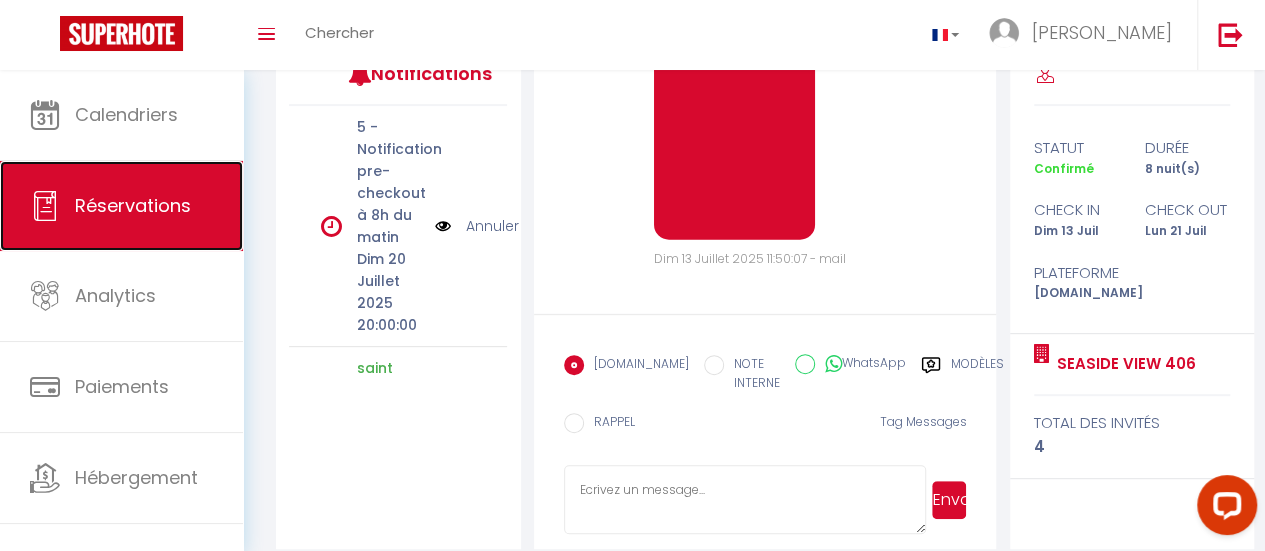 click on "Réservations" at bounding box center (133, 205) 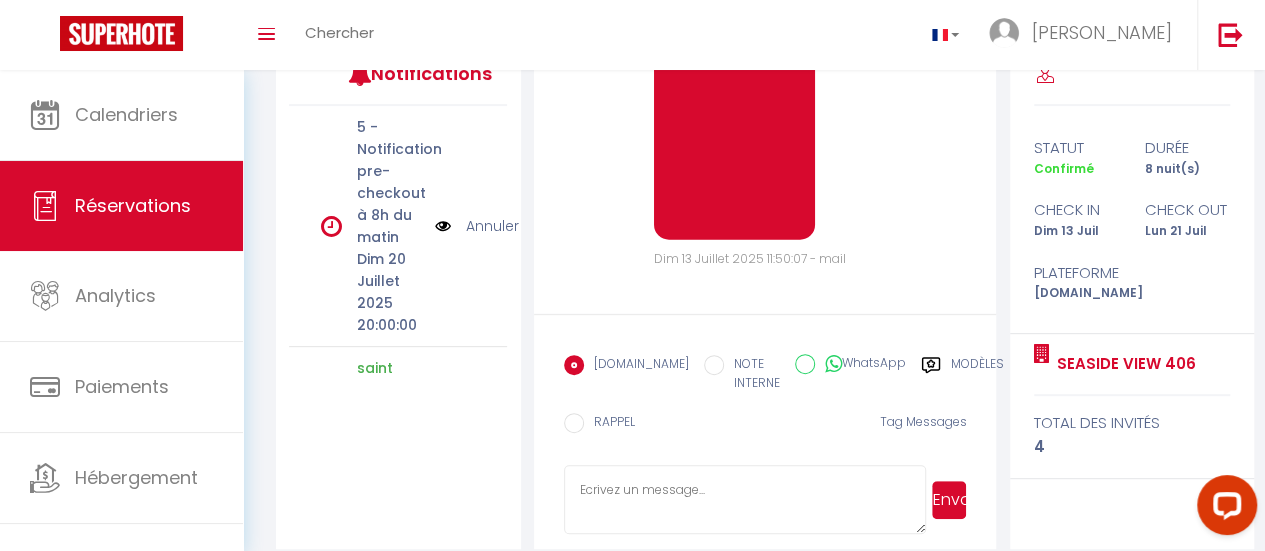 select on "not_cancelled" 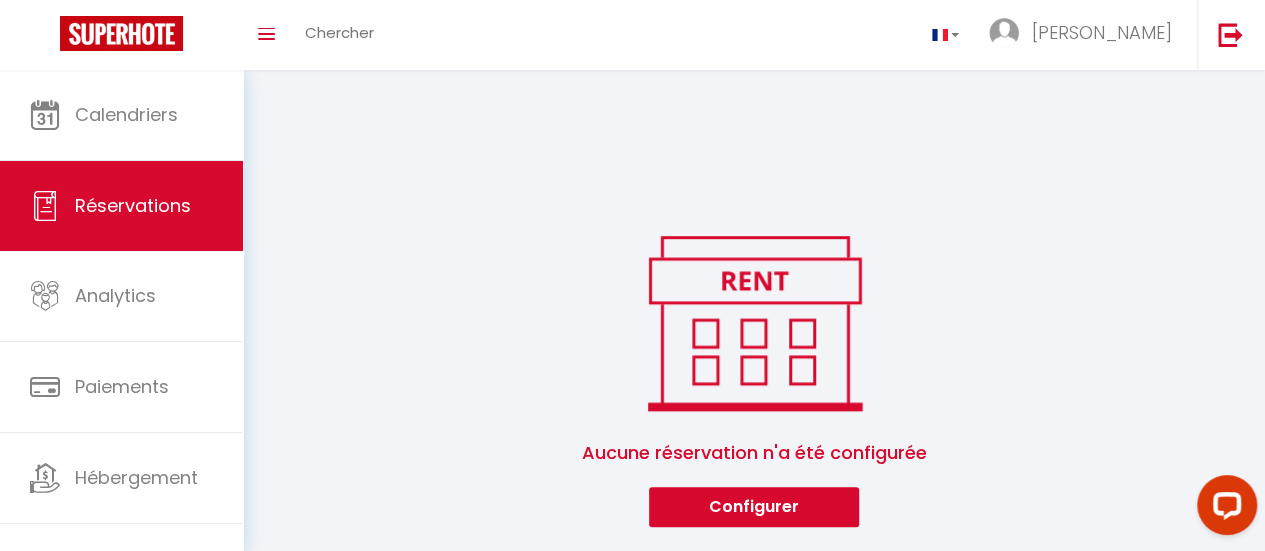 select 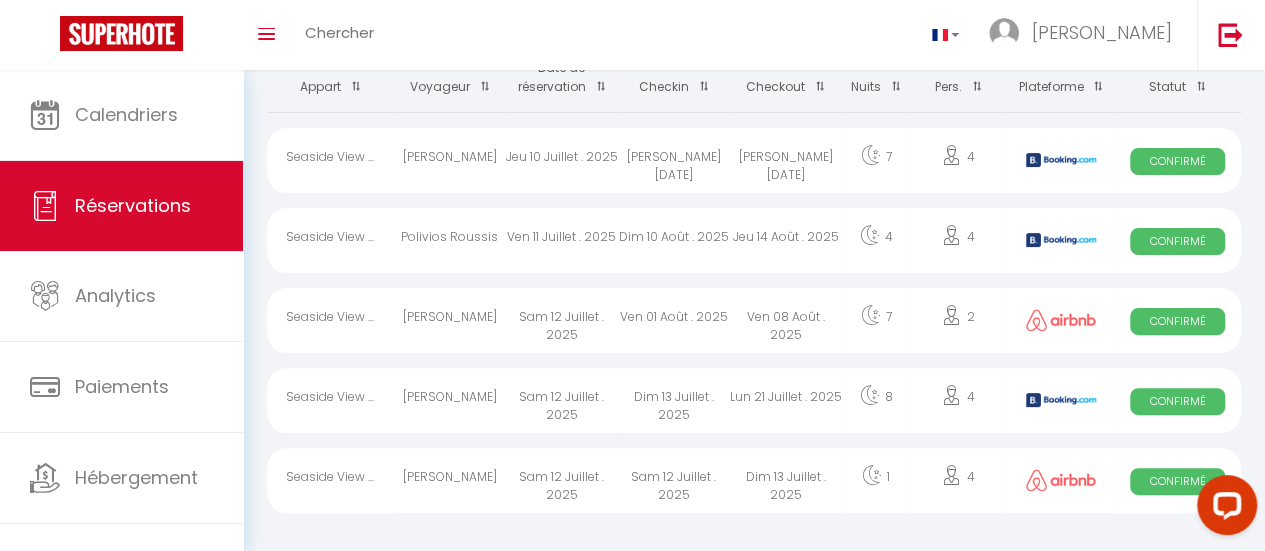 scroll, scrollTop: 152, scrollLeft: 0, axis: vertical 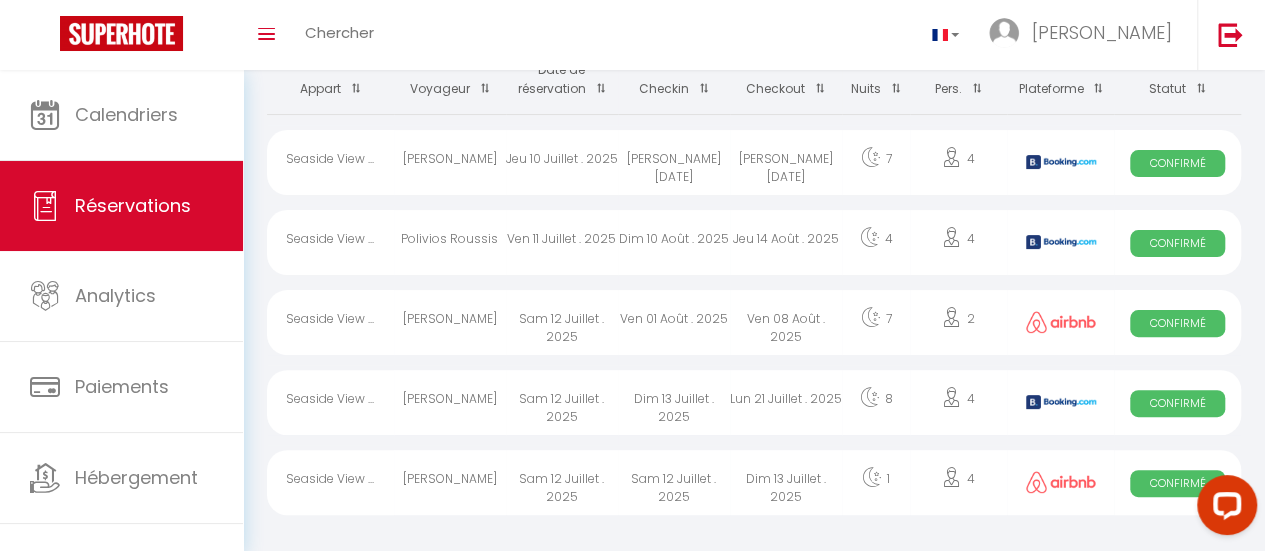 click on "Confirmé" at bounding box center [1177, 323] 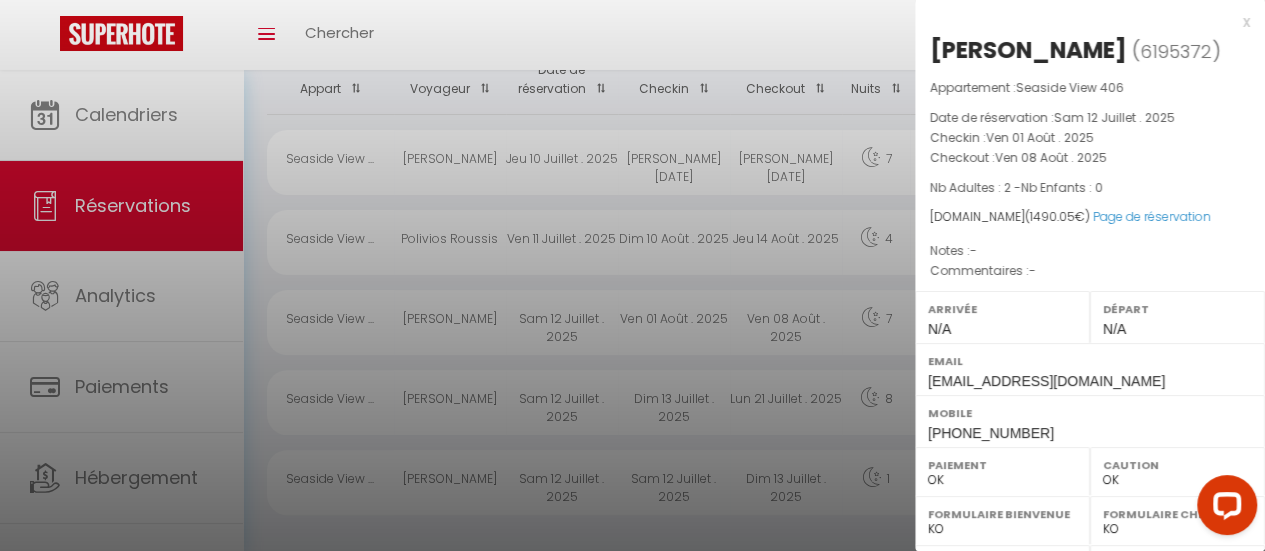 scroll, scrollTop: 376, scrollLeft: 0, axis: vertical 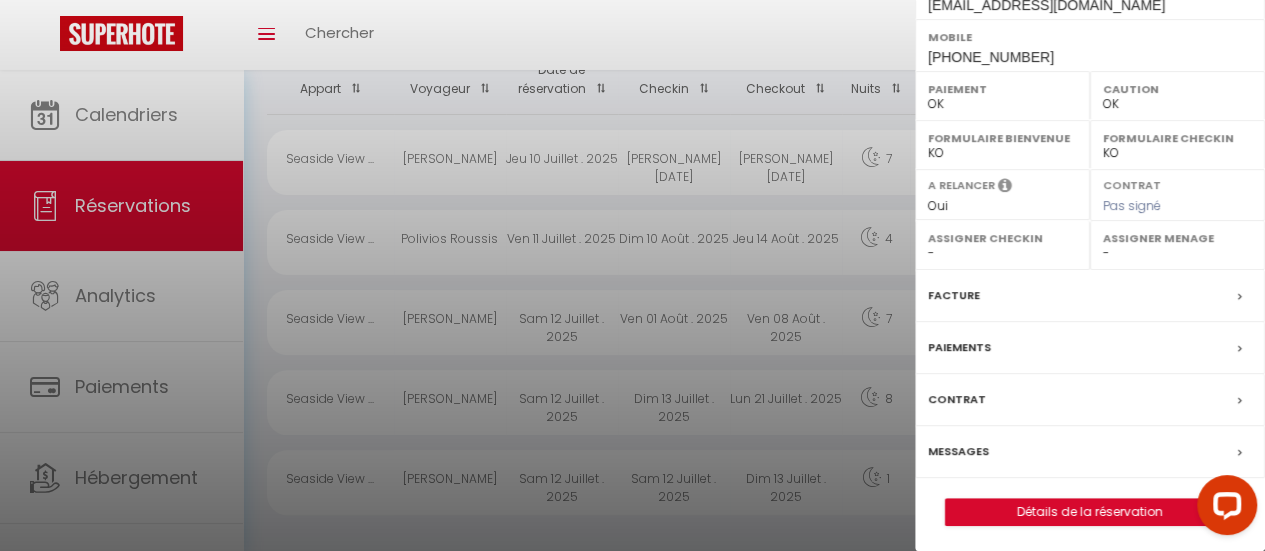 click on "Messages" at bounding box center (1090, 452) 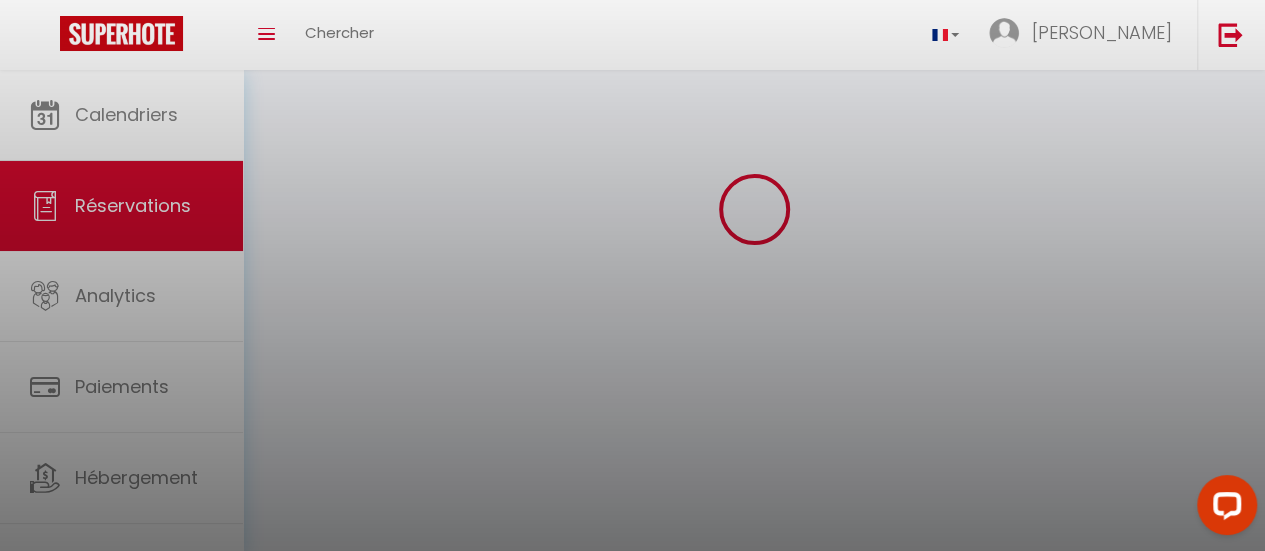 scroll, scrollTop: 0, scrollLeft: 0, axis: both 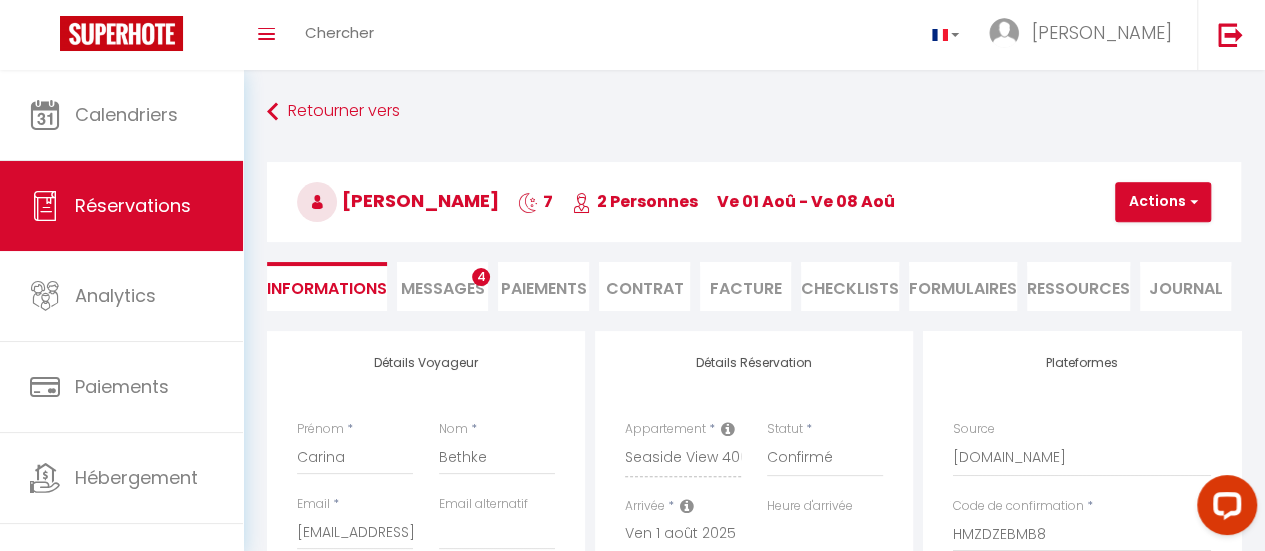 select 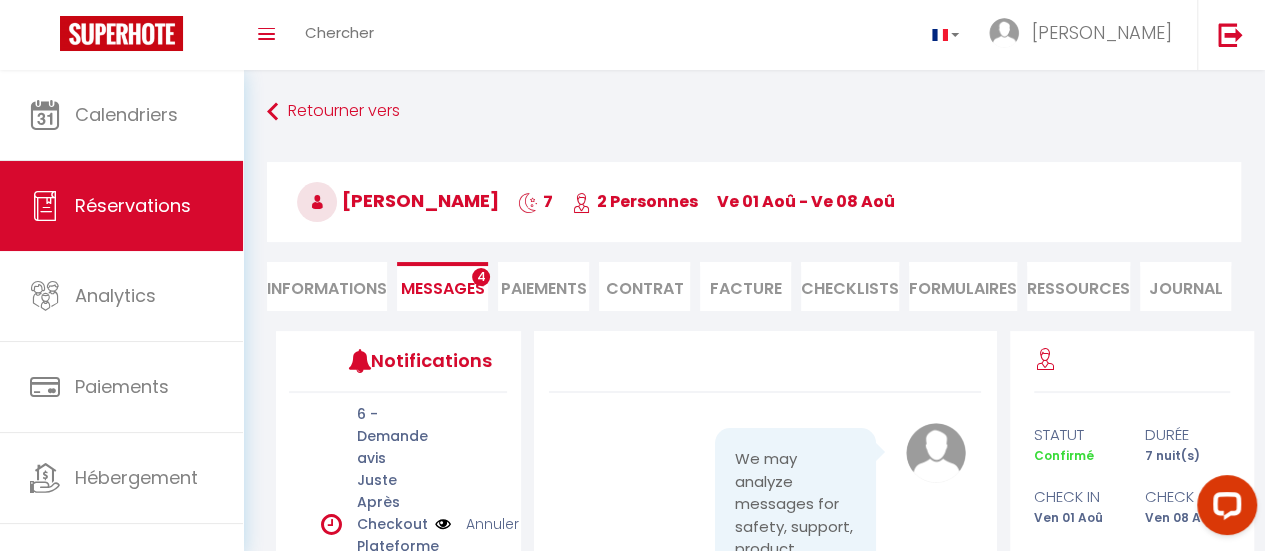 scroll, scrollTop: 1804, scrollLeft: 0, axis: vertical 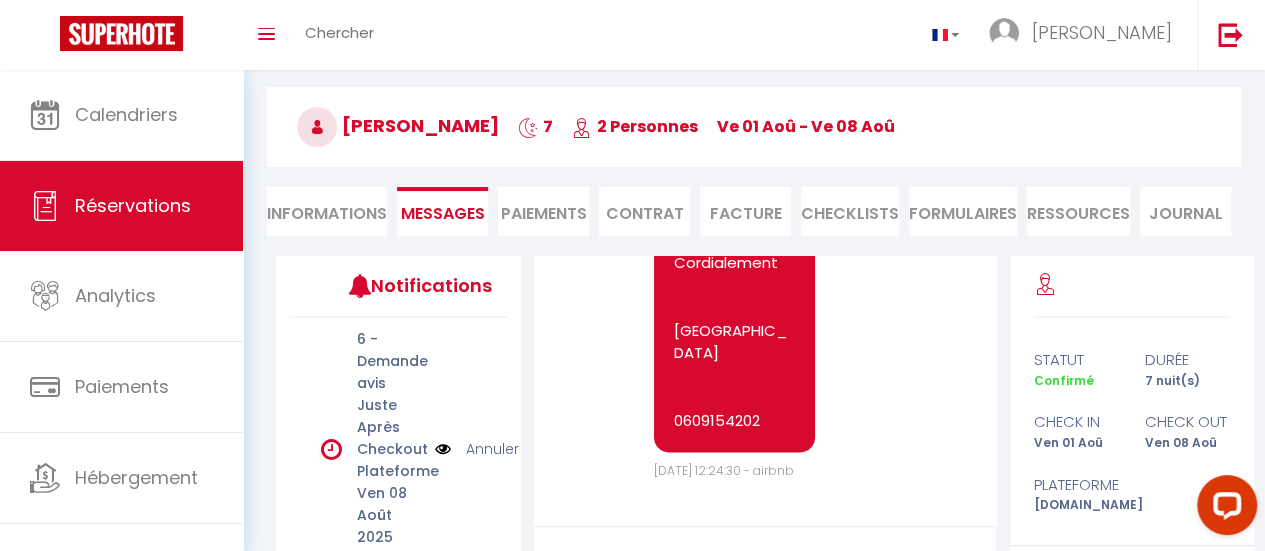 click on "Paiements" at bounding box center [543, 211] 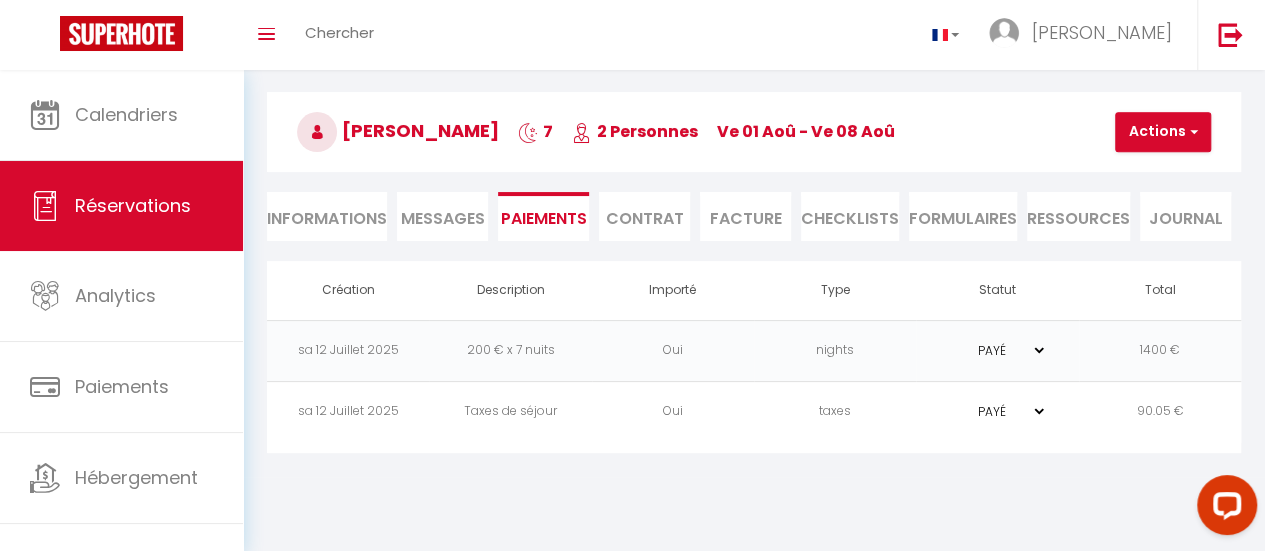 click on "Contrat" at bounding box center (644, 216) 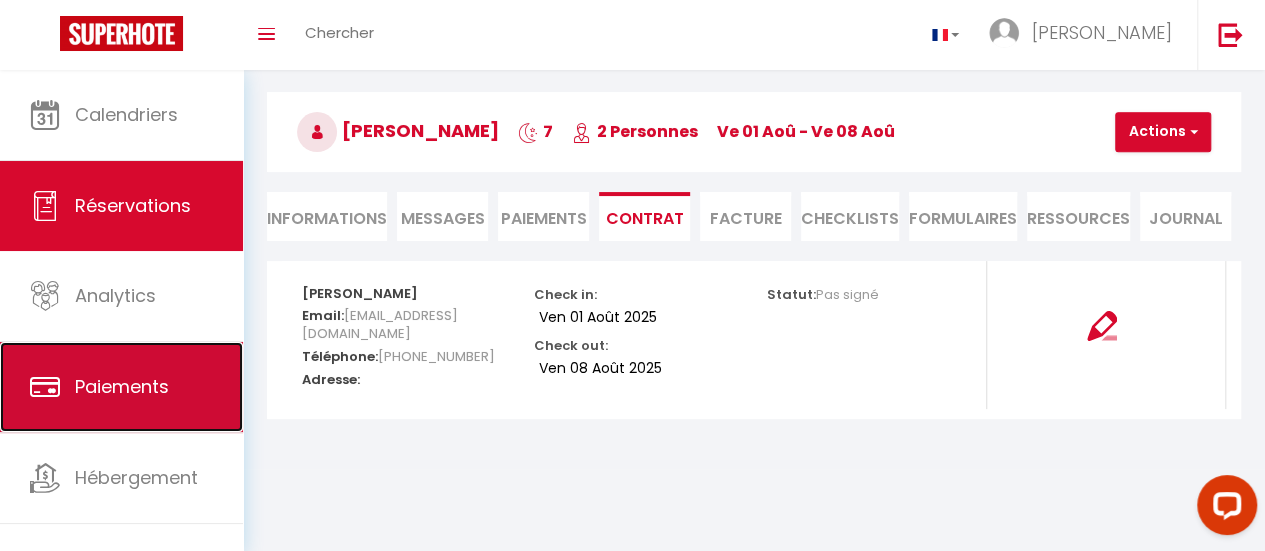 click on "Paiements" at bounding box center [122, 386] 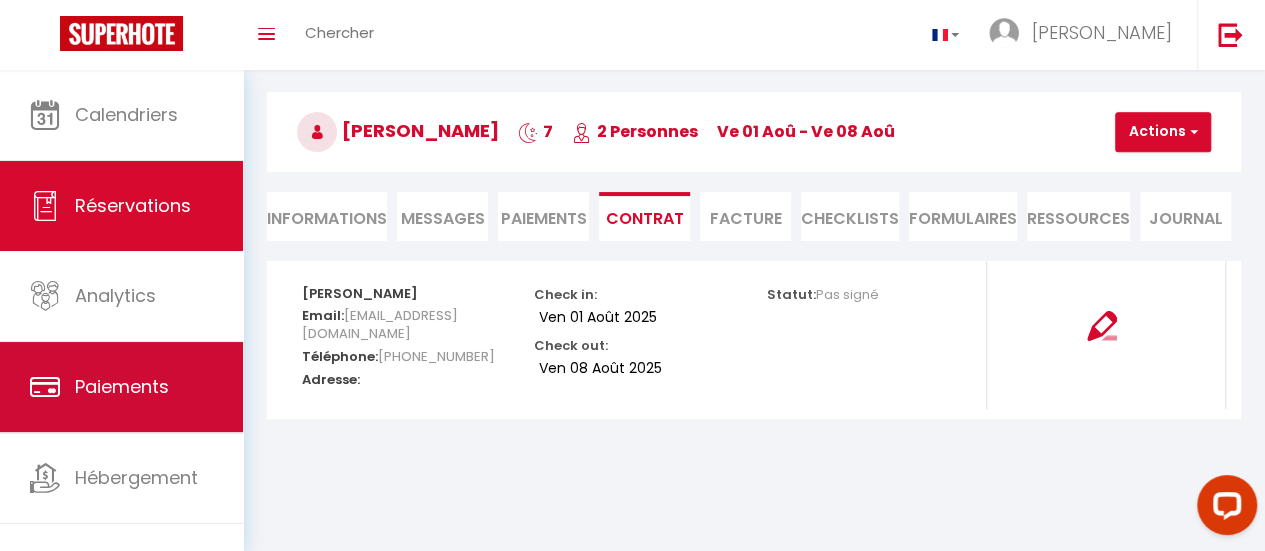 scroll, scrollTop: 0, scrollLeft: 0, axis: both 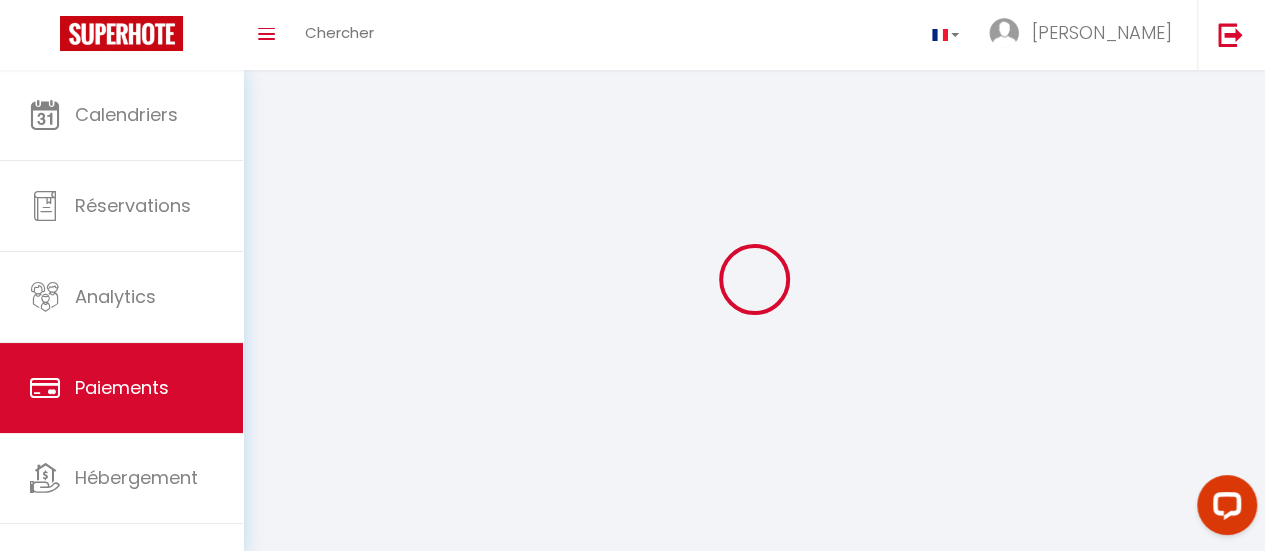 select on "2" 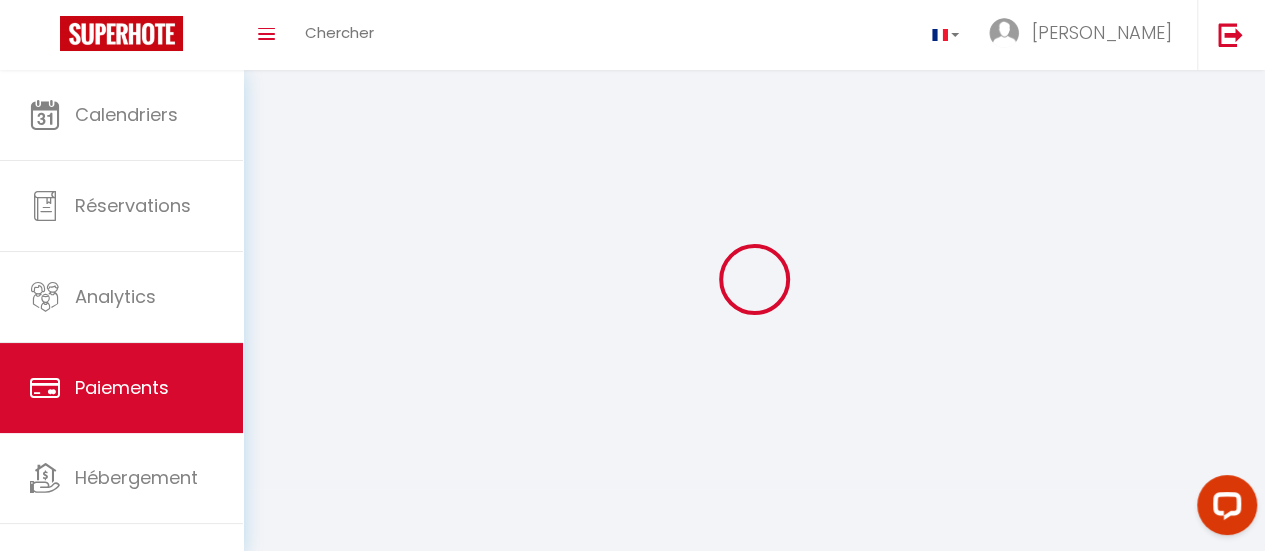 select on "0" 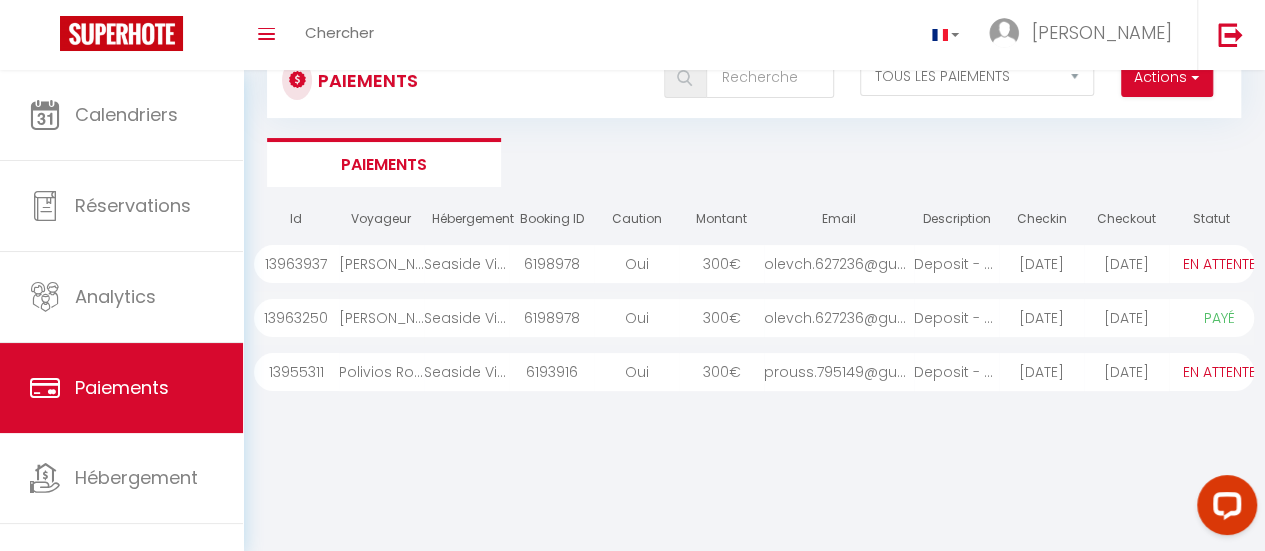 scroll, scrollTop: 90, scrollLeft: 0, axis: vertical 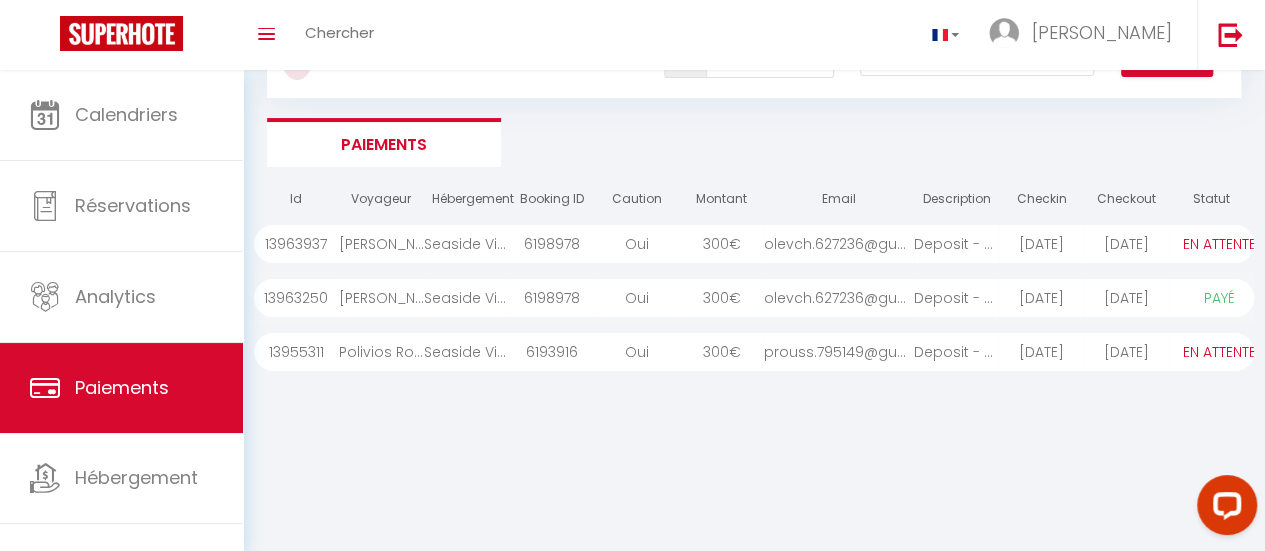 click on "Deposit - 6198978 - ..." at bounding box center [956, 298] 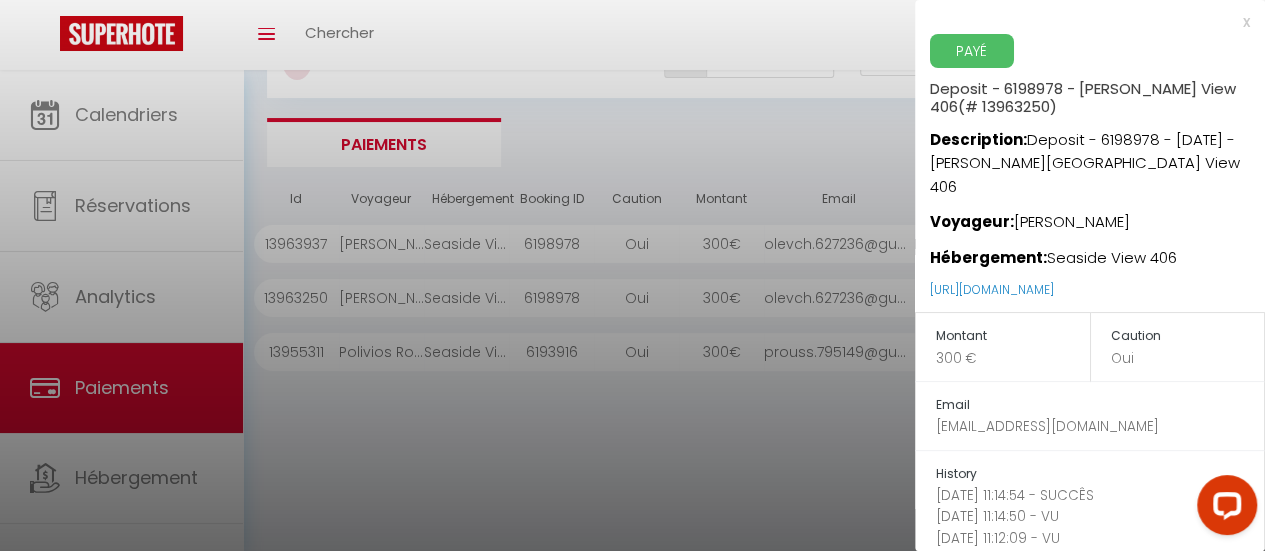 click at bounding box center (632, 275) 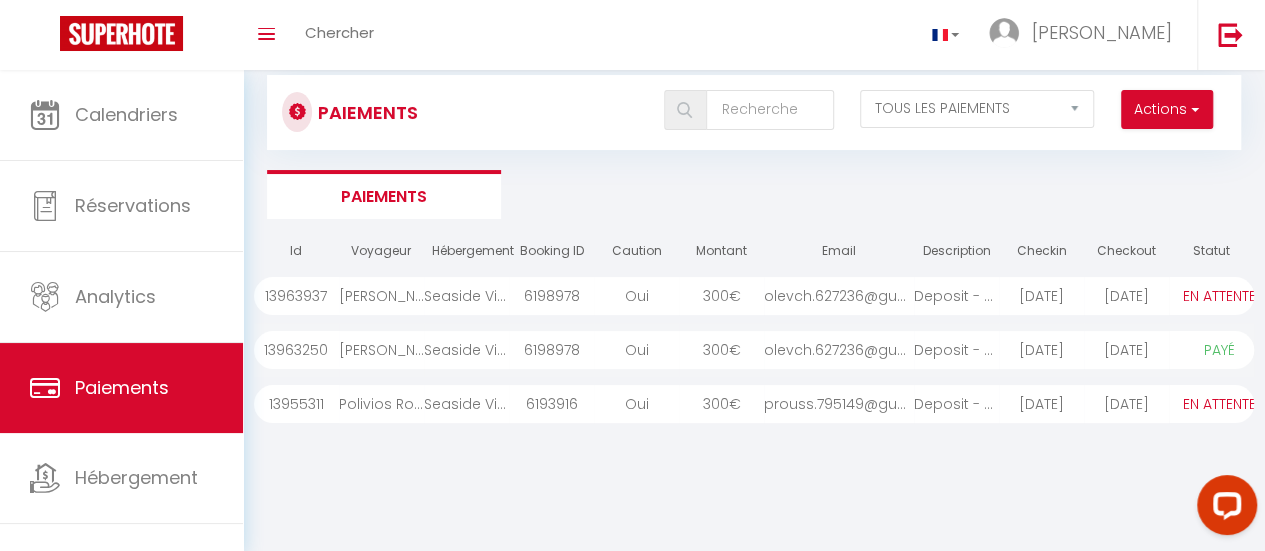 scroll, scrollTop: 0, scrollLeft: 0, axis: both 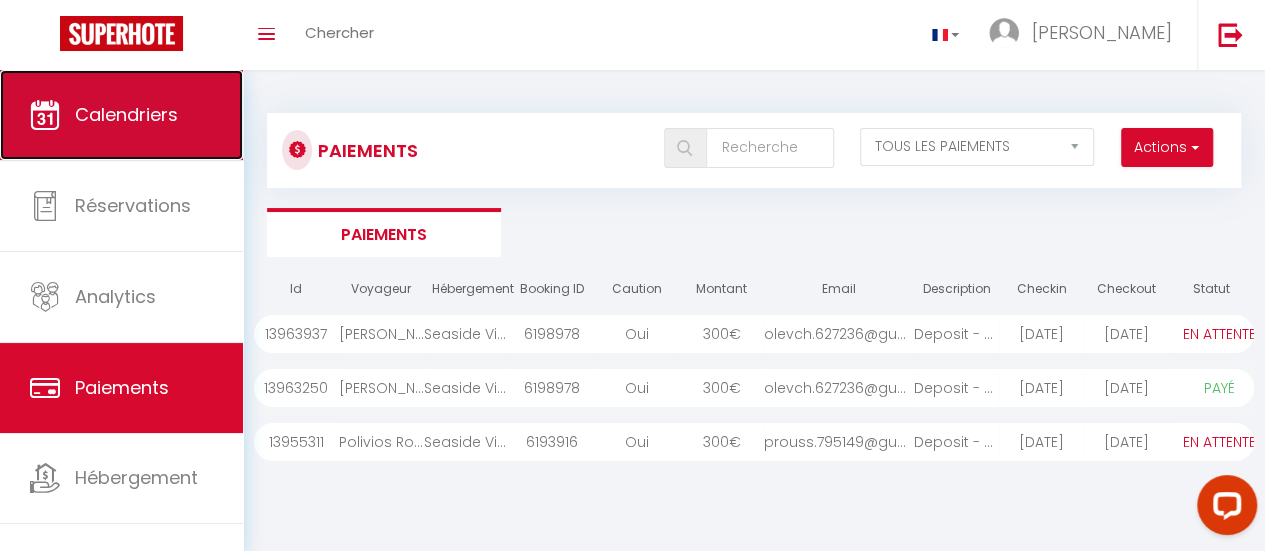 click on "Calendriers" at bounding box center (121, 115) 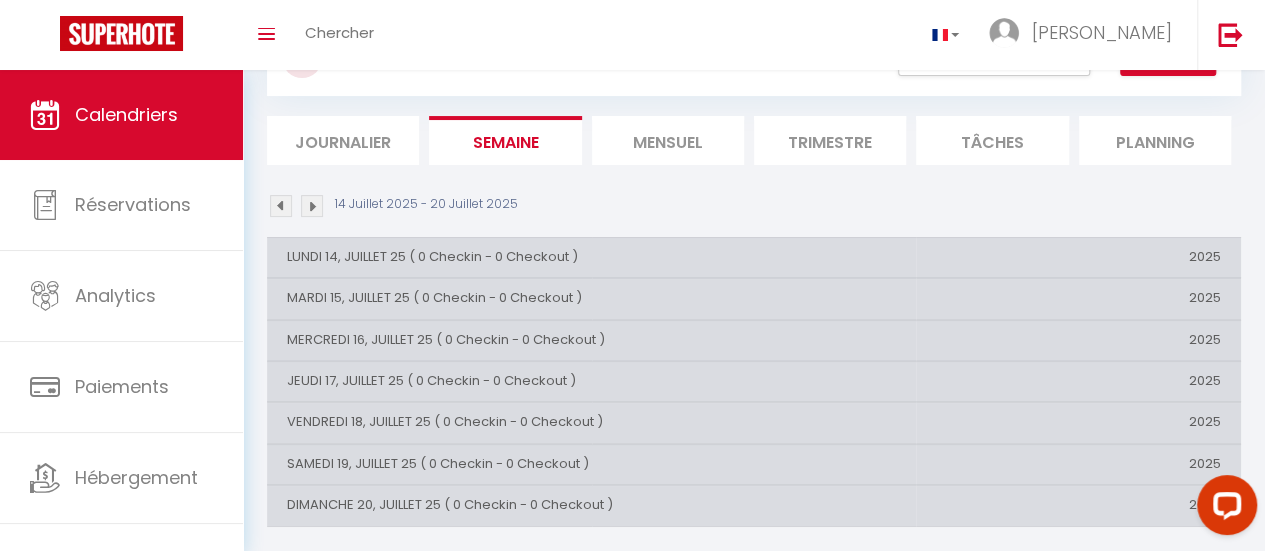 scroll, scrollTop: 100, scrollLeft: 0, axis: vertical 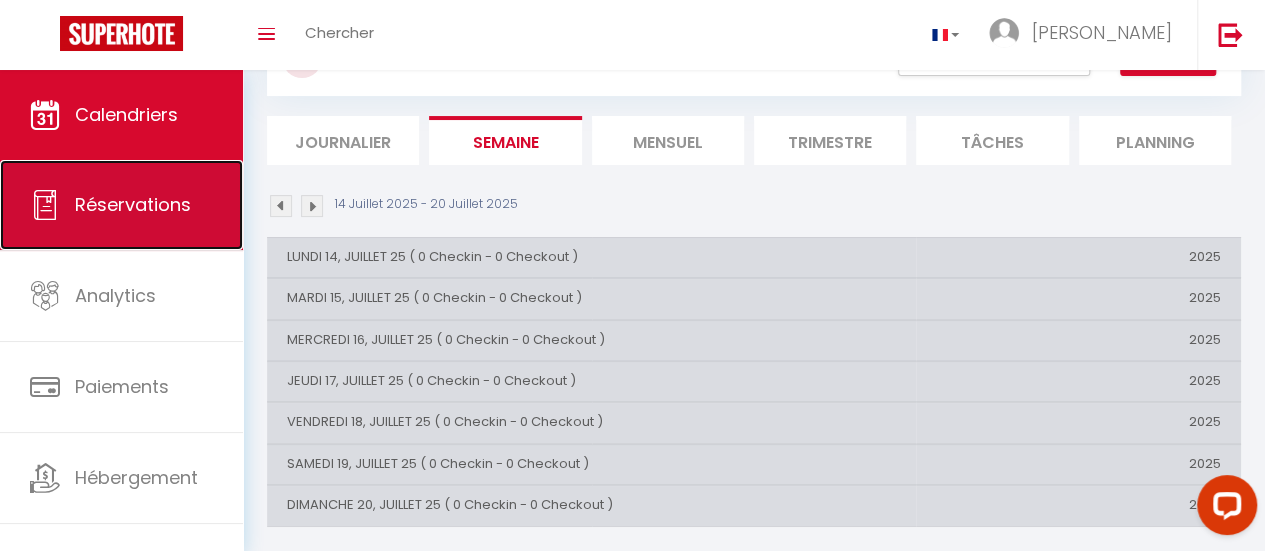 click on "Réservations" at bounding box center [133, 204] 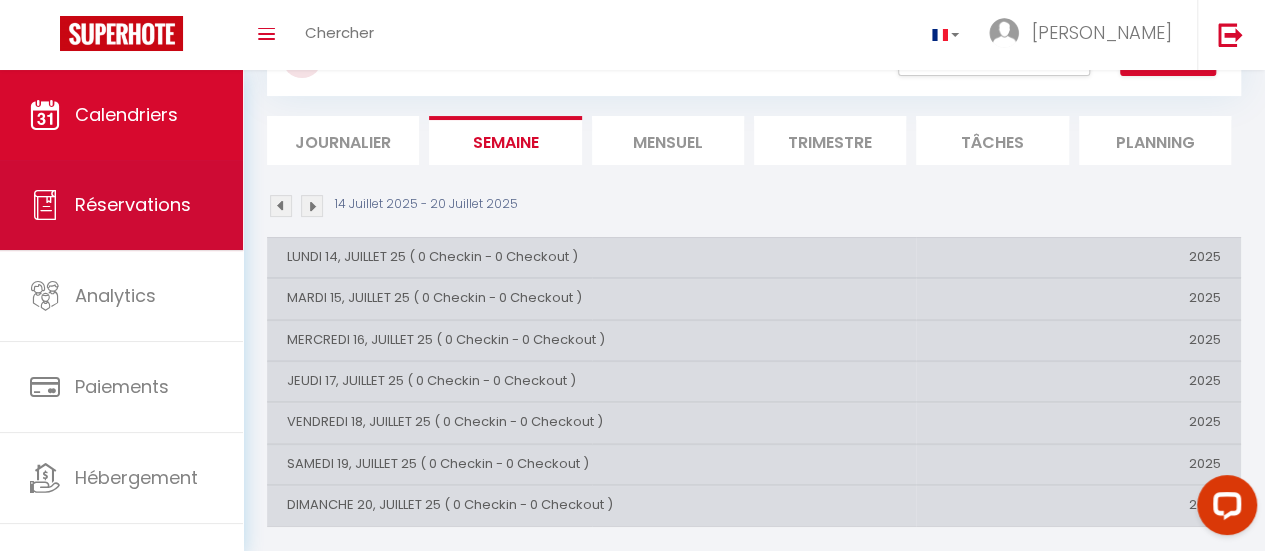 select on "not_cancelled" 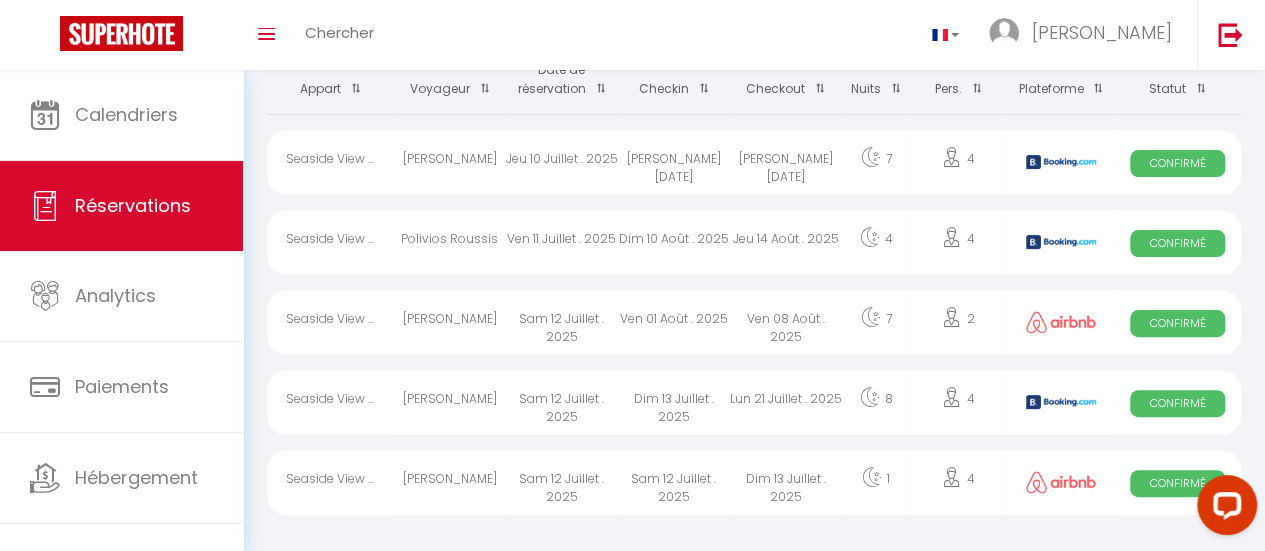 scroll, scrollTop: 152, scrollLeft: 0, axis: vertical 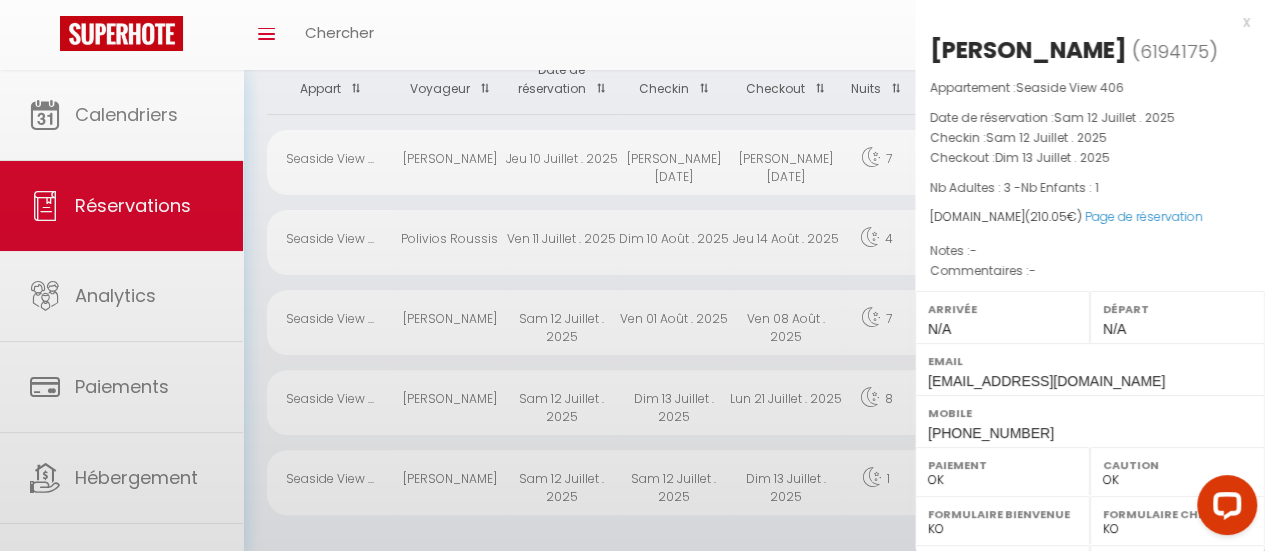 select on "49705" 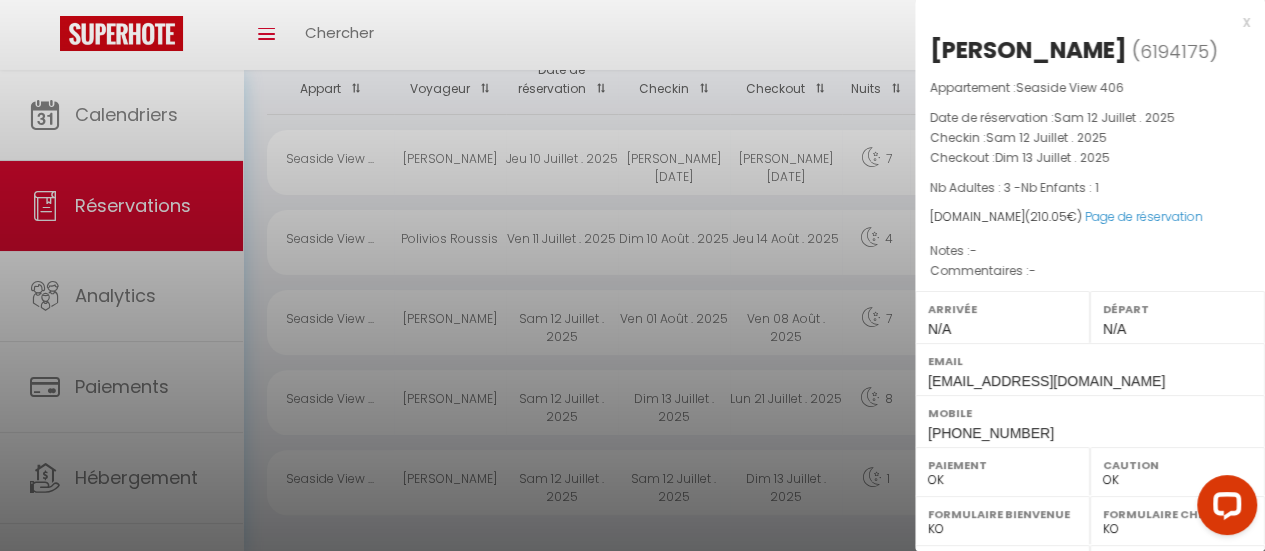 scroll, scrollTop: 152, scrollLeft: 0, axis: vertical 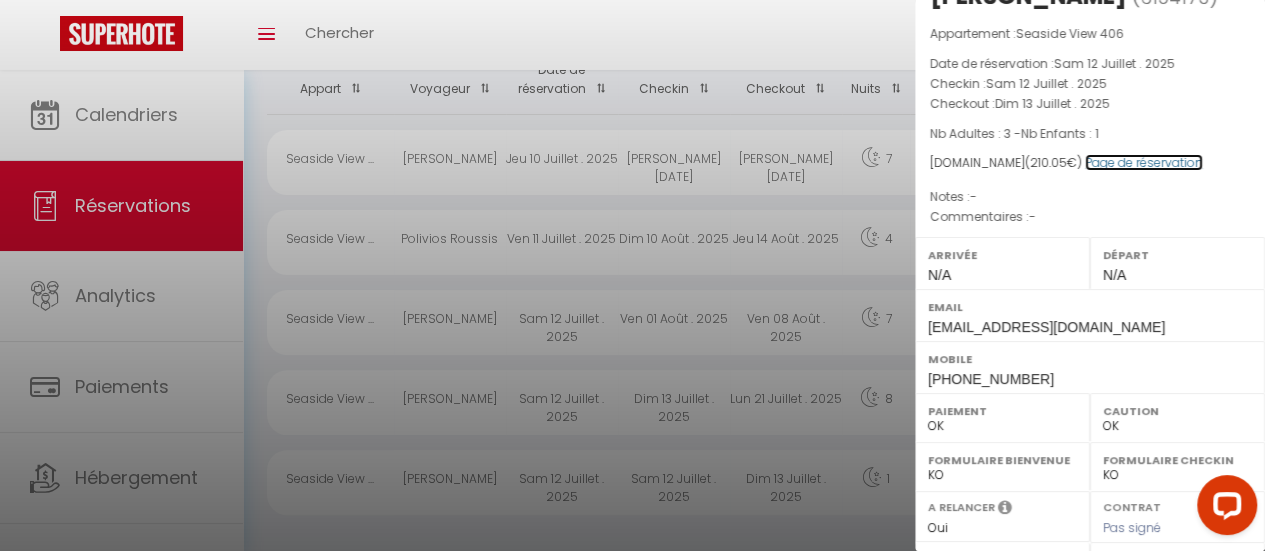 click on "Page de réservation" at bounding box center (1144, 162) 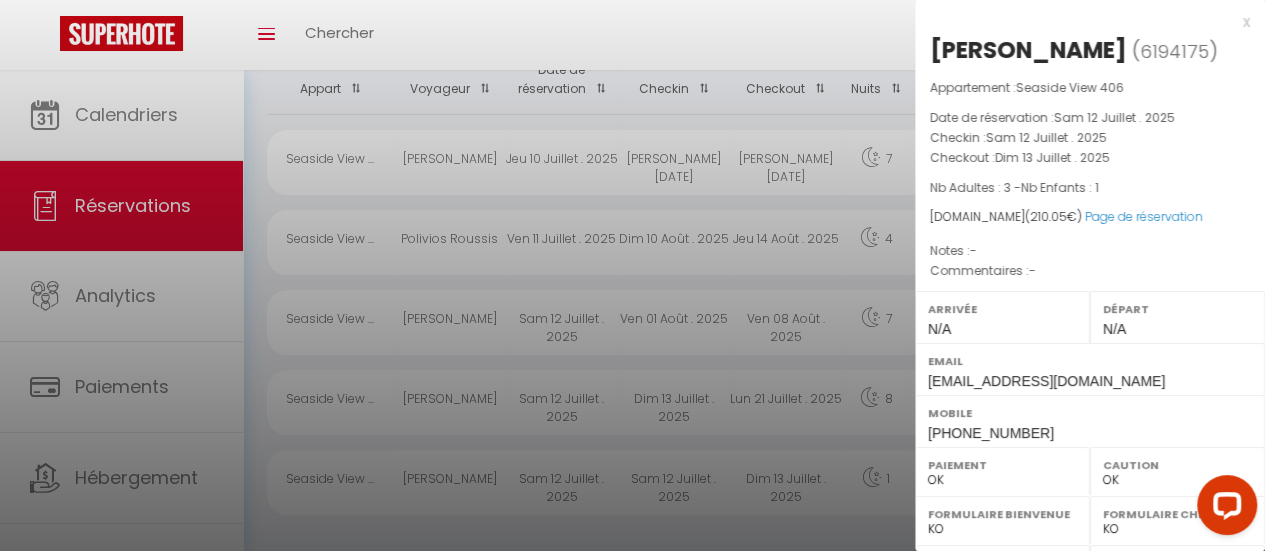 click at bounding box center (632, 275) 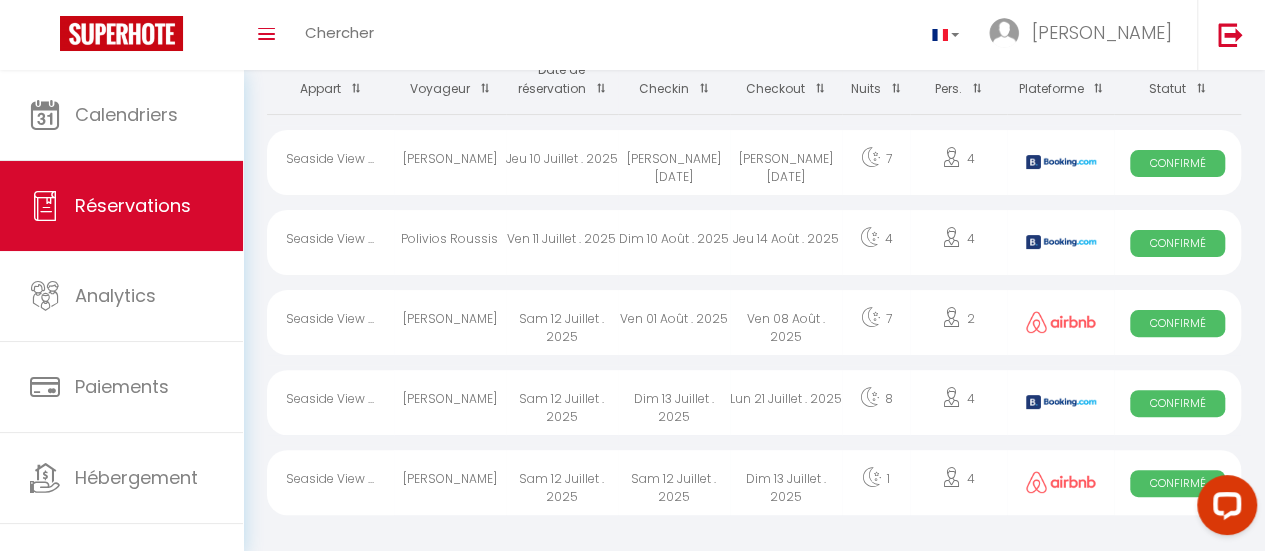 click on "Confirmé" at bounding box center (1177, 323) 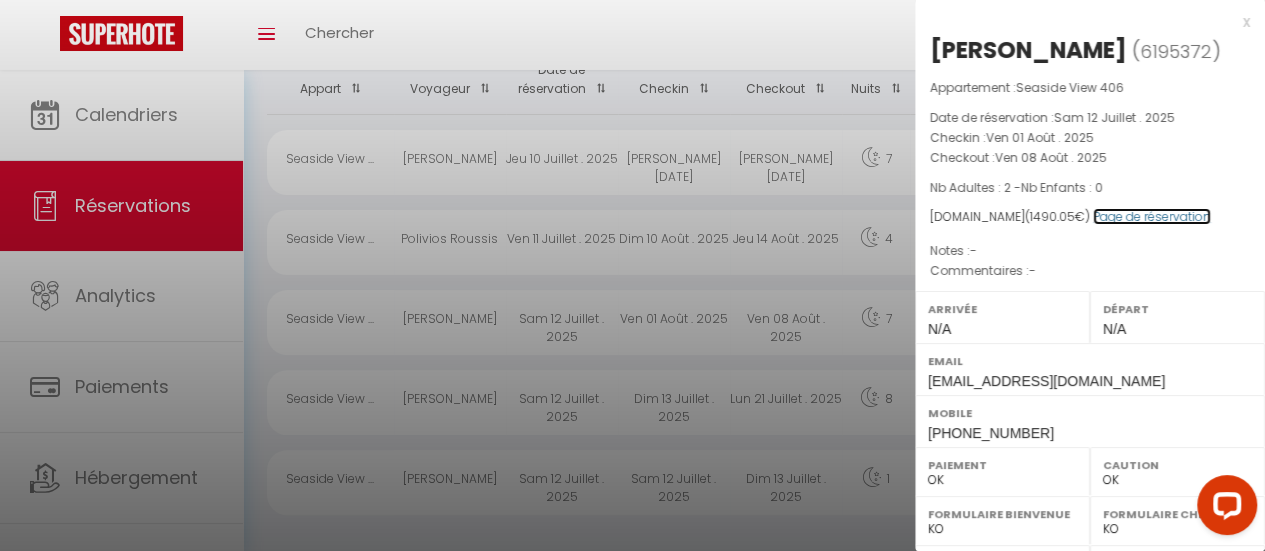 click on "Page de réservation" at bounding box center (1152, 216) 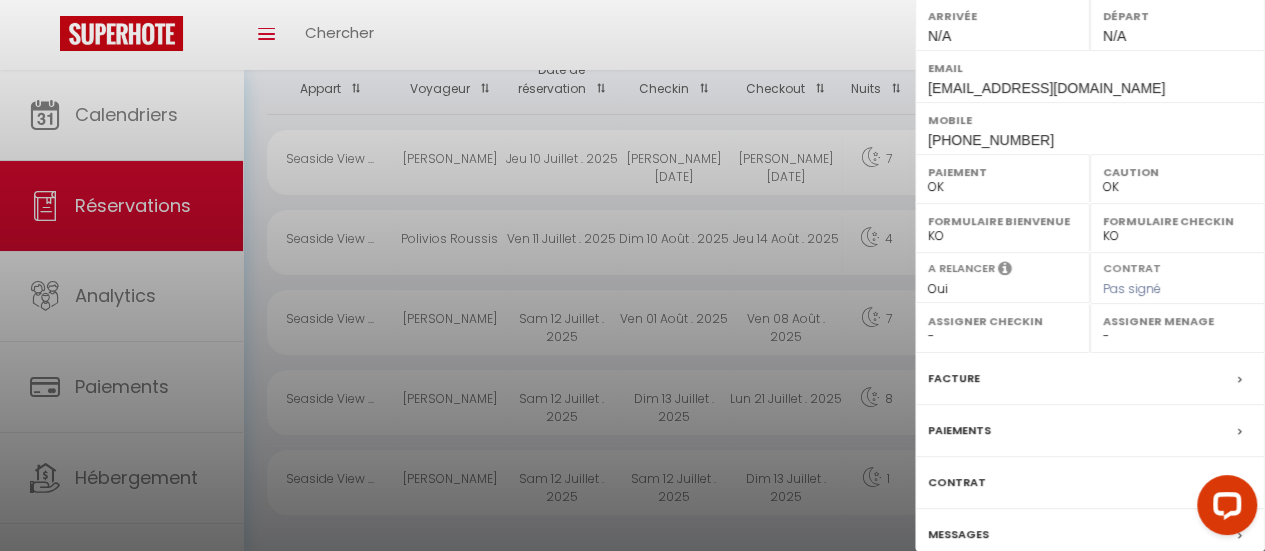 scroll, scrollTop: 376, scrollLeft: 0, axis: vertical 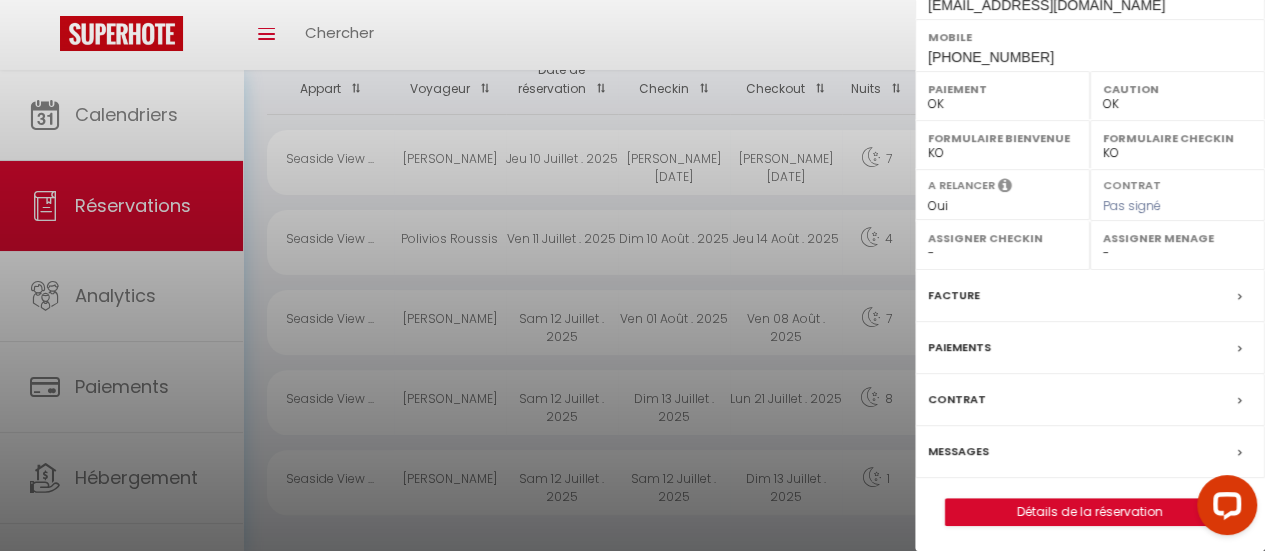click on "Paiements" at bounding box center [1090, 348] 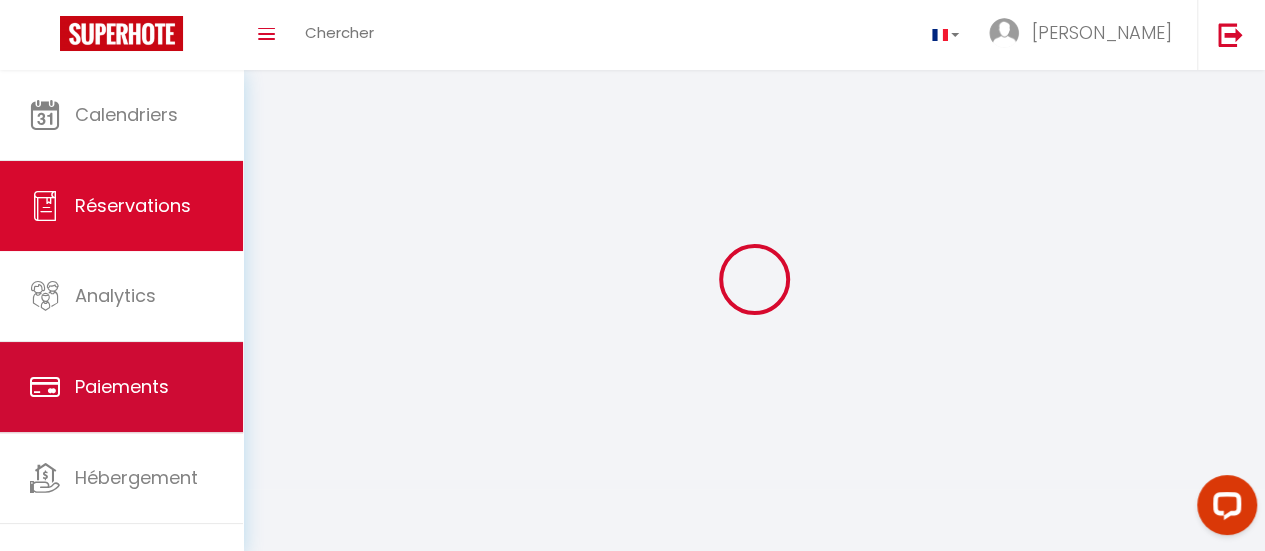 scroll, scrollTop: 58, scrollLeft: 0, axis: vertical 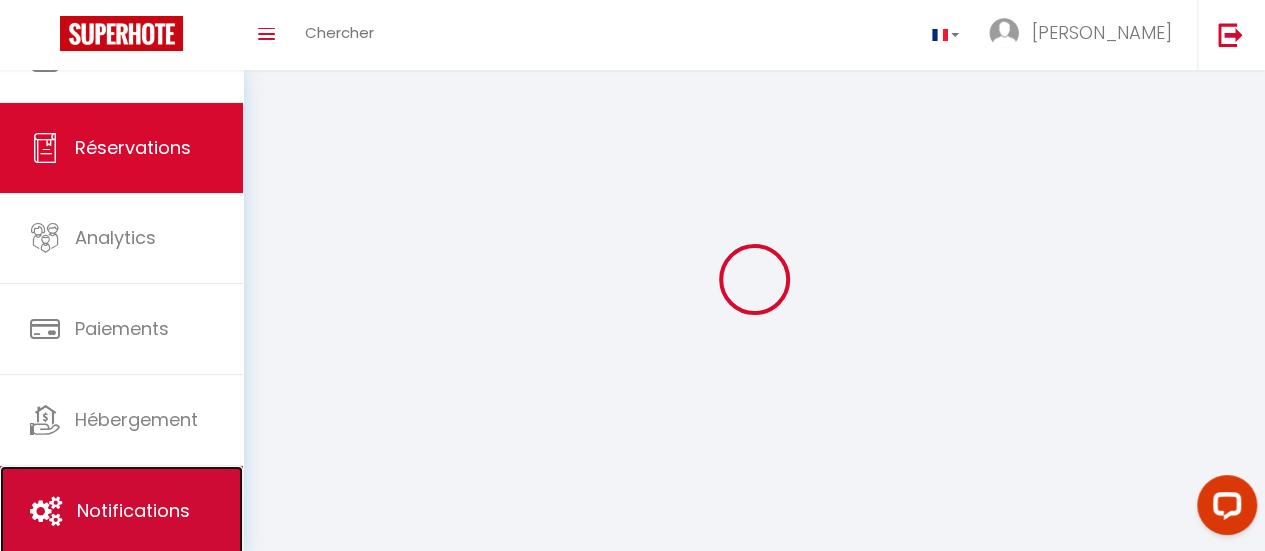 click on "Notifications" at bounding box center (121, 511) 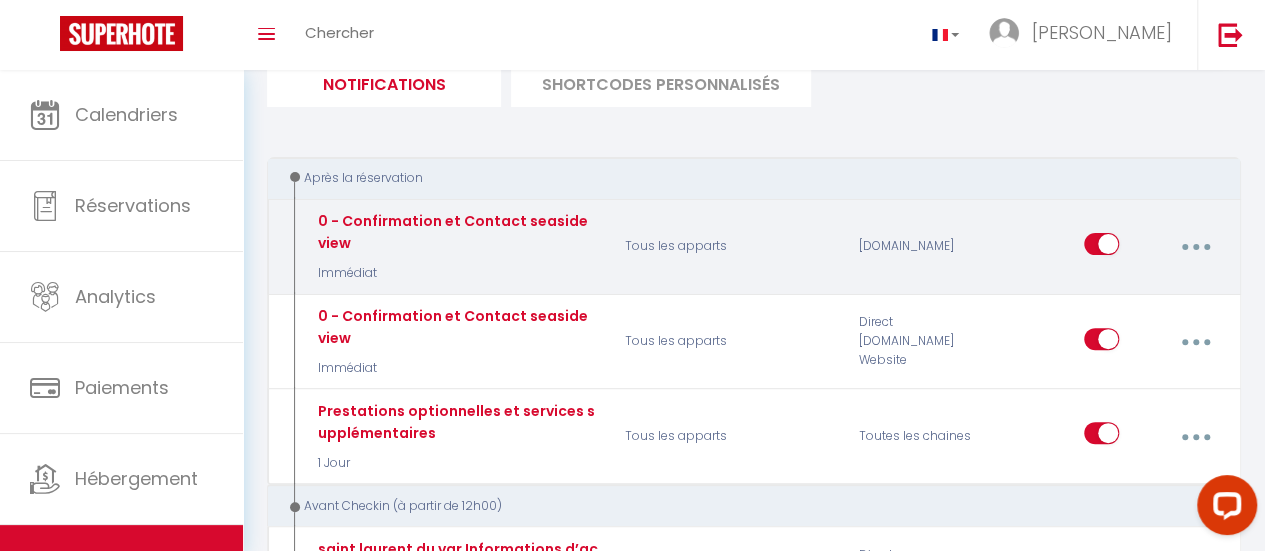 scroll, scrollTop: 145, scrollLeft: 0, axis: vertical 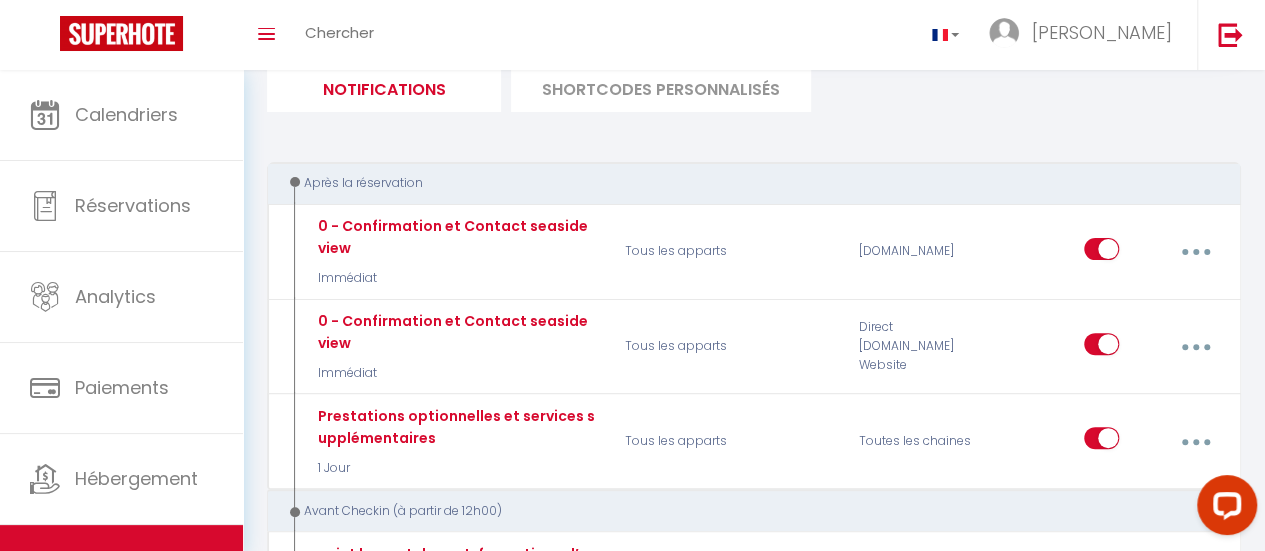 click on "SHORTCODES PERSONNALISÉS" at bounding box center [661, 87] 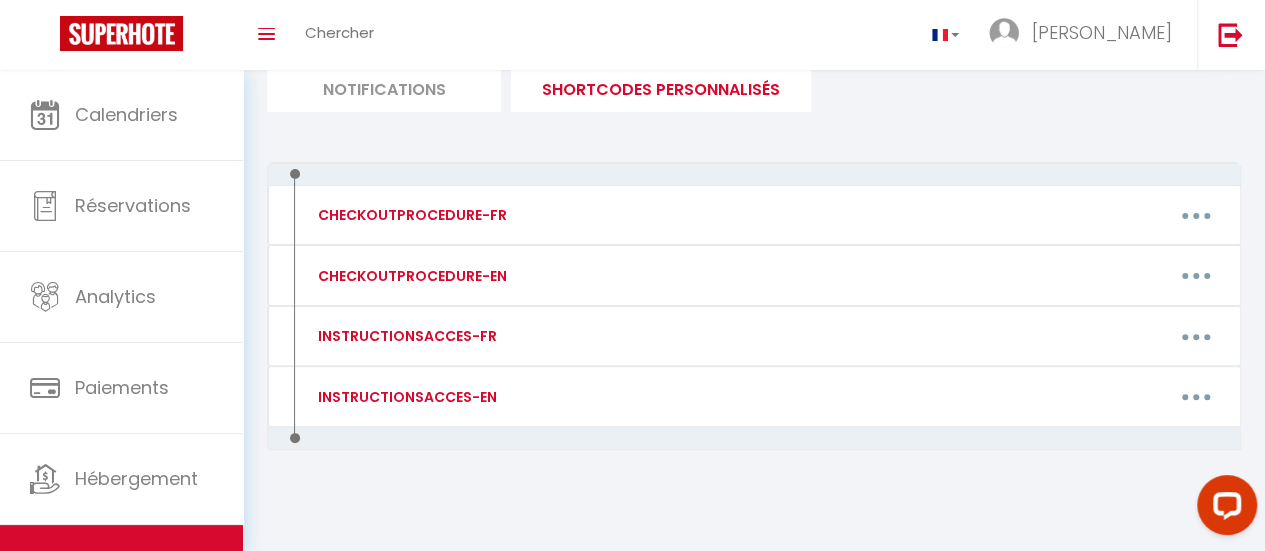 click on "Notifications" at bounding box center [384, 87] 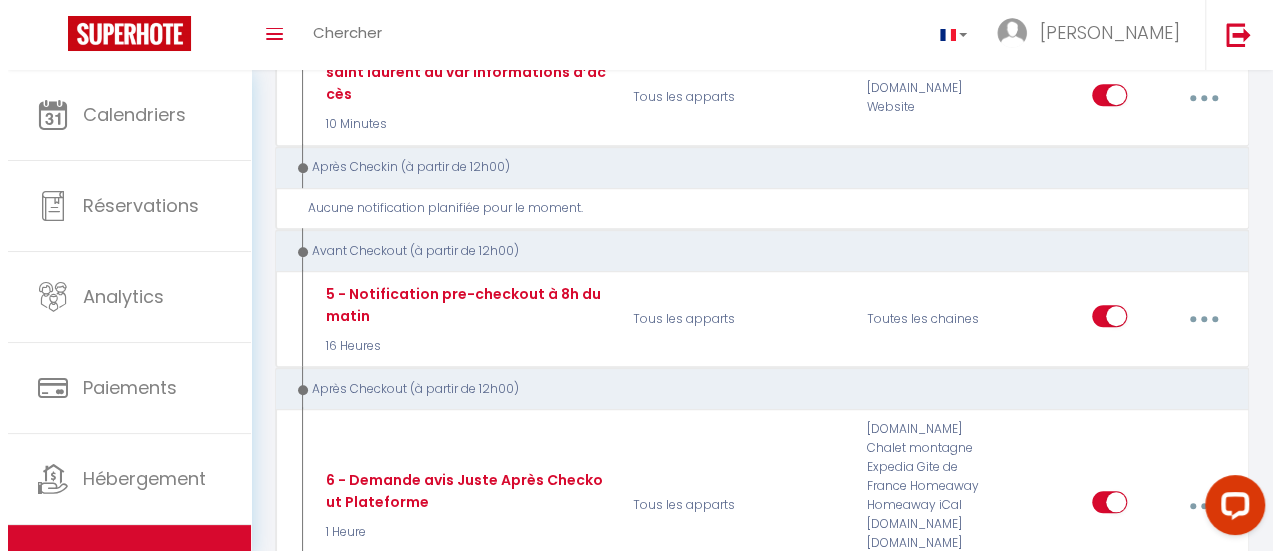 scroll, scrollTop: 725, scrollLeft: 0, axis: vertical 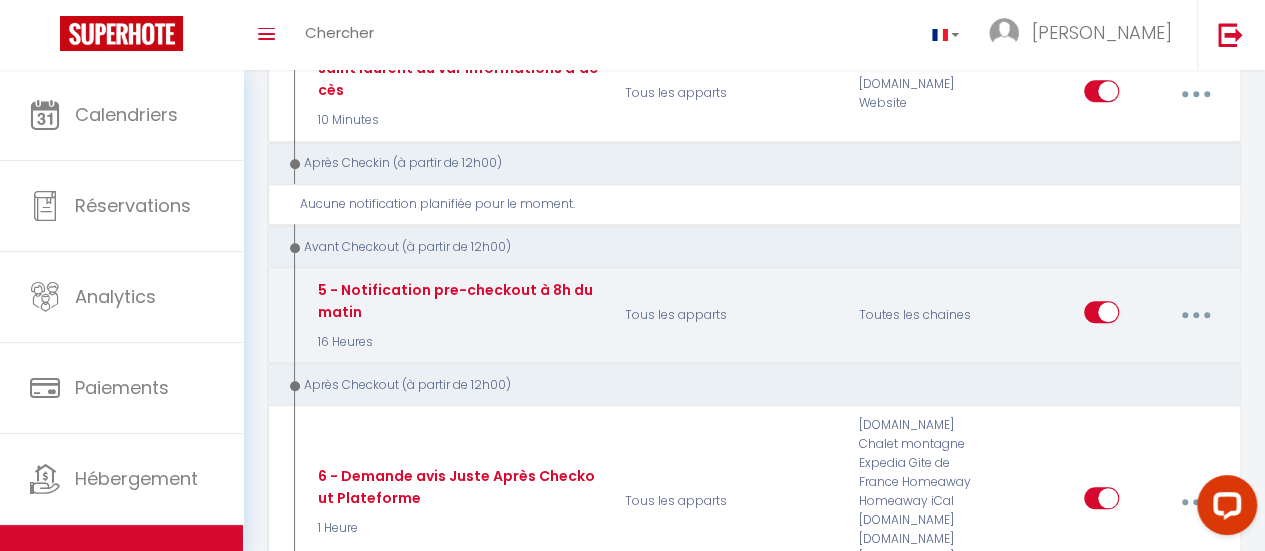 click at bounding box center [1195, 315] 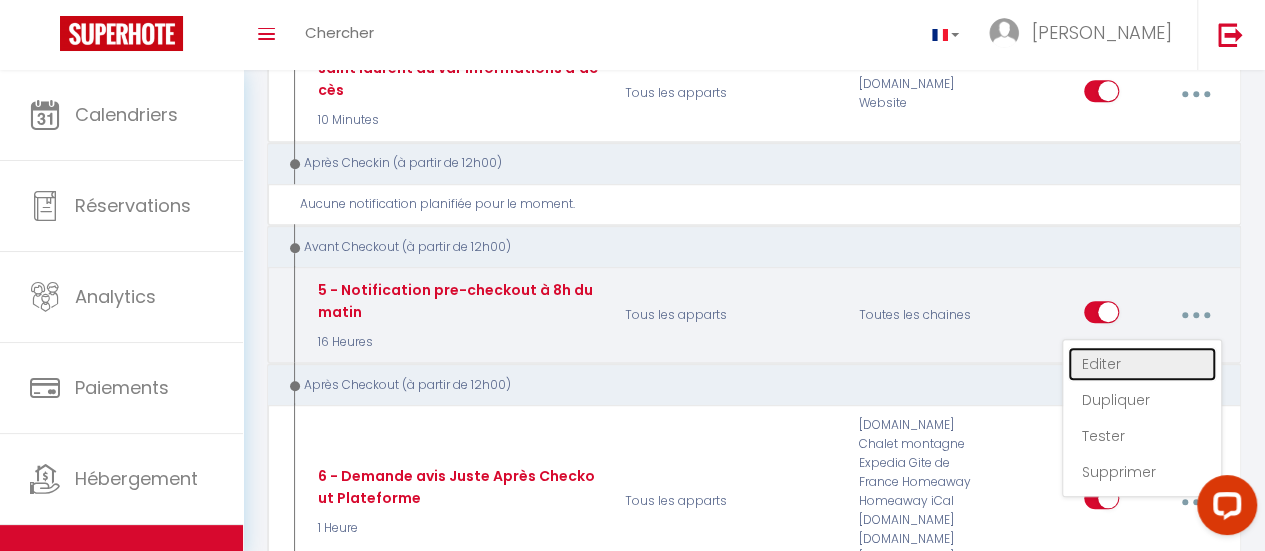 click on "Editer" at bounding box center [1142, 364] 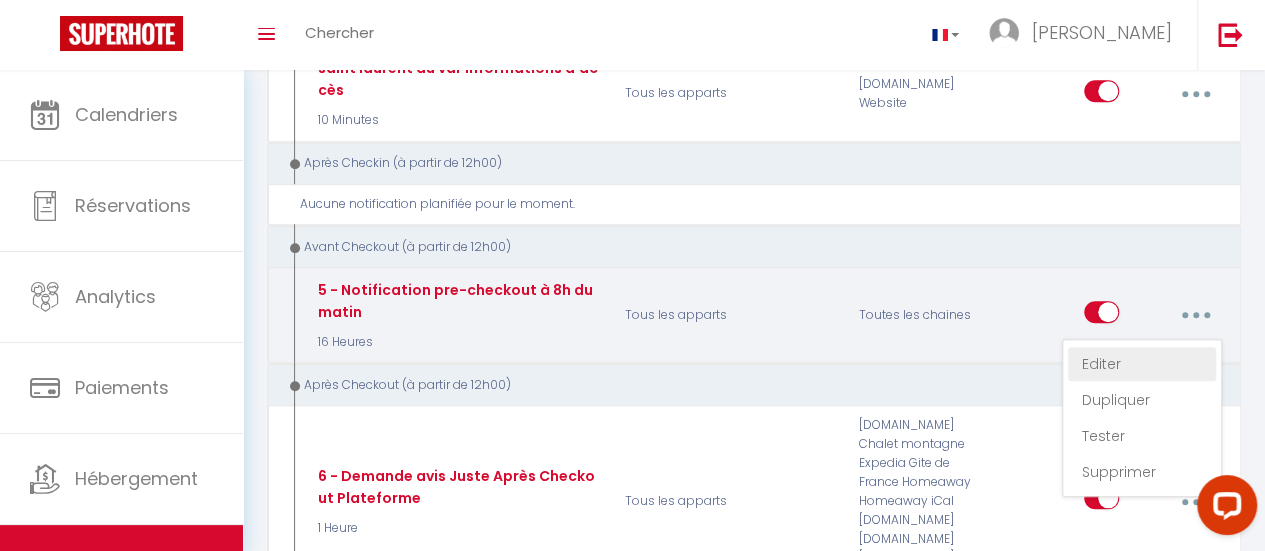 radio on "true" 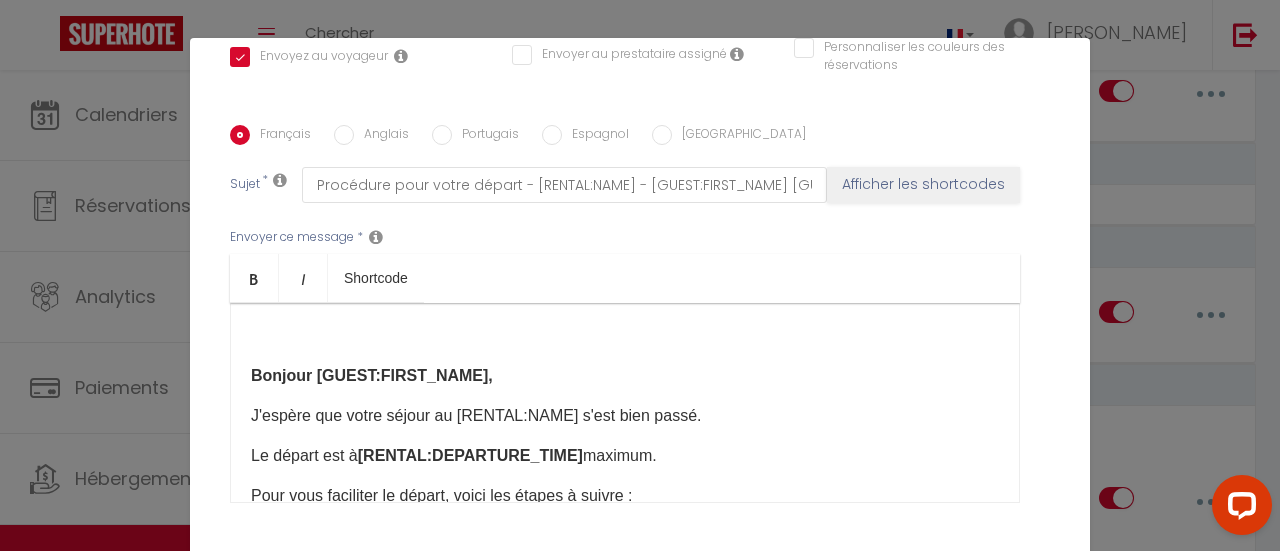 scroll, scrollTop: 467, scrollLeft: 0, axis: vertical 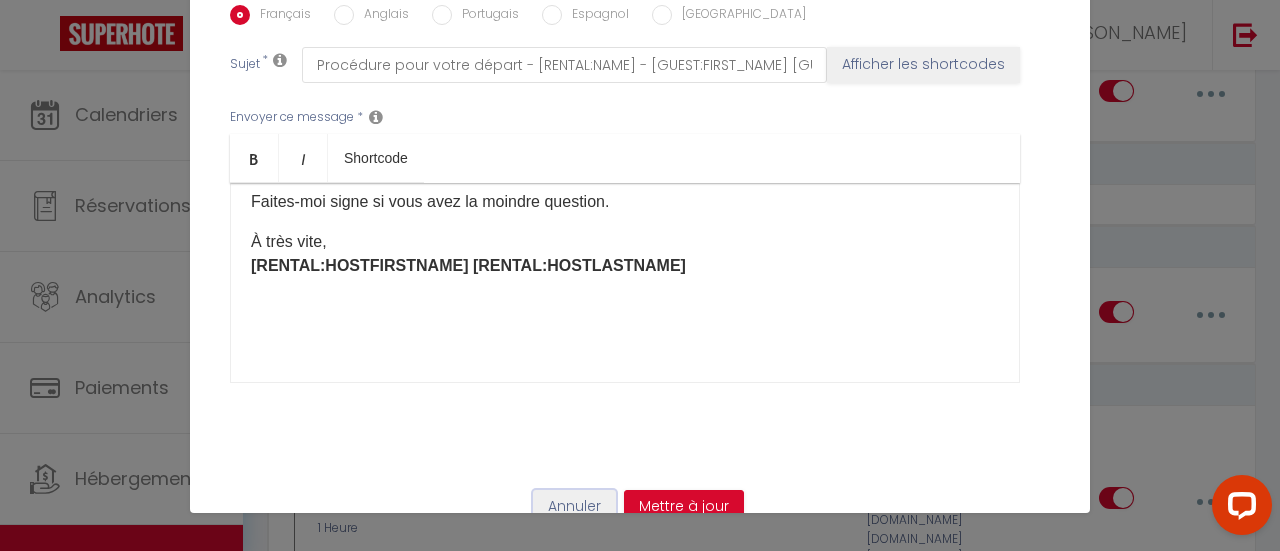 click on "Annuler" at bounding box center (574, 507) 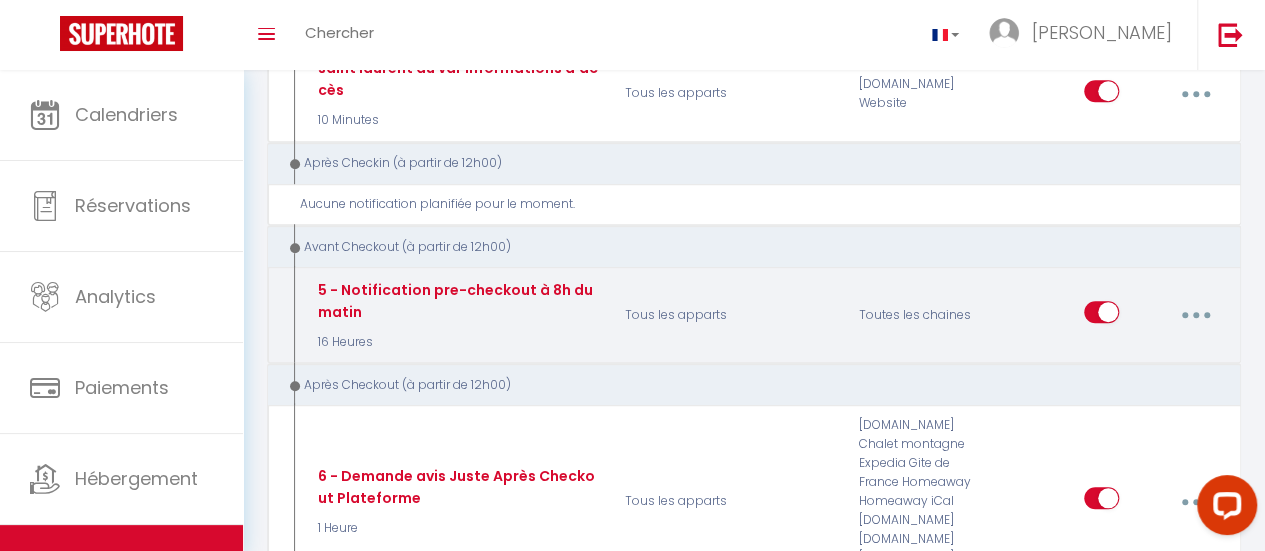 click at bounding box center (1195, 315) 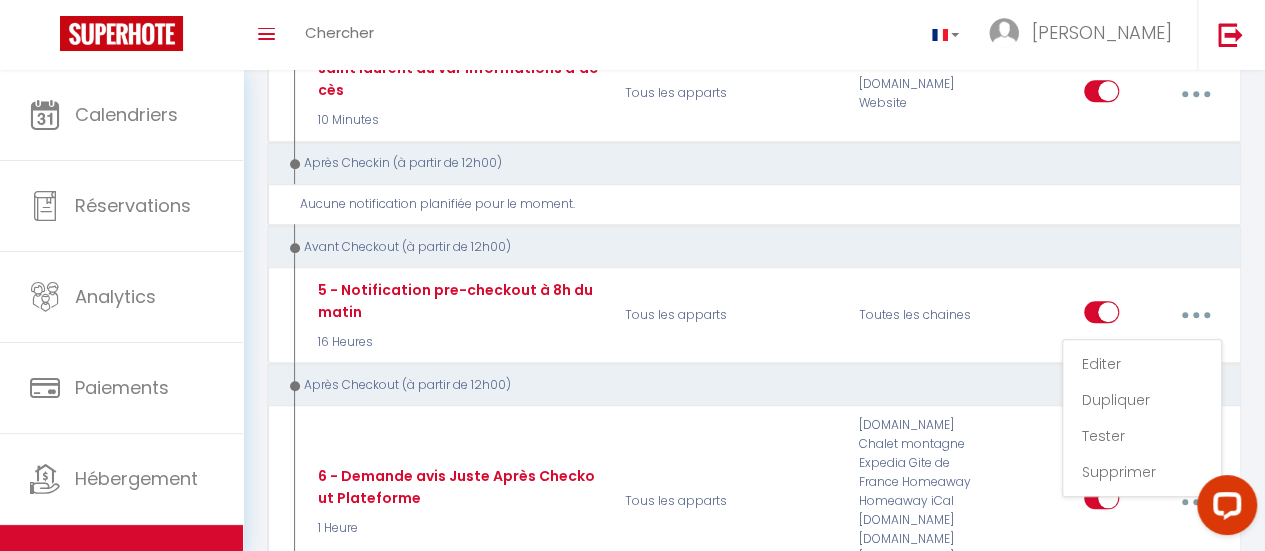 click on "Après Checkout (à partir de 12h00)" at bounding box center (745, 385) 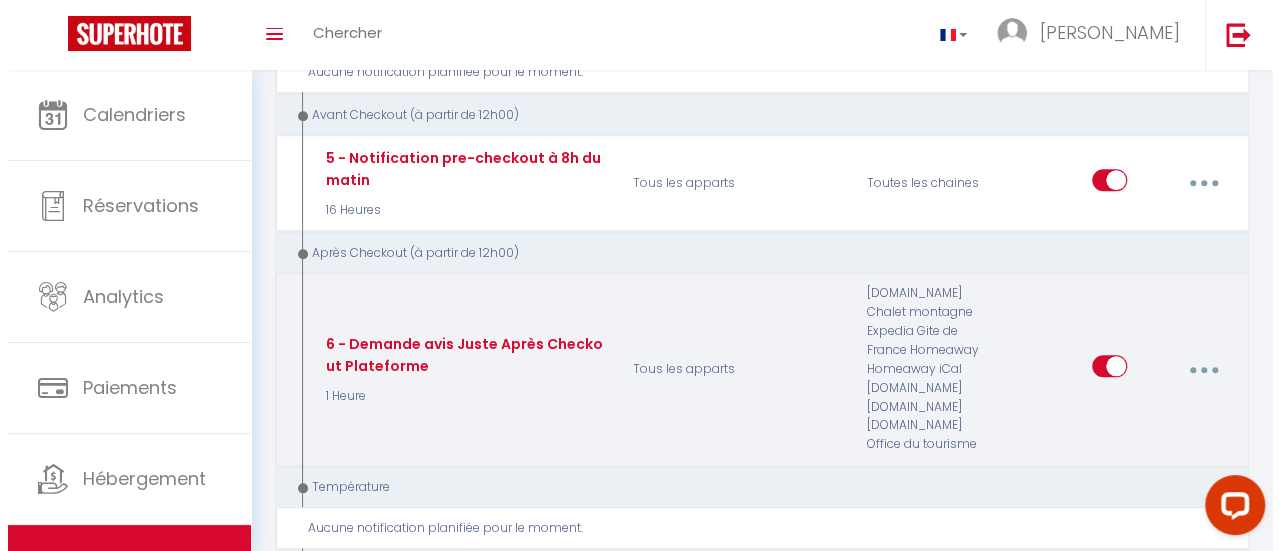 scroll, scrollTop: 858, scrollLeft: 0, axis: vertical 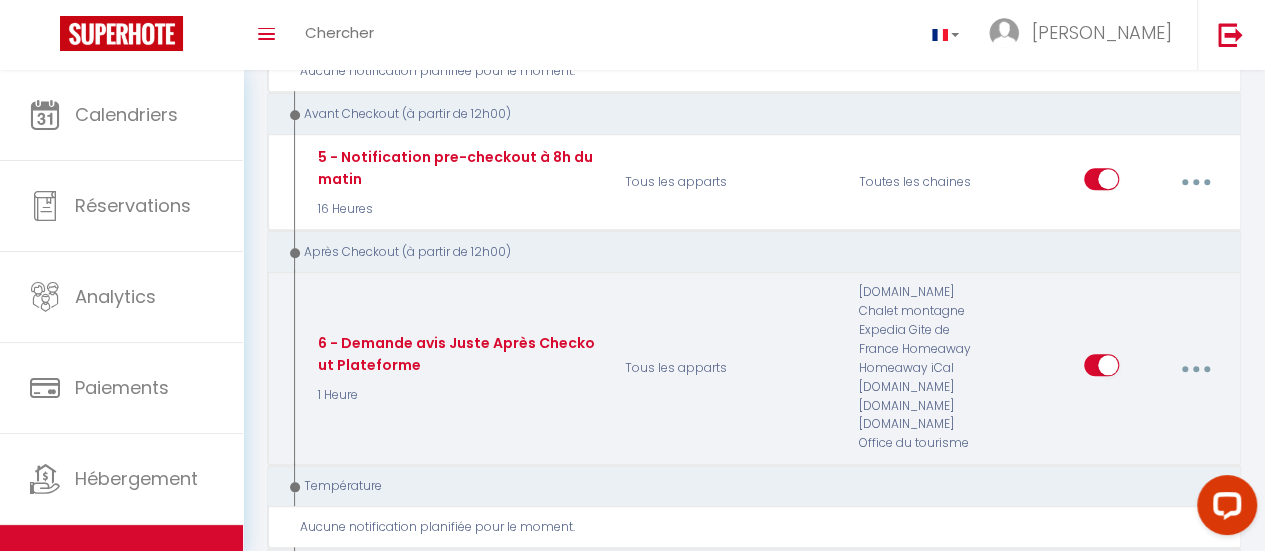 click at bounding box center [1195, 368] 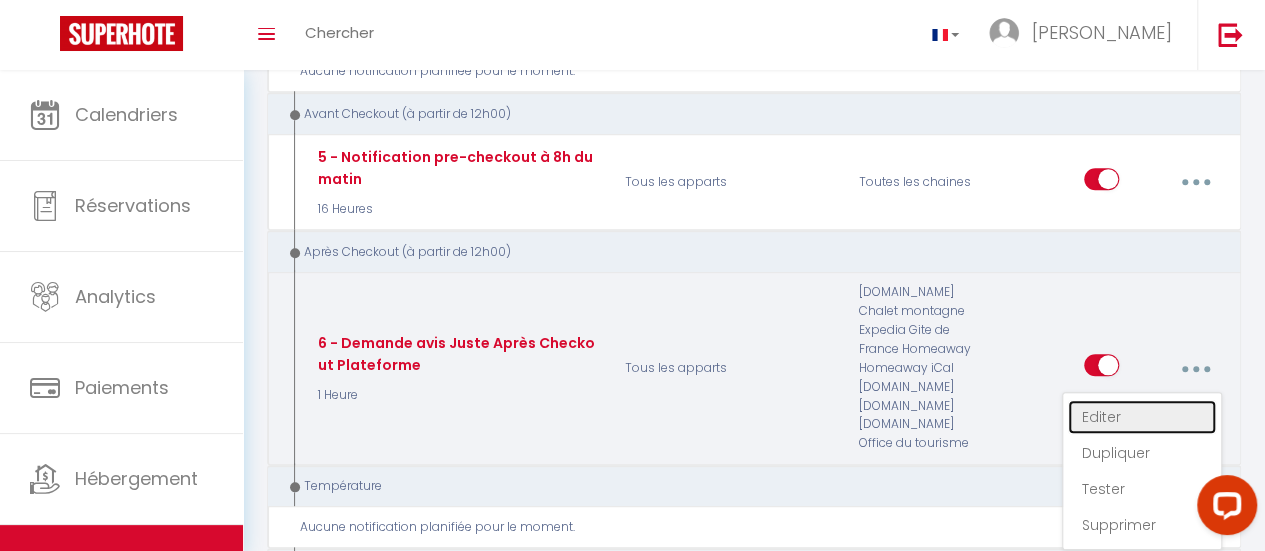 click on "Editer" at bounding box center (1142, 417) 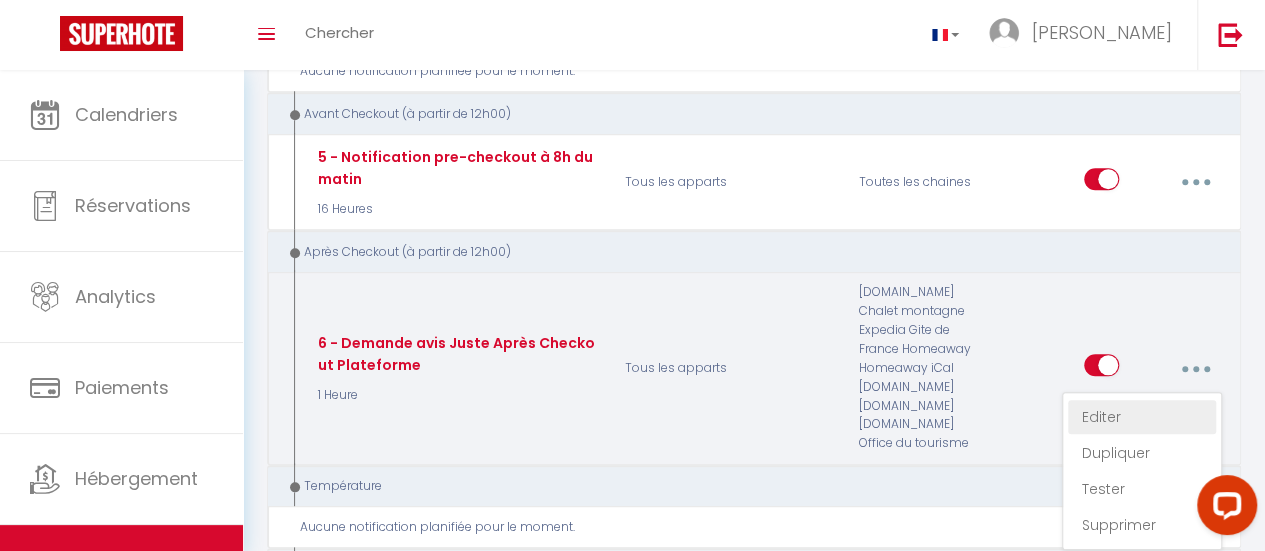 select on "1 Heure" 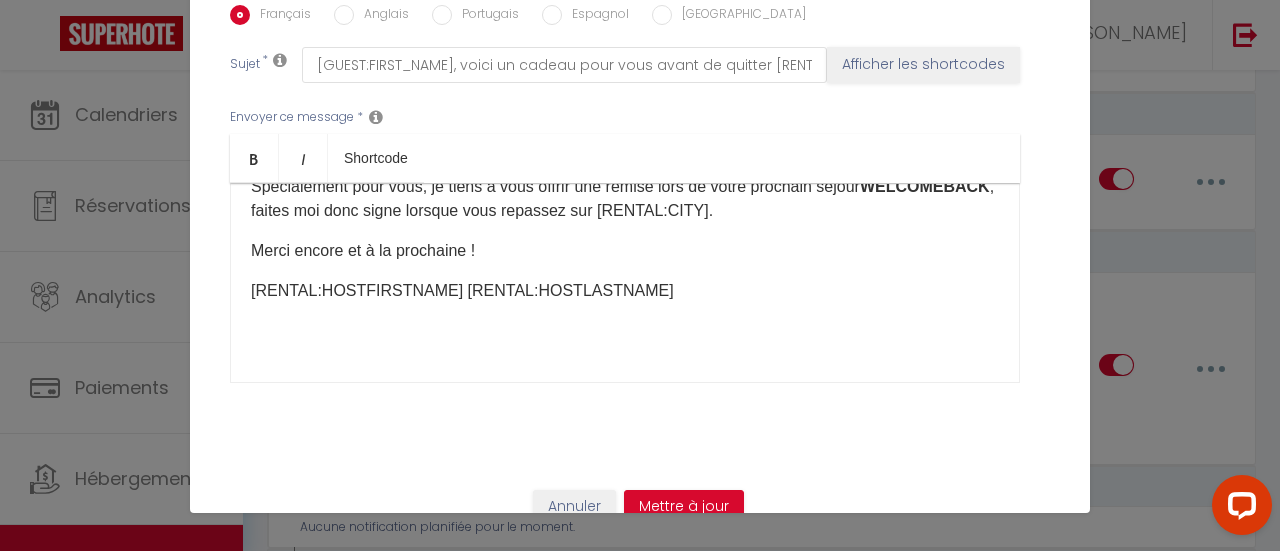 scroll, scrollTop: 0, scrollLeft: 0, axis: both 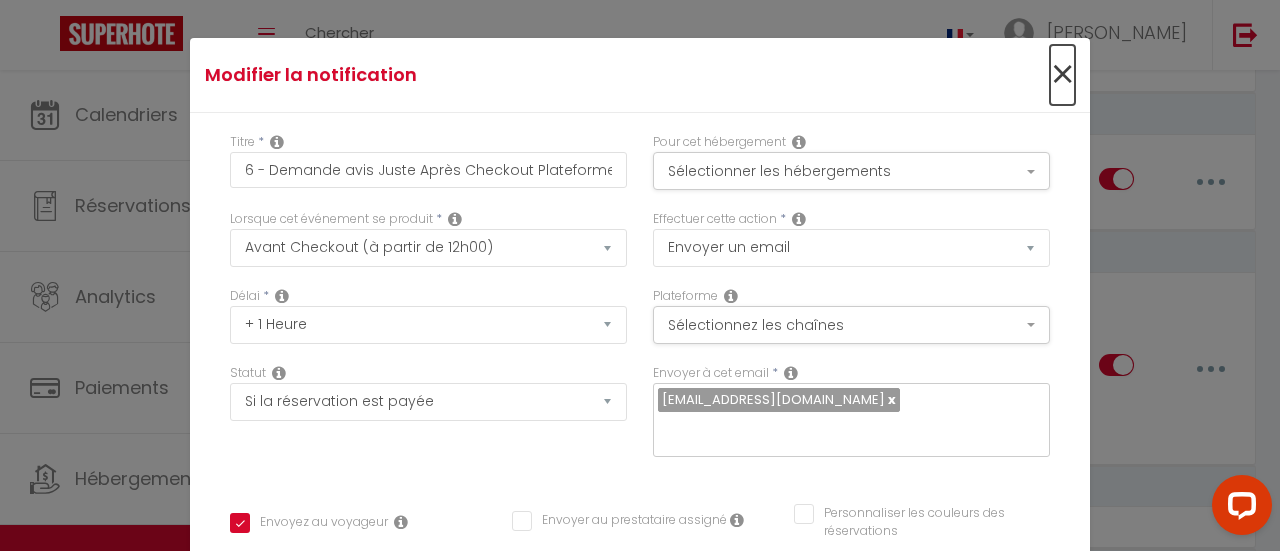 click on "×" at bounding box center [1062, 75] 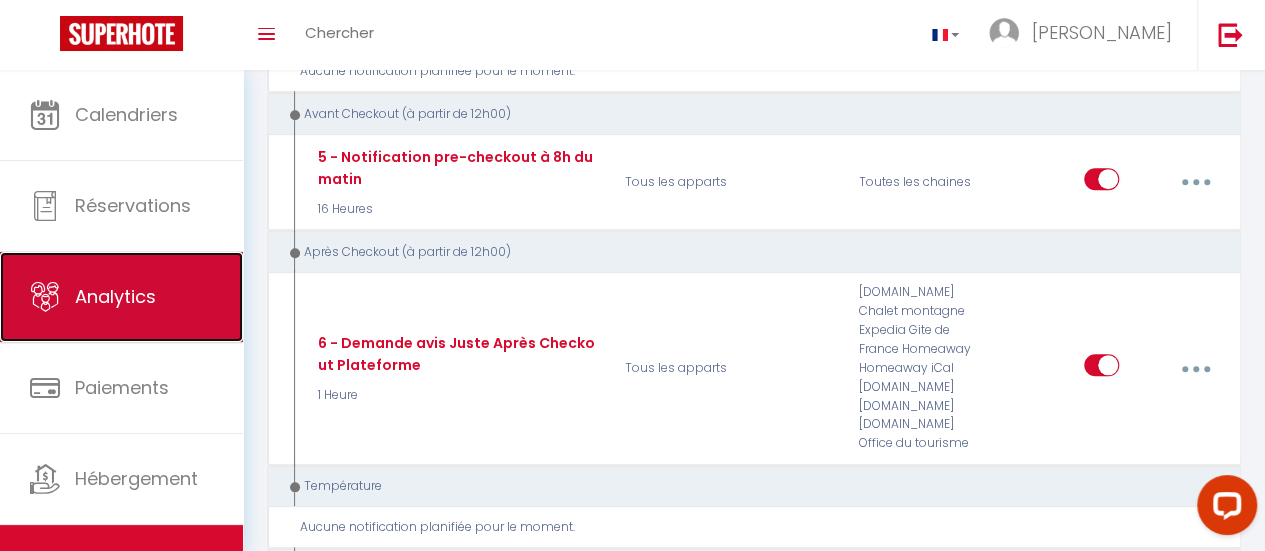 click on "Analytics" at bounding box center (121, 297) 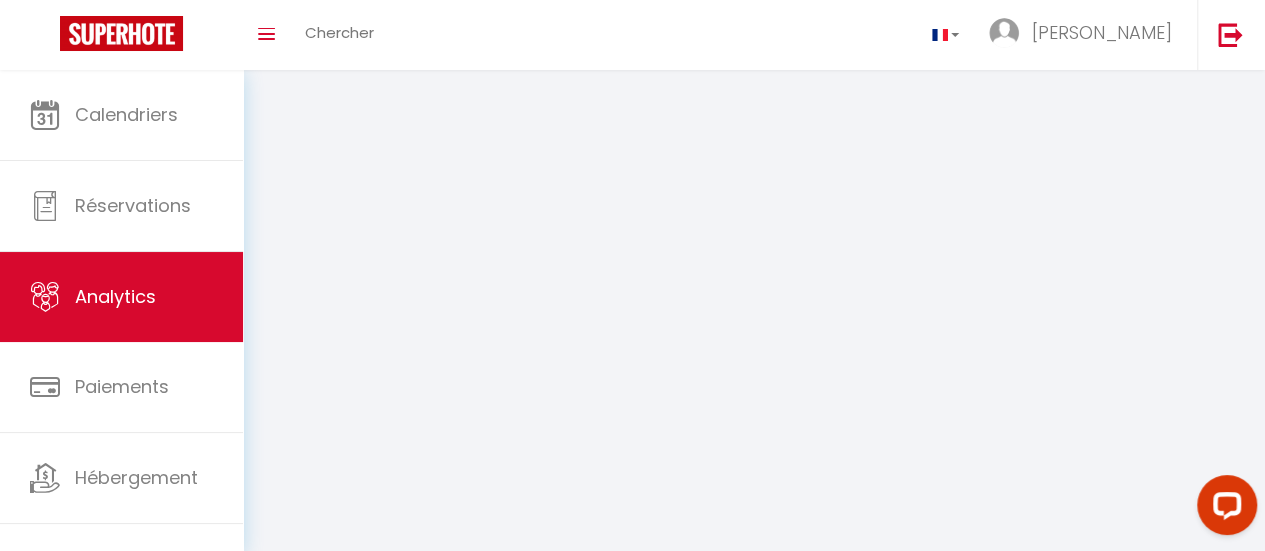 scroll, scrollTop: 0, scrollLeft: 0, axis: both 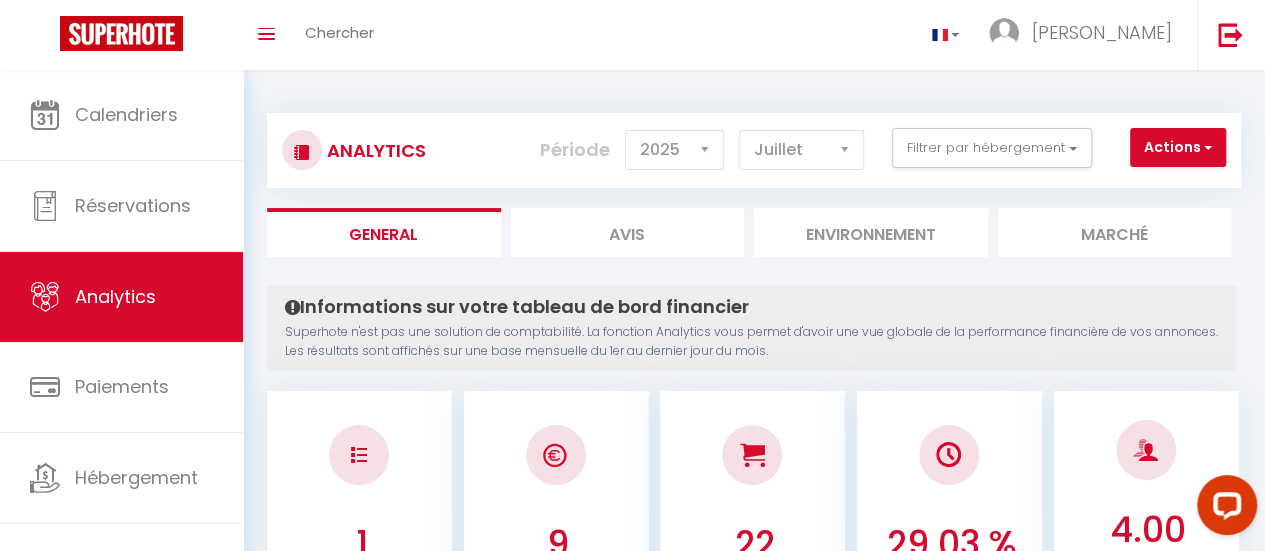 click on "Avis" at bounding box center (628, 232) 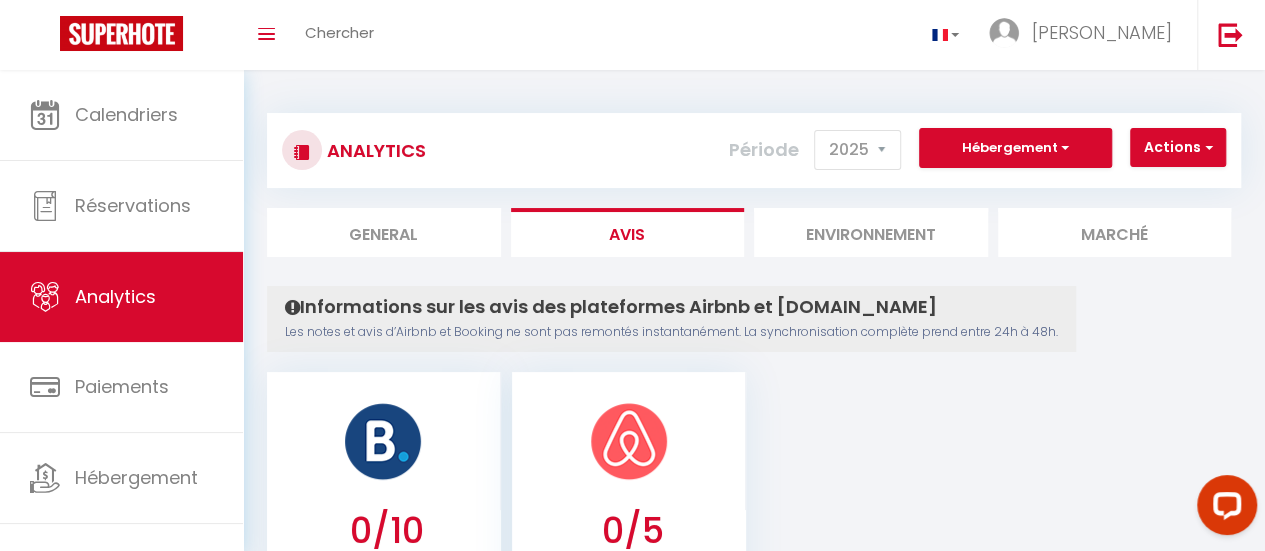 scroll, scrollTop: 85, scrollLeft: 0, axis: vertical 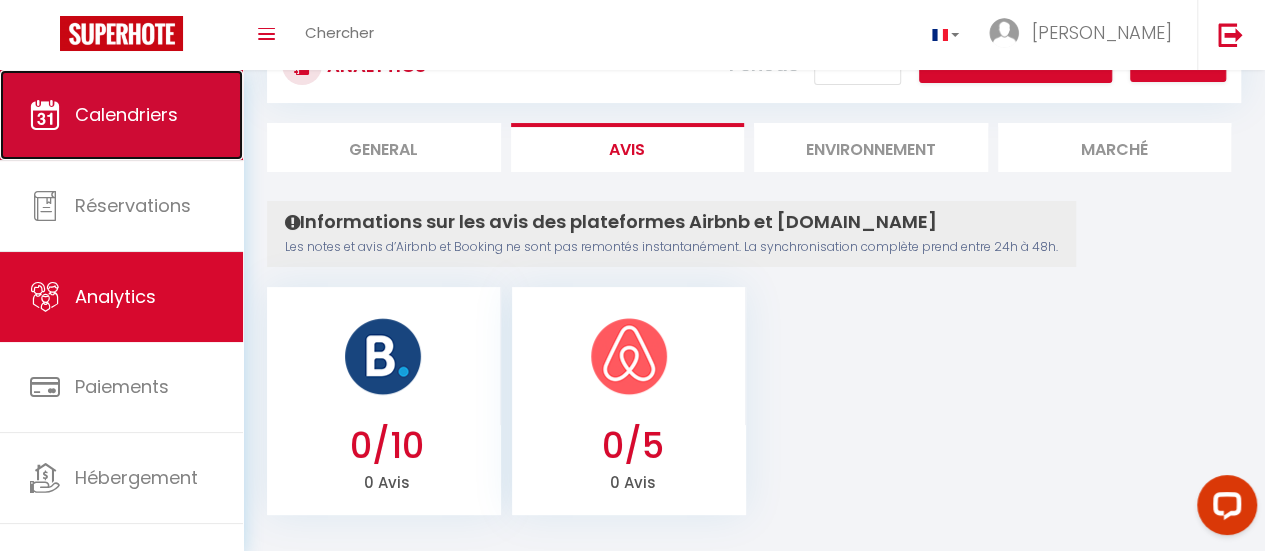 click on "Calendriers" at bounding box center (126, 114) 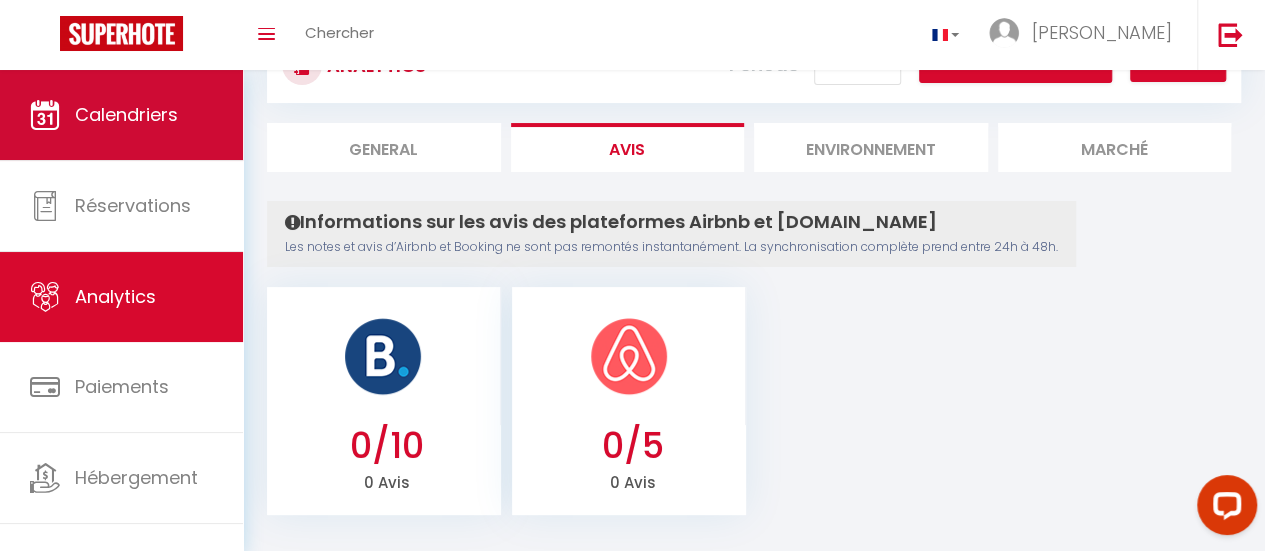 scroll, scrollTop: 0, scrollLeft: 0, axis: both 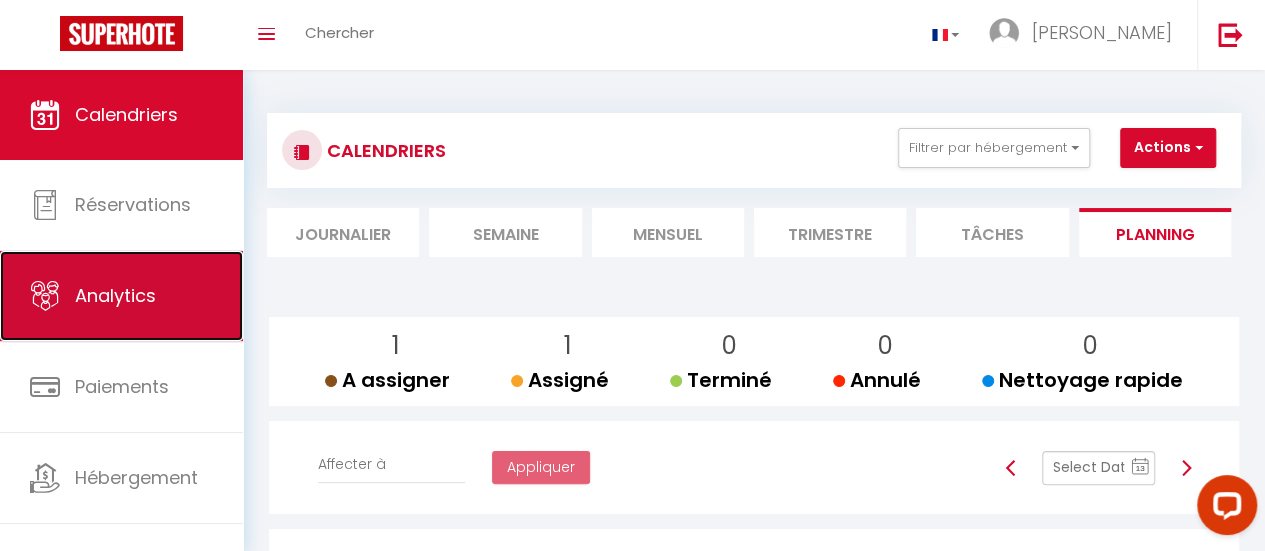 click on "Analytics" at bounding box center [121, 296] 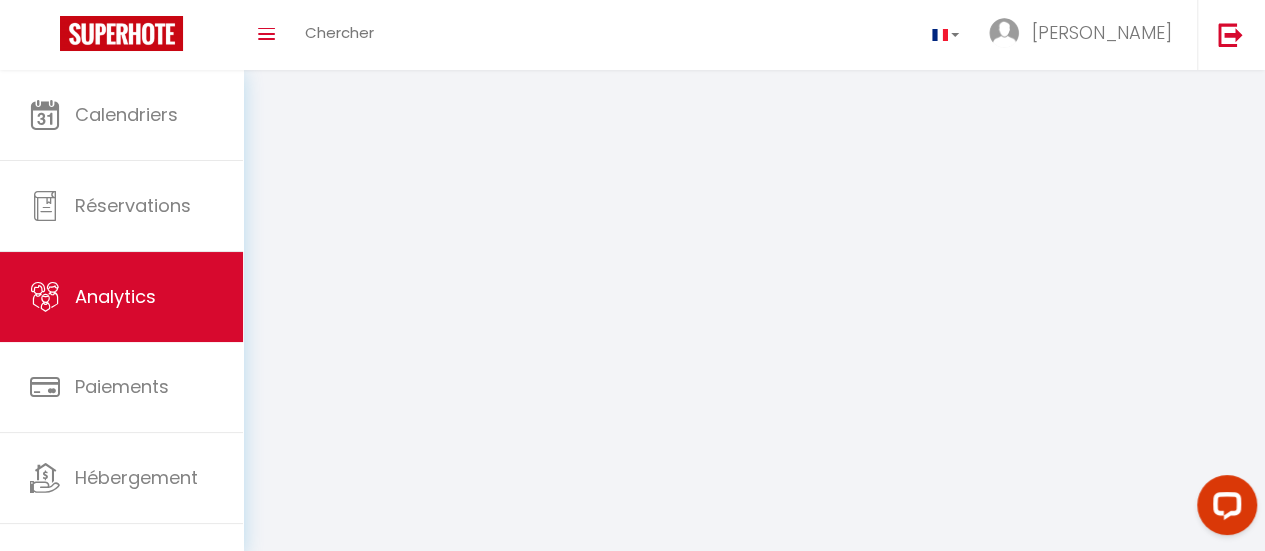 select on "2025" 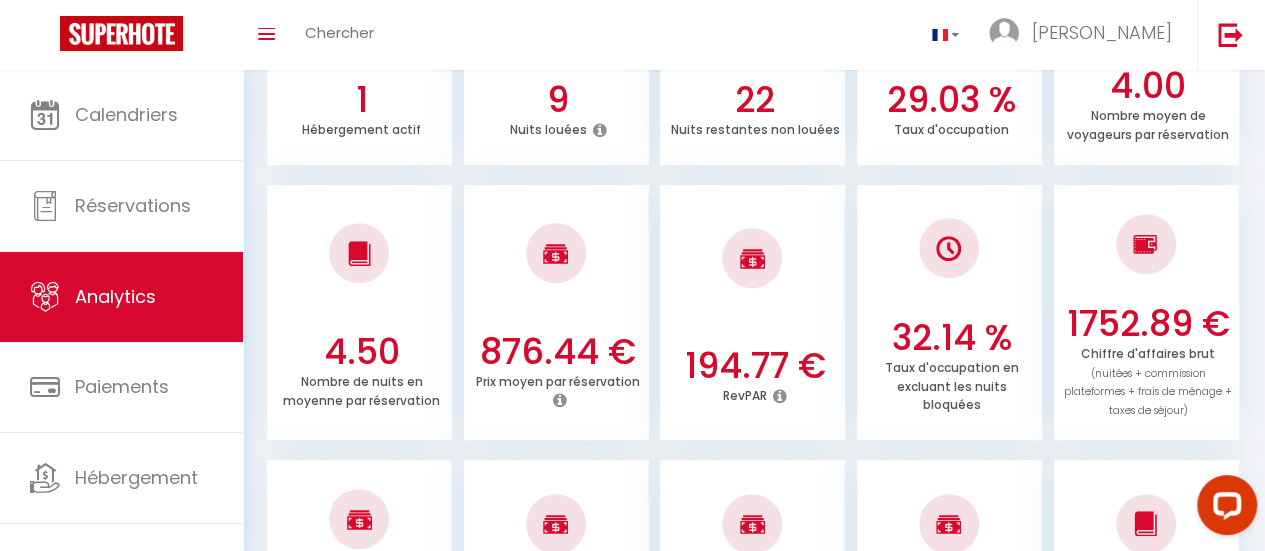 scroll, scrollTop: 463, scrollLeft: 0, axis: vertical 